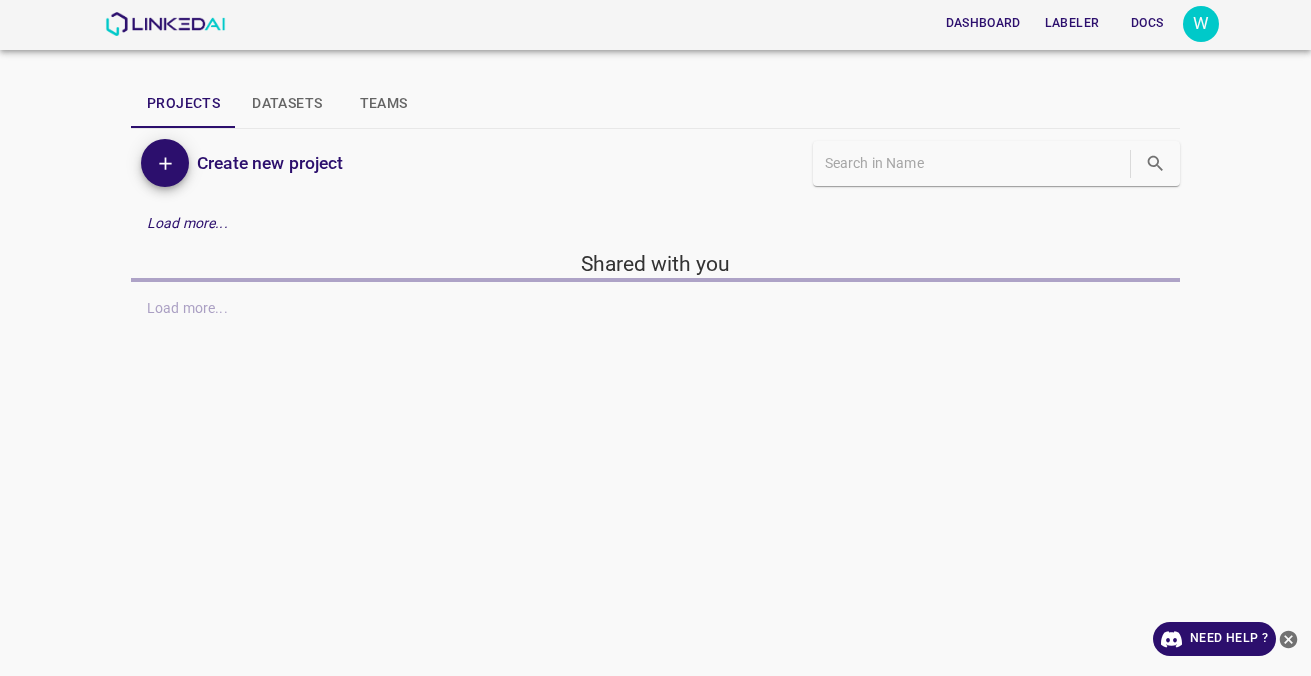 scroll, scrollTop: 0, scrollLeft: 0, axis: both 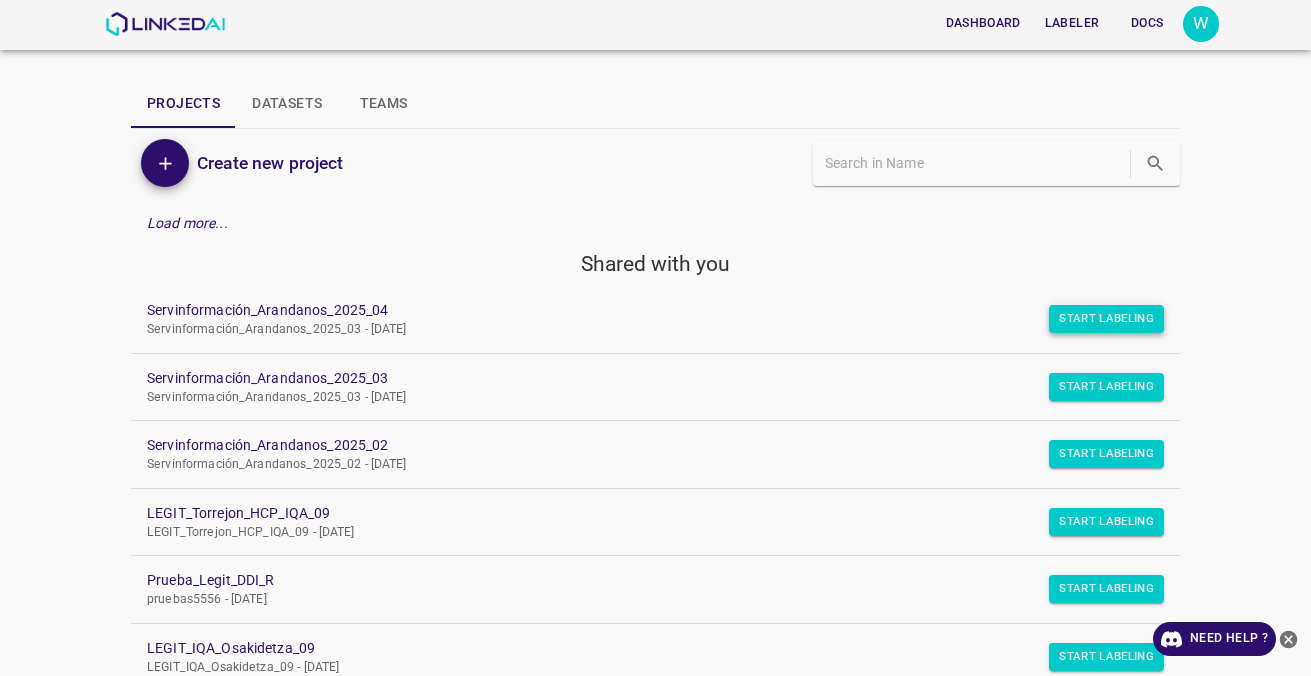 click on "Start Labeling" at bounding box center [1106, 319] 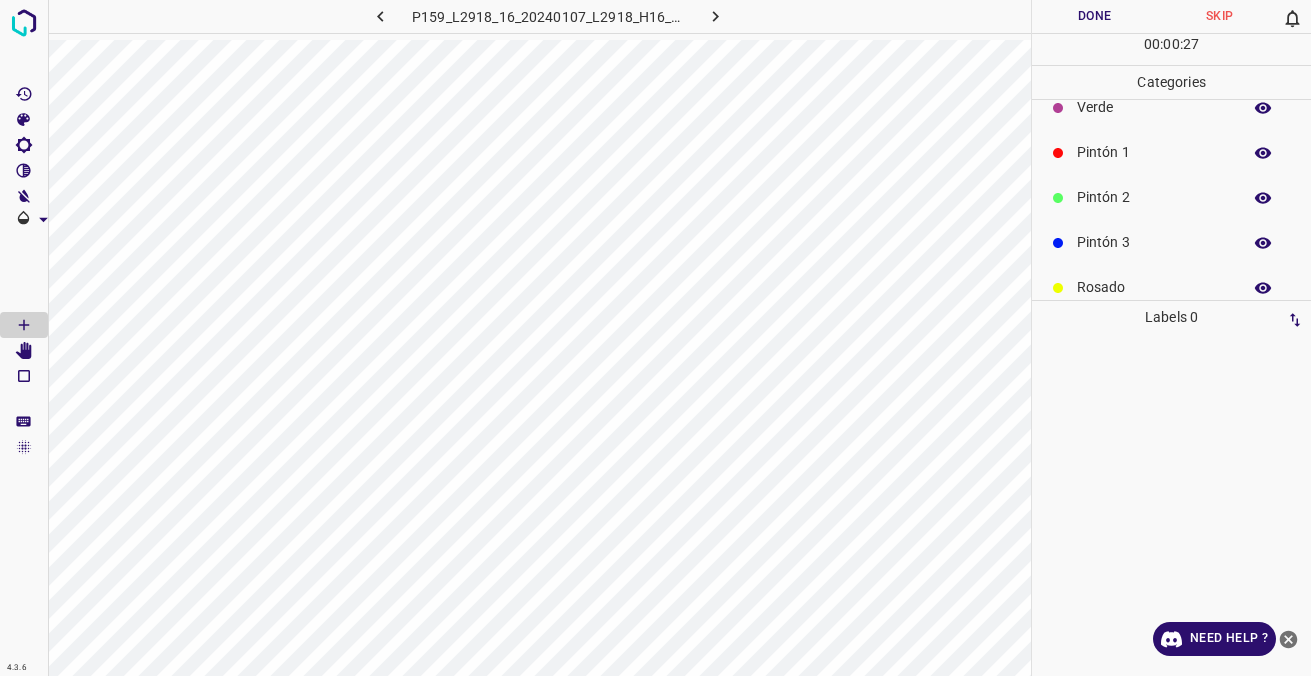 scroll, scrollTop: 176, scrollLeft: 0, axis: vertical 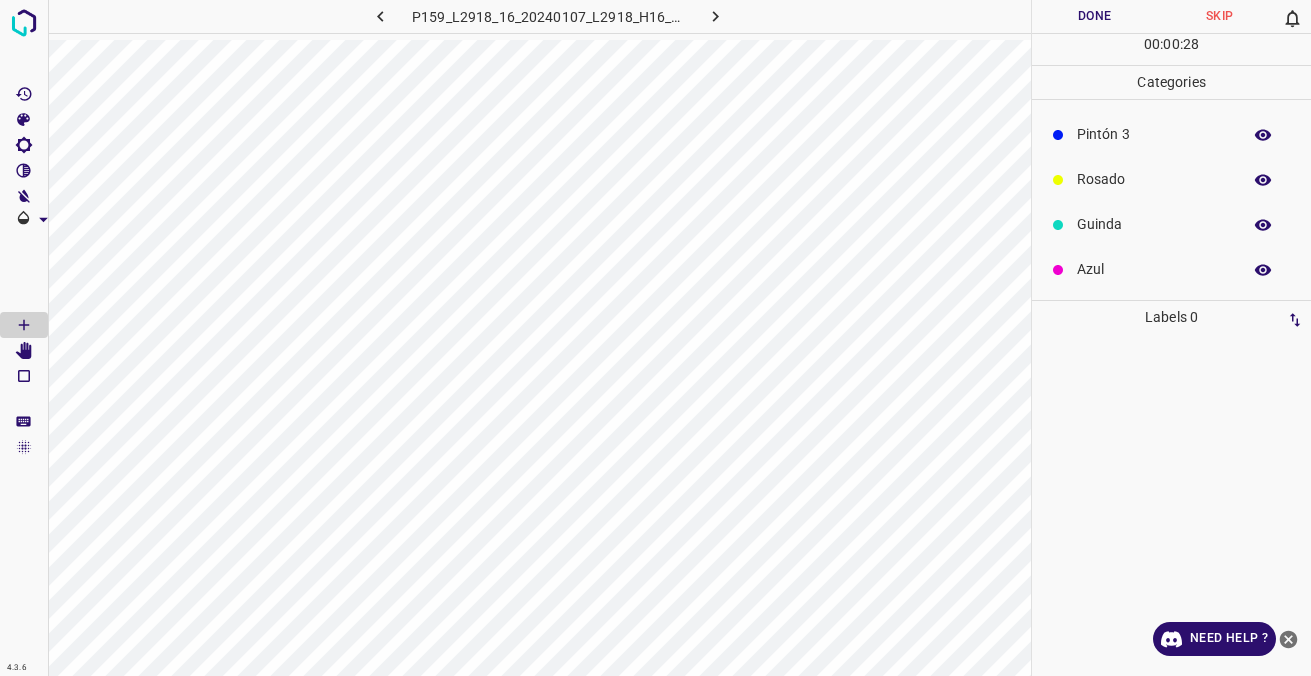 click on "Azul" at bounding box center [1171, 269] 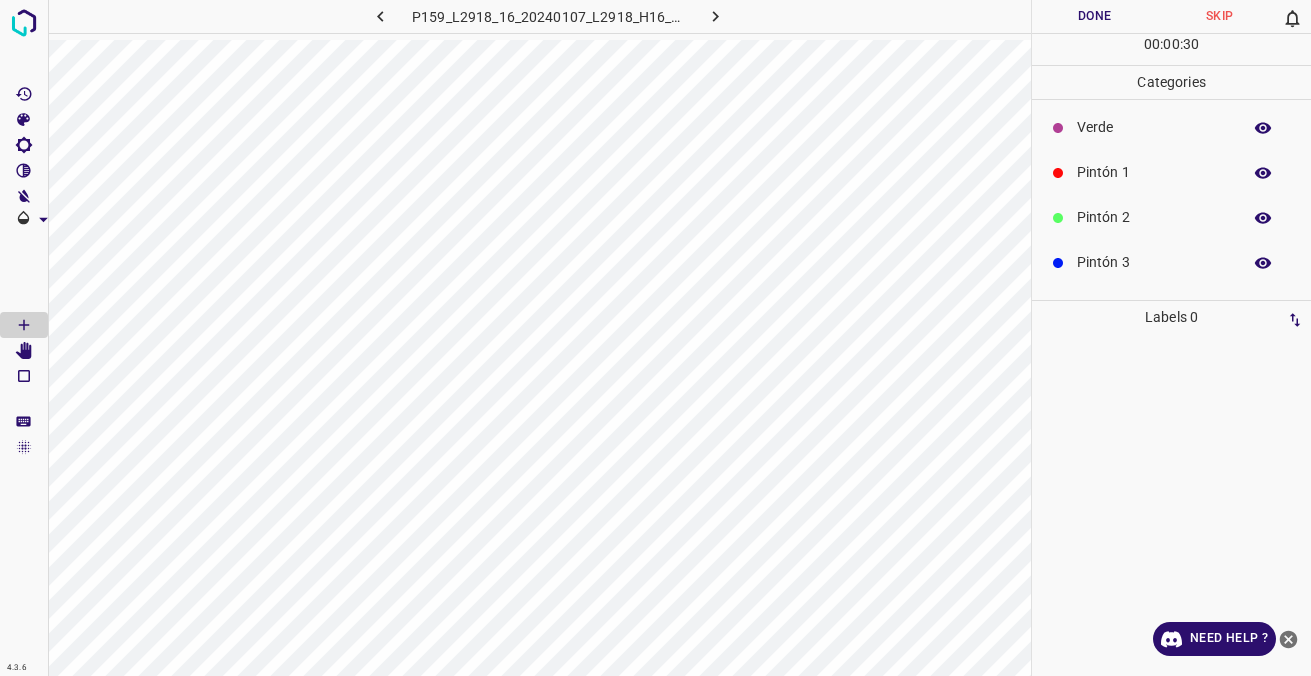 scroll, scrollTop: 0, scrollLeft: 0, axis: both 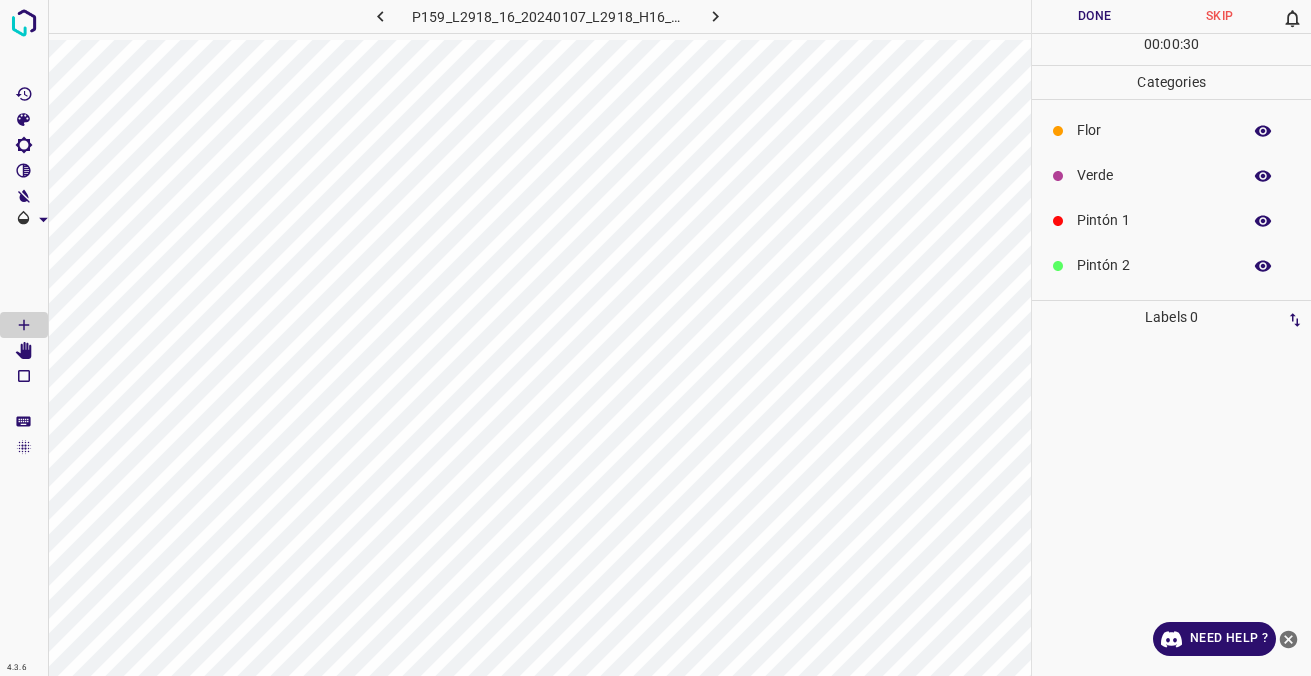 click on "Verde" at bounding box center (1154, 175) 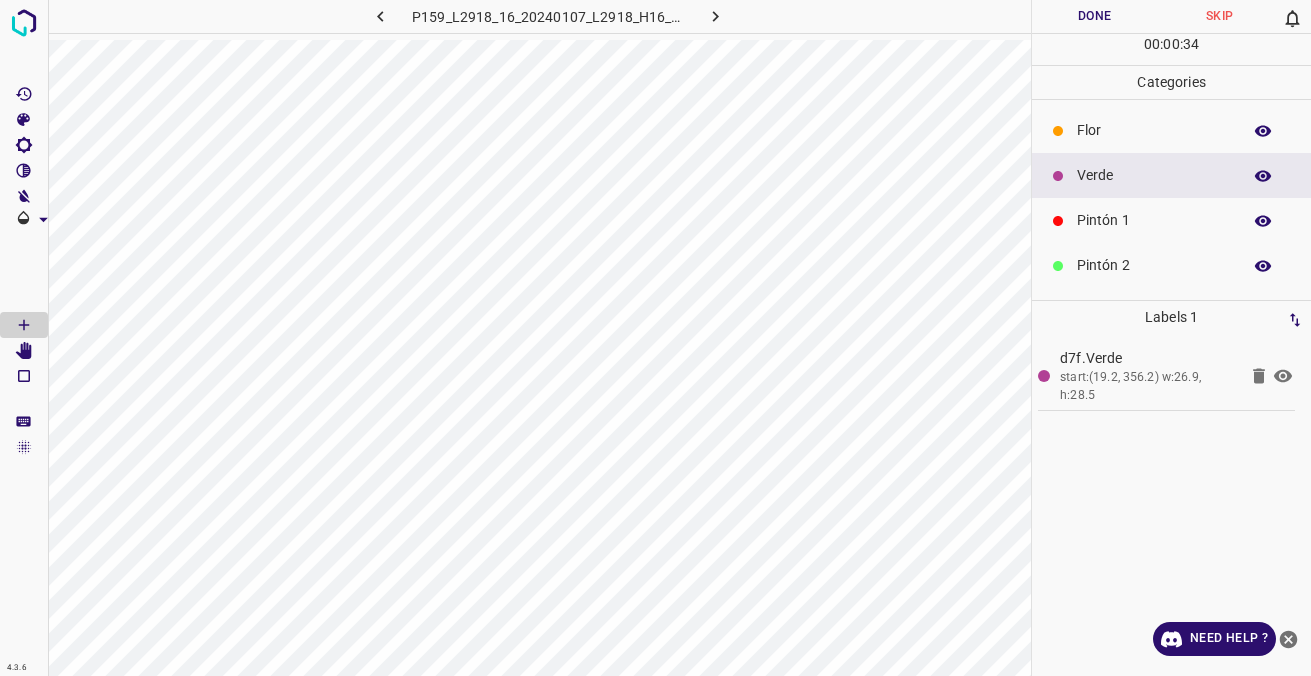 scroll, scrollTop: 176, scrollLeft: 0, axis: vertical 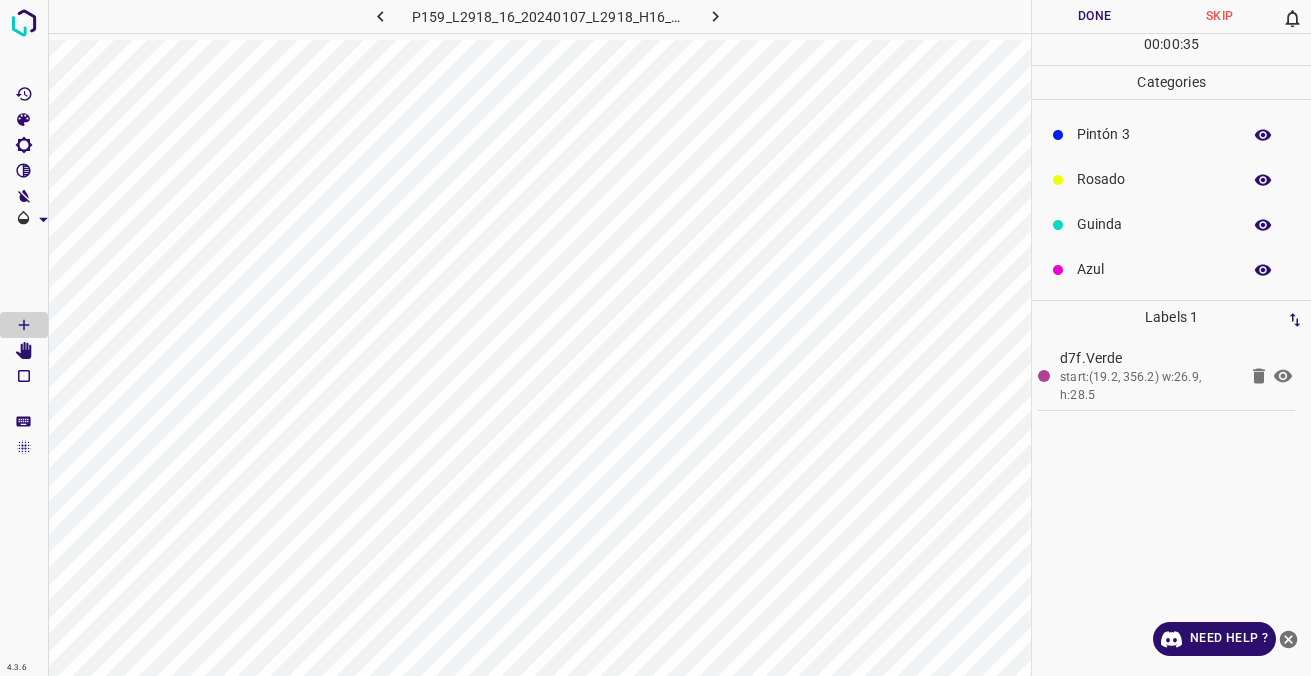 click on "Azul" at bounding box center (1171, 269) 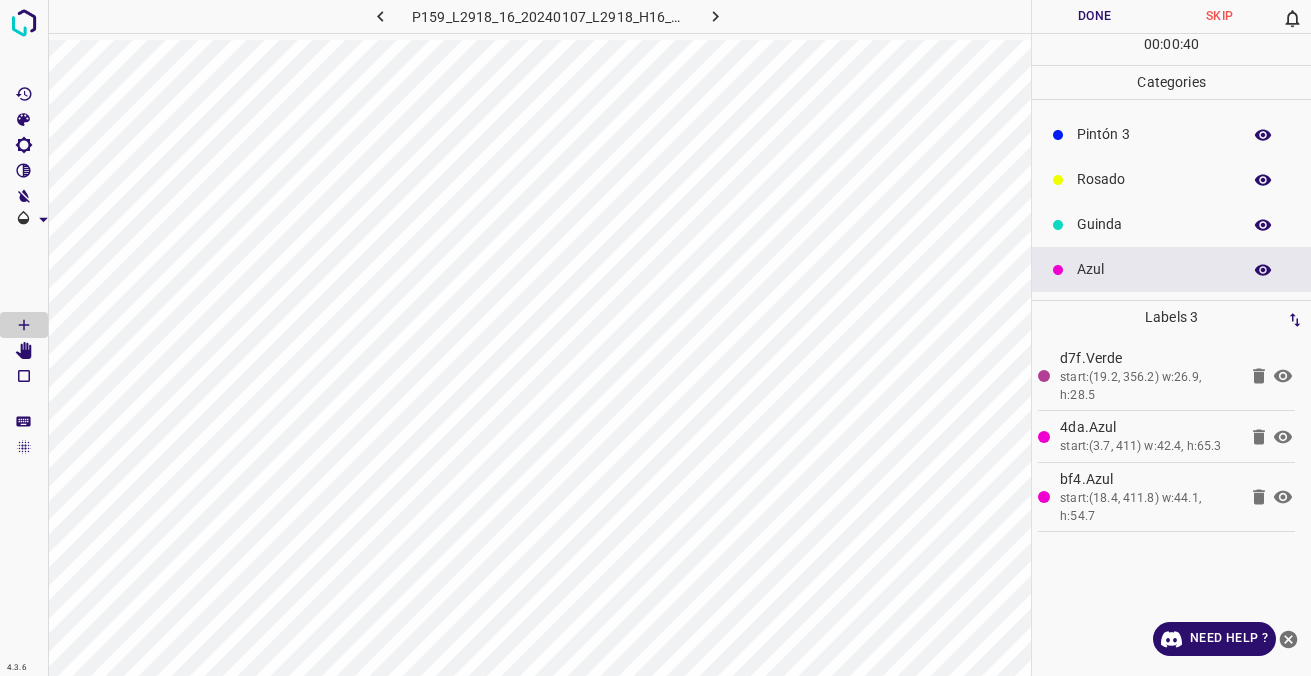 click on "Guinda" at bounding box center [1154, 224] 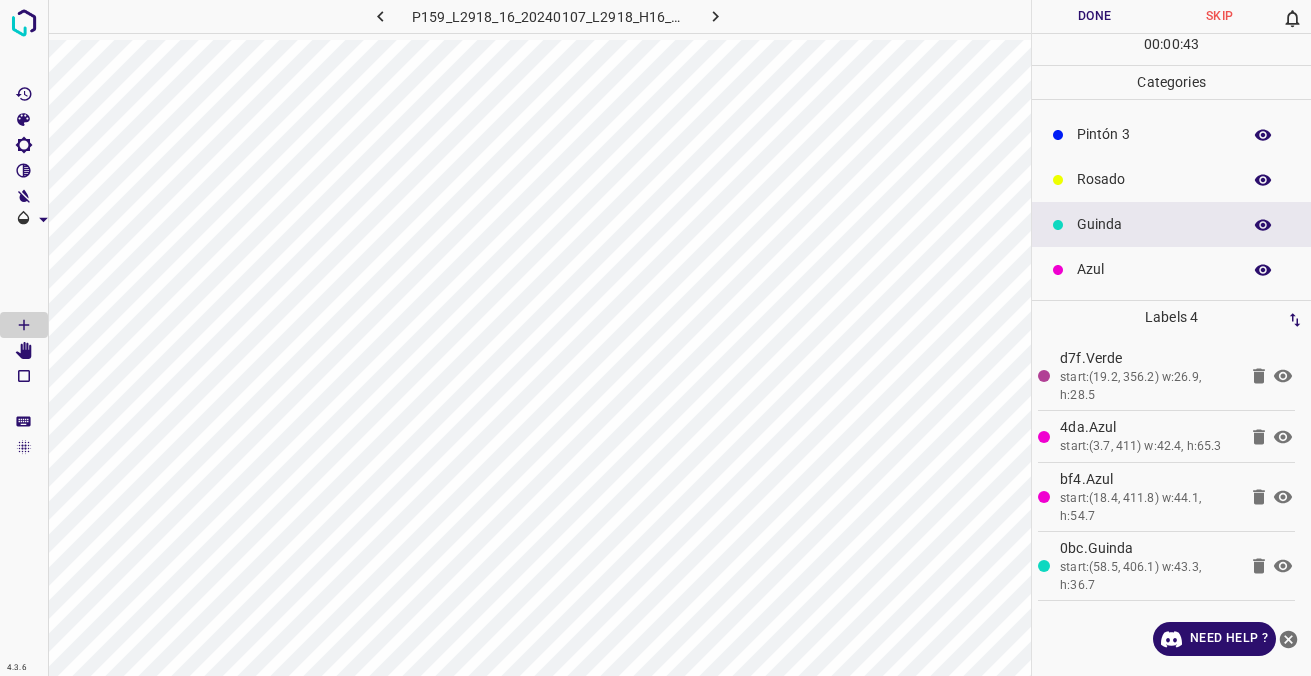 click on "Azul" at bounding box center [1171, 269] 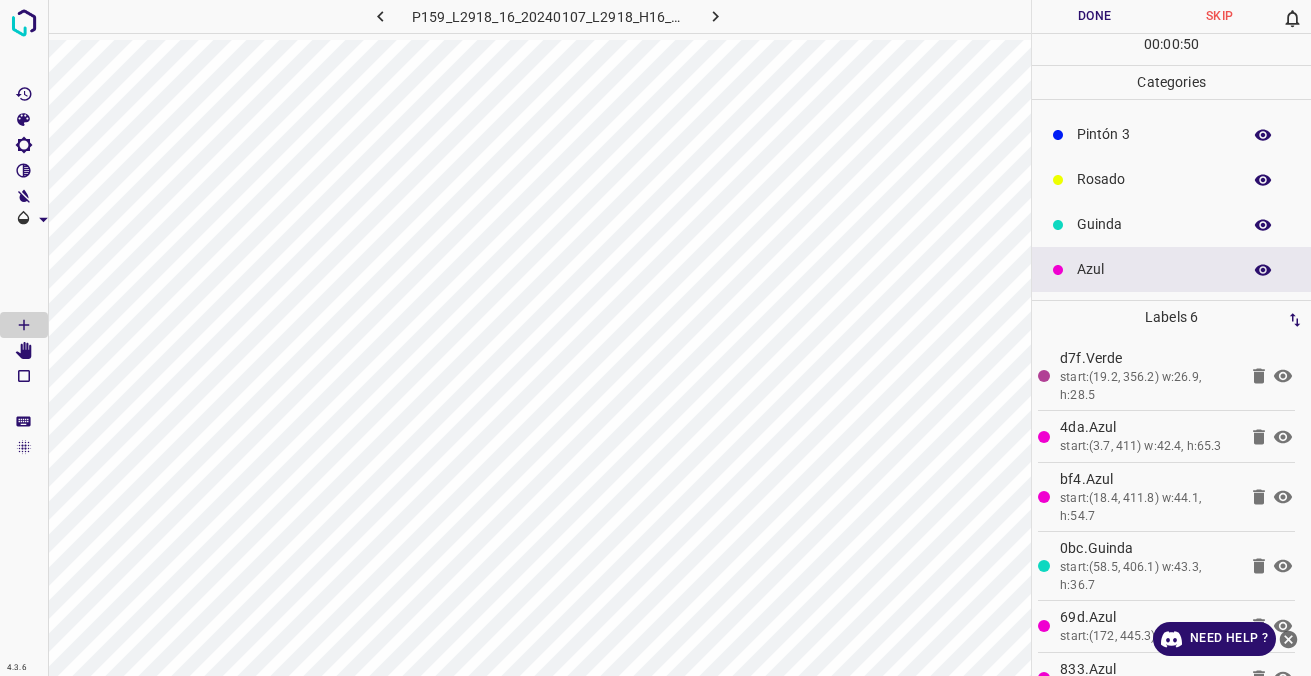 click on "Rosado" at bounding box center [1154, 179] 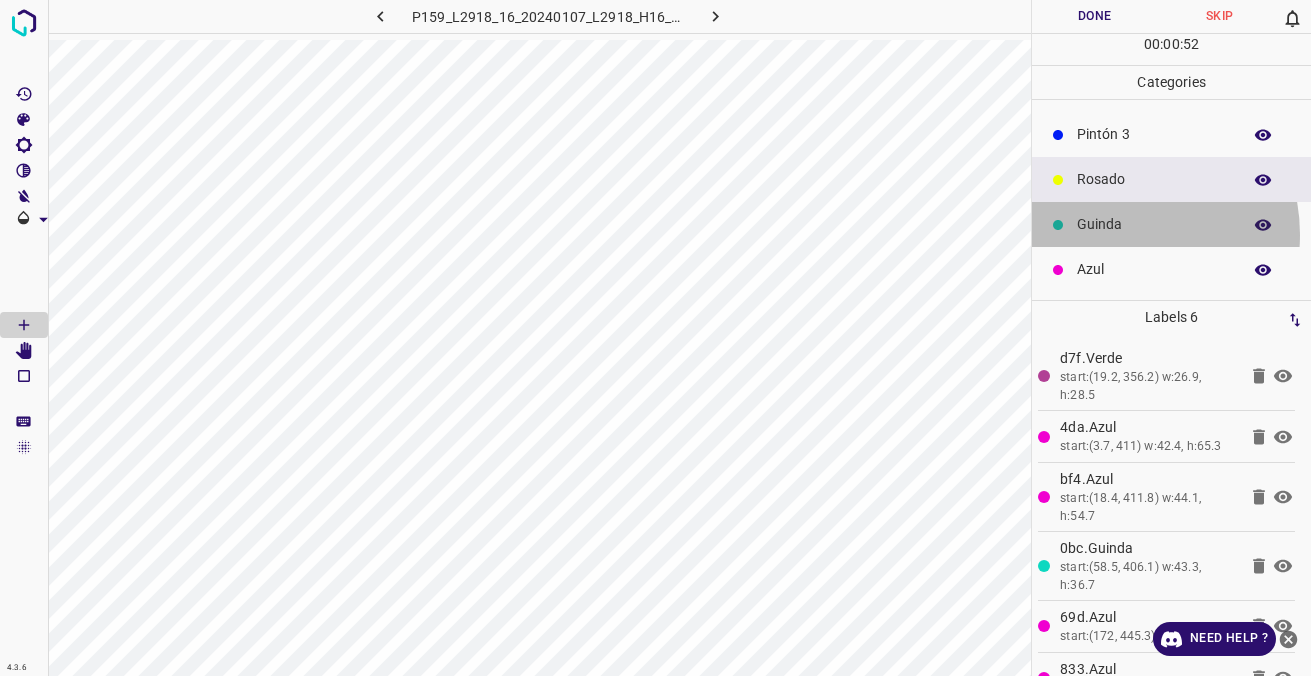 click on "Guinda" at bounding box center (1154, 224) 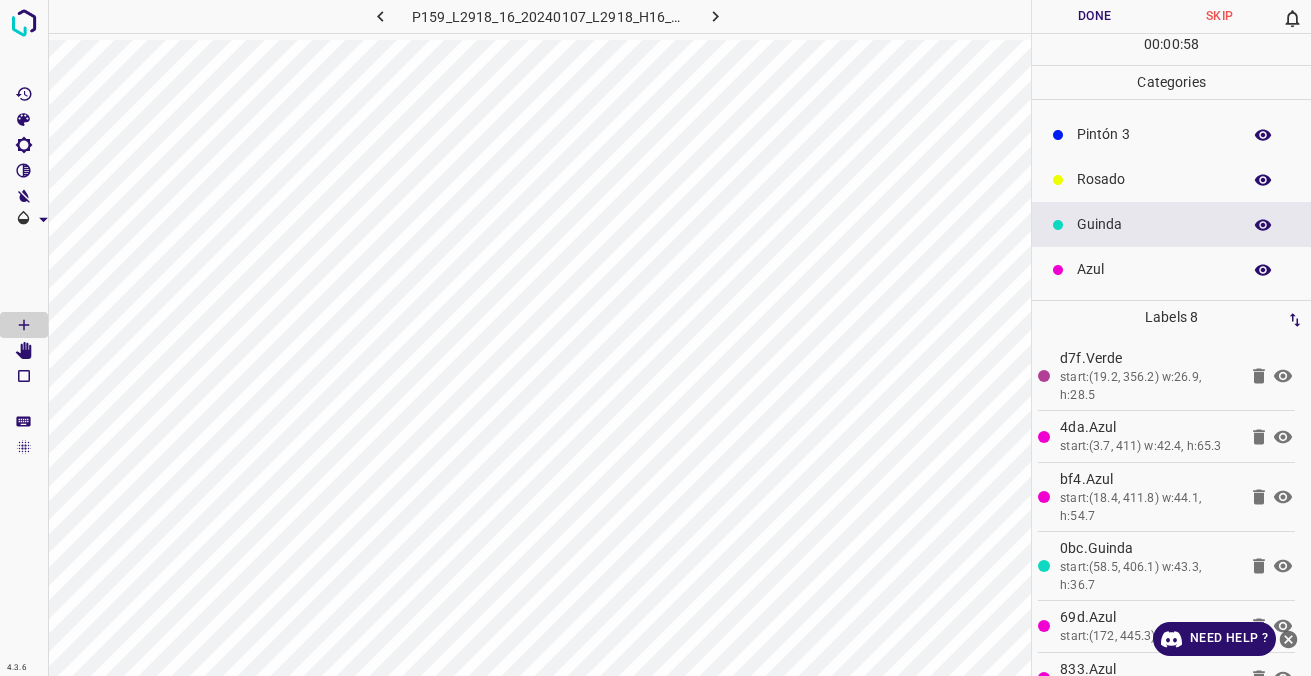 click on "Azul" at bounding box center [1154, 269] 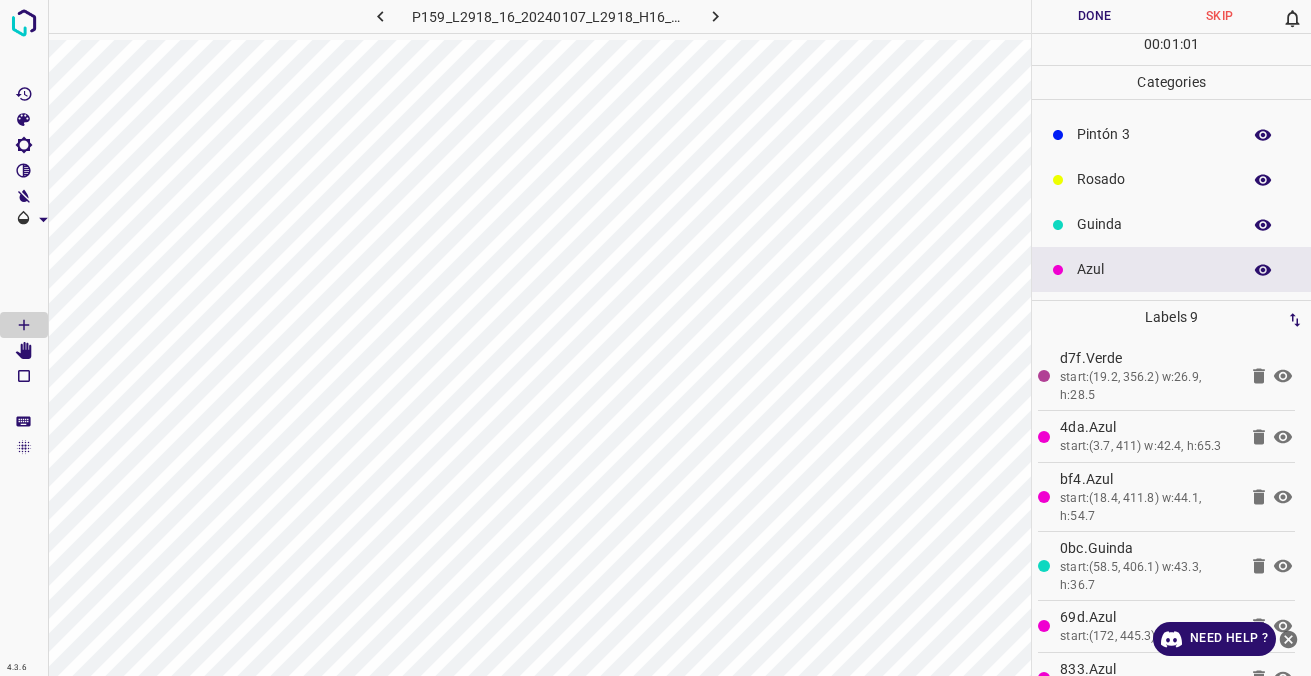 scroll, scrollTop: 0, scrollLeft: 0, axis: both 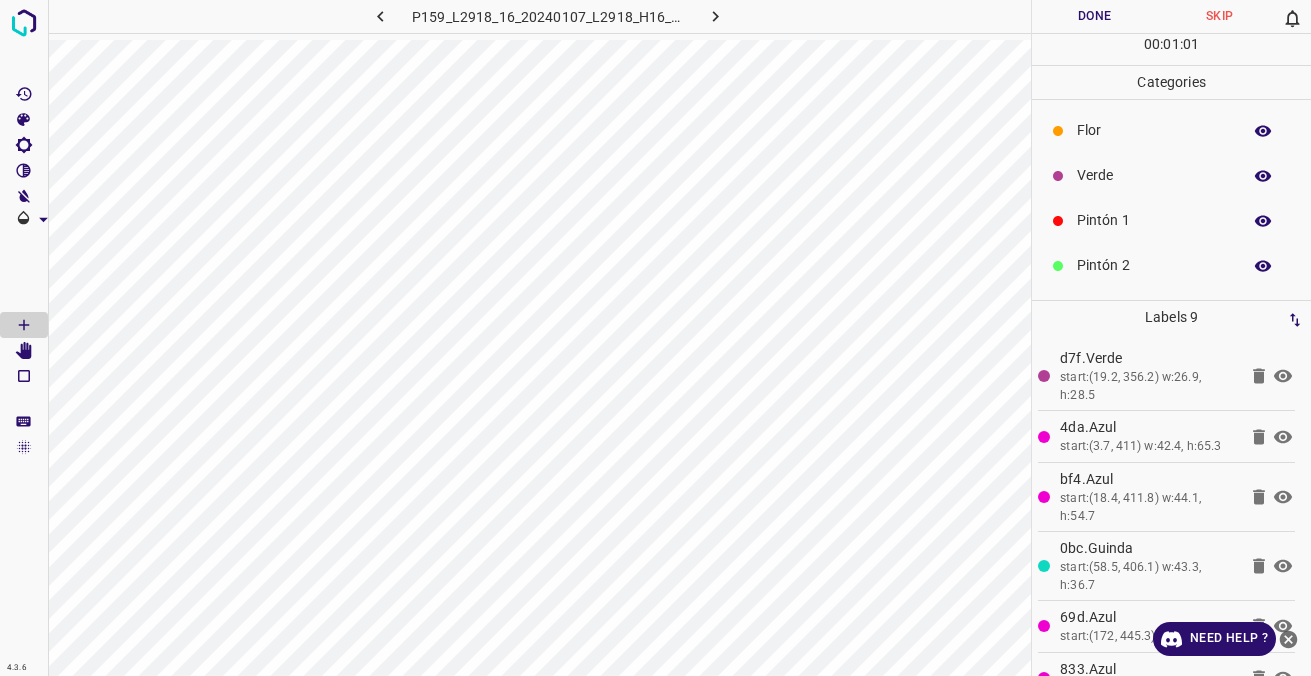 click on "Verde" at bounding box center (1154, 175) 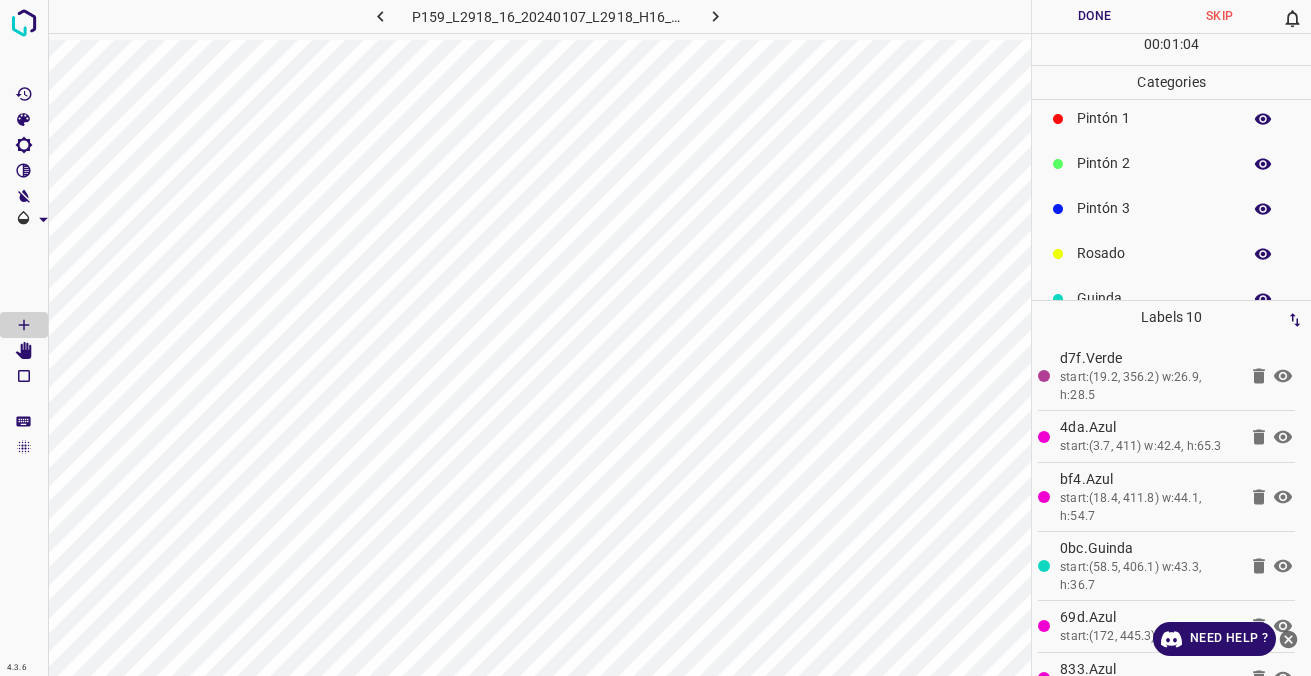 scroll, scrollTop: 176, scrollLeft: 0, axis: vertical 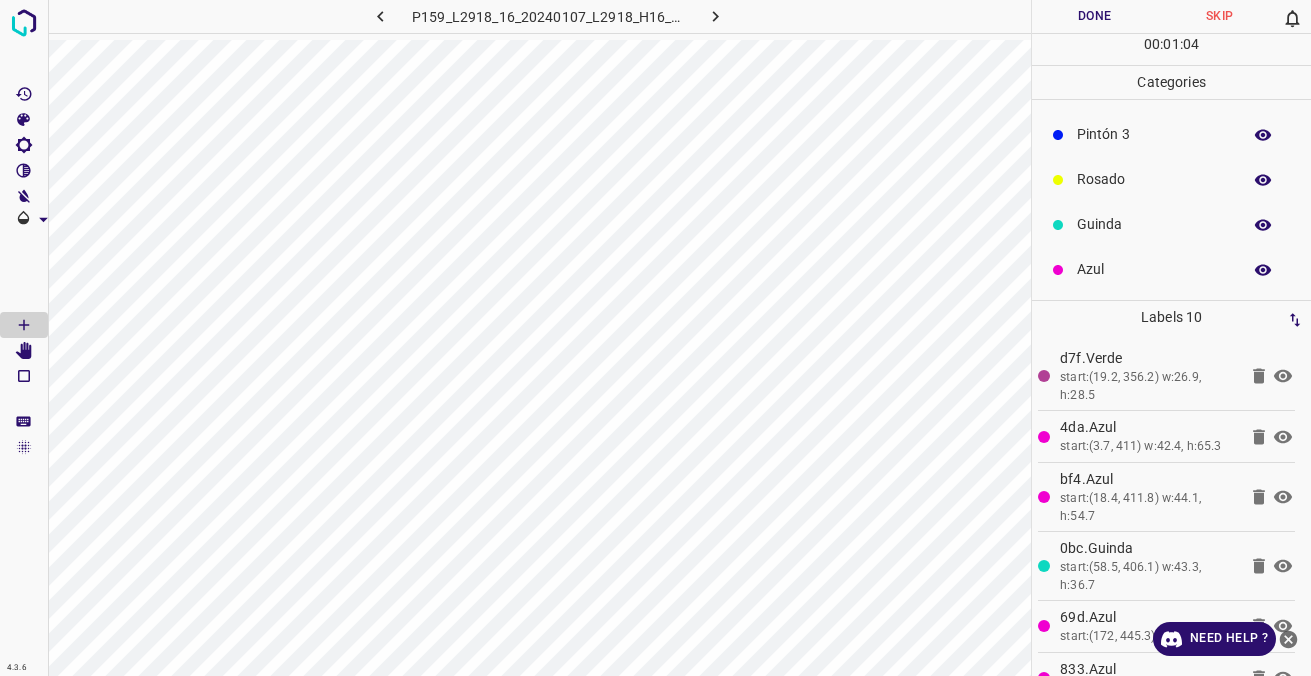 click on "Azul" at bounding box center (1154, 269) 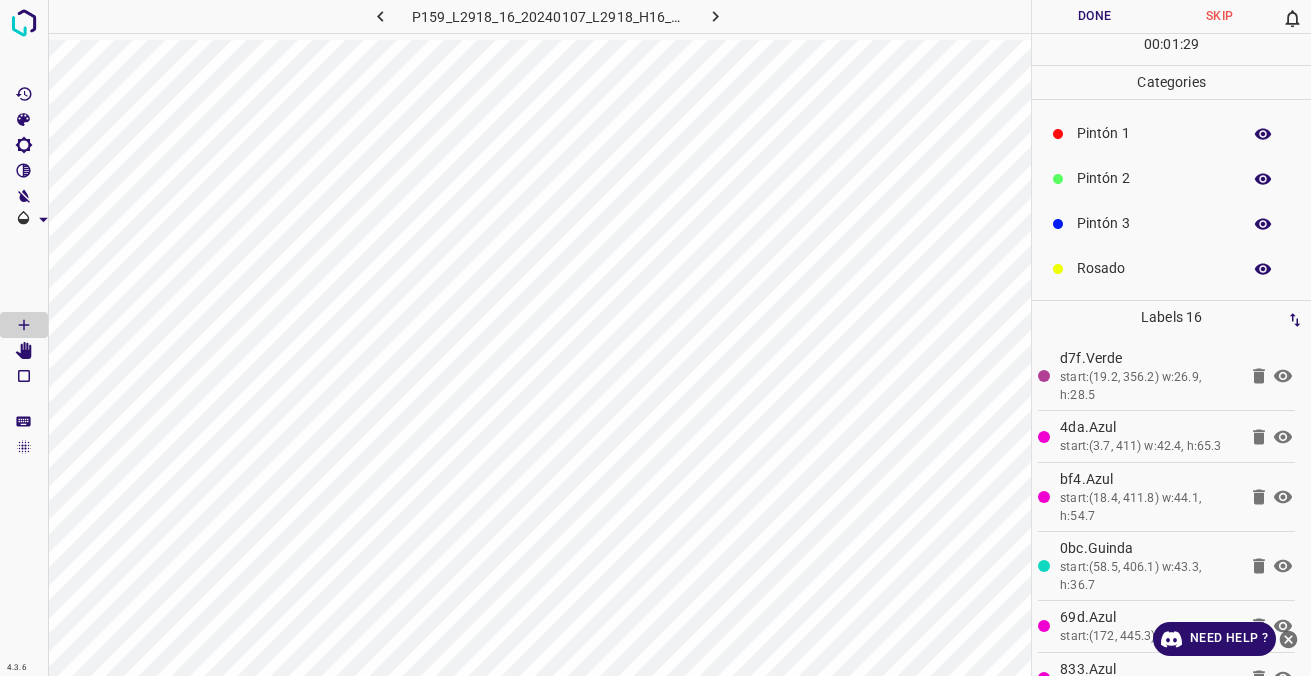 scroll, scrollTop: 0, scrollLeft: 0, axis: both 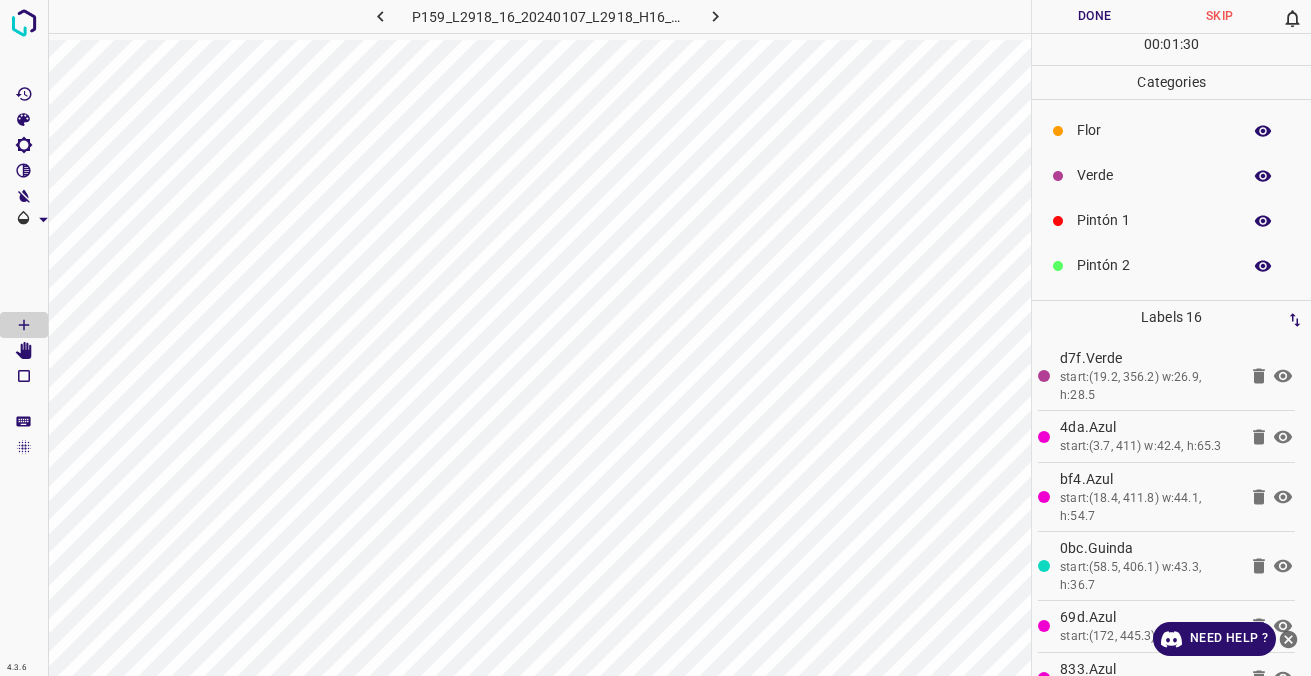 click on "Verde" at bounding box center (1171, 175) 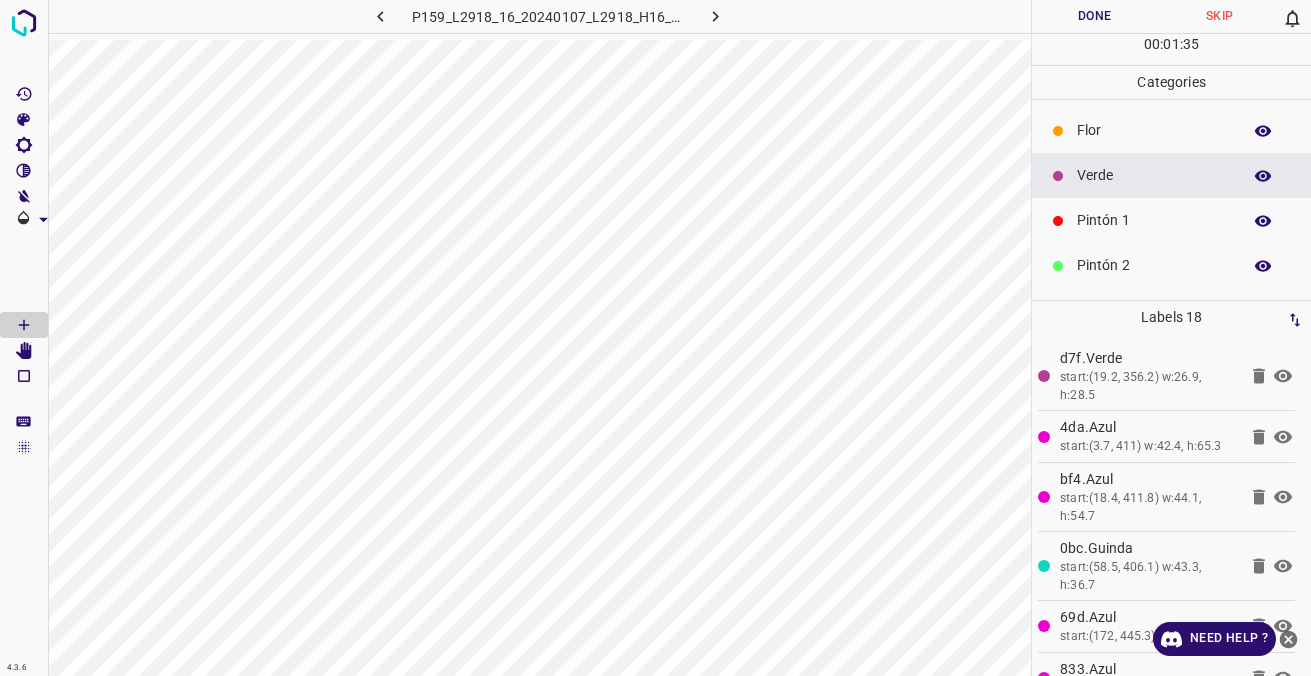 scroll, scrollTop: 176, scrollLeft: 0, axis: vertical 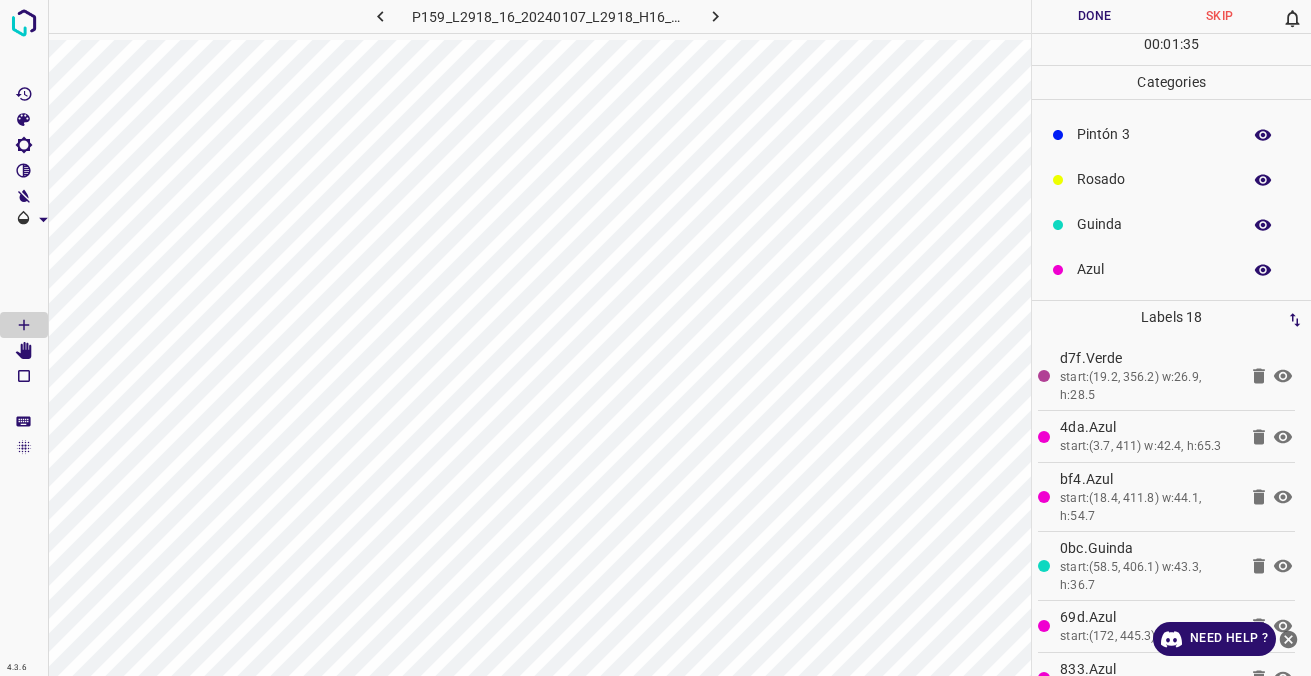 click on "Azul" at bounding box center (1154, 269) 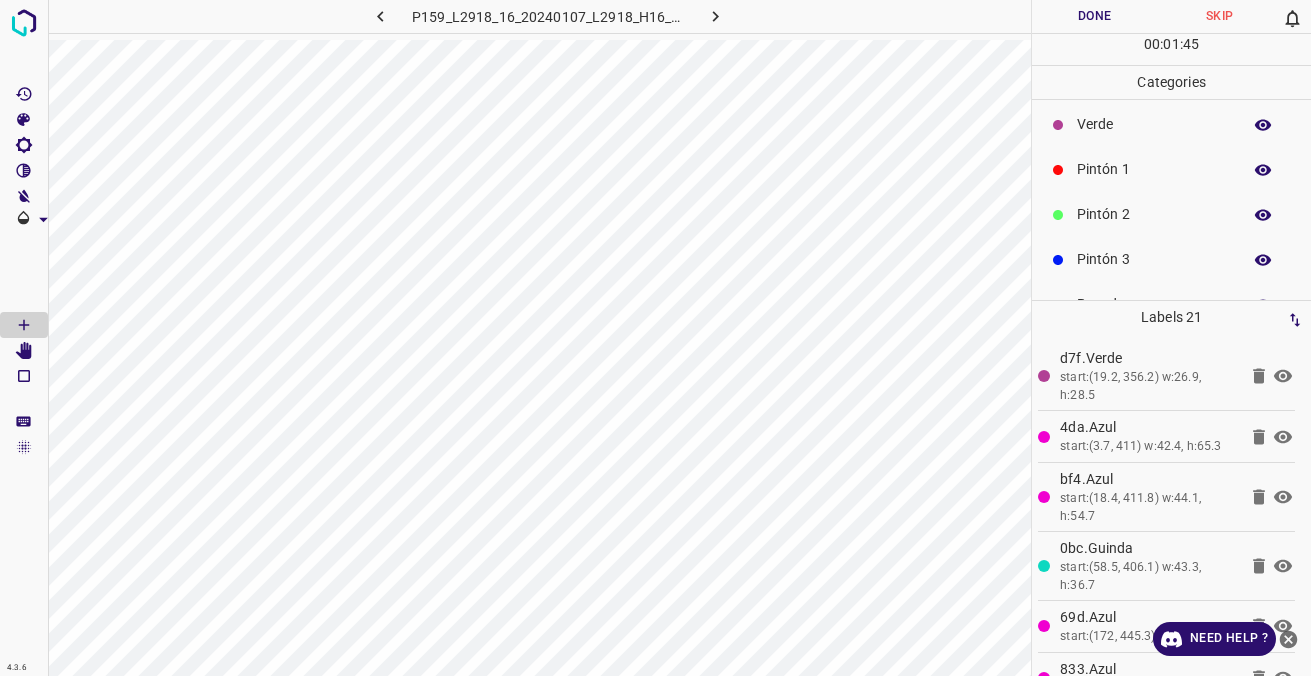 scroll, scrollTop: 100, scrollLeft: 0, axis: vertical 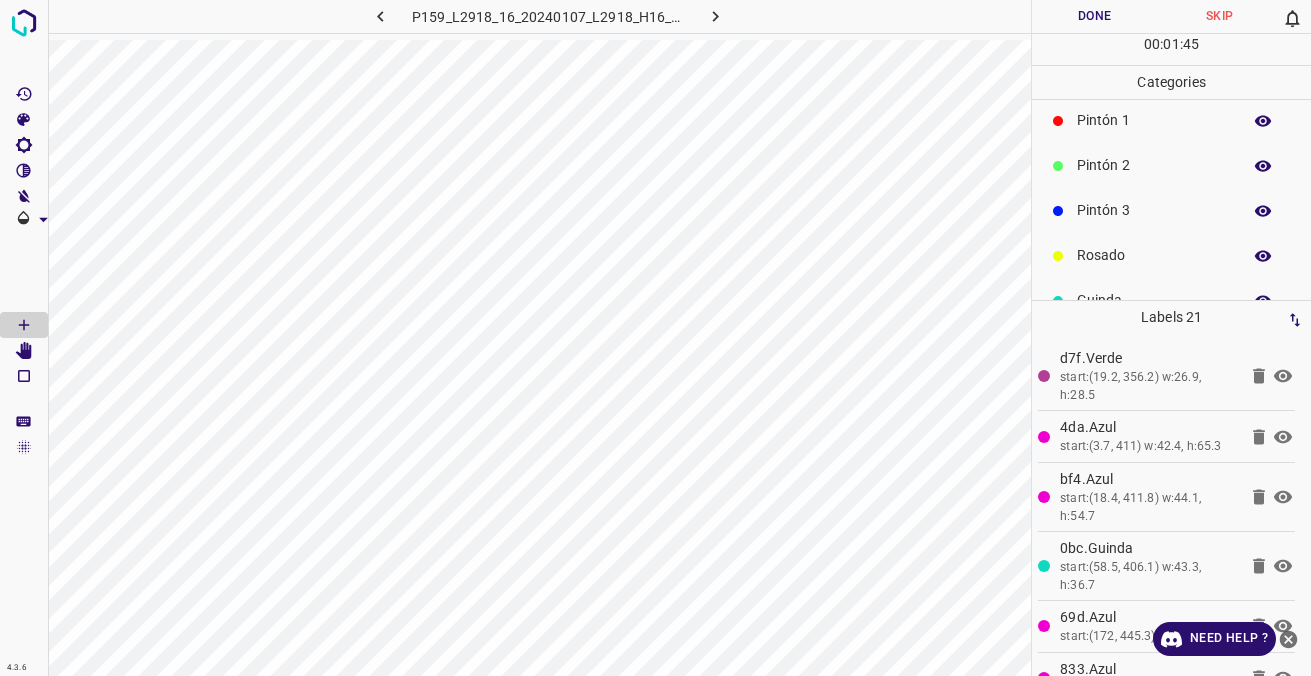 click on "Pintón 3" at bounding box center [1154, 210] 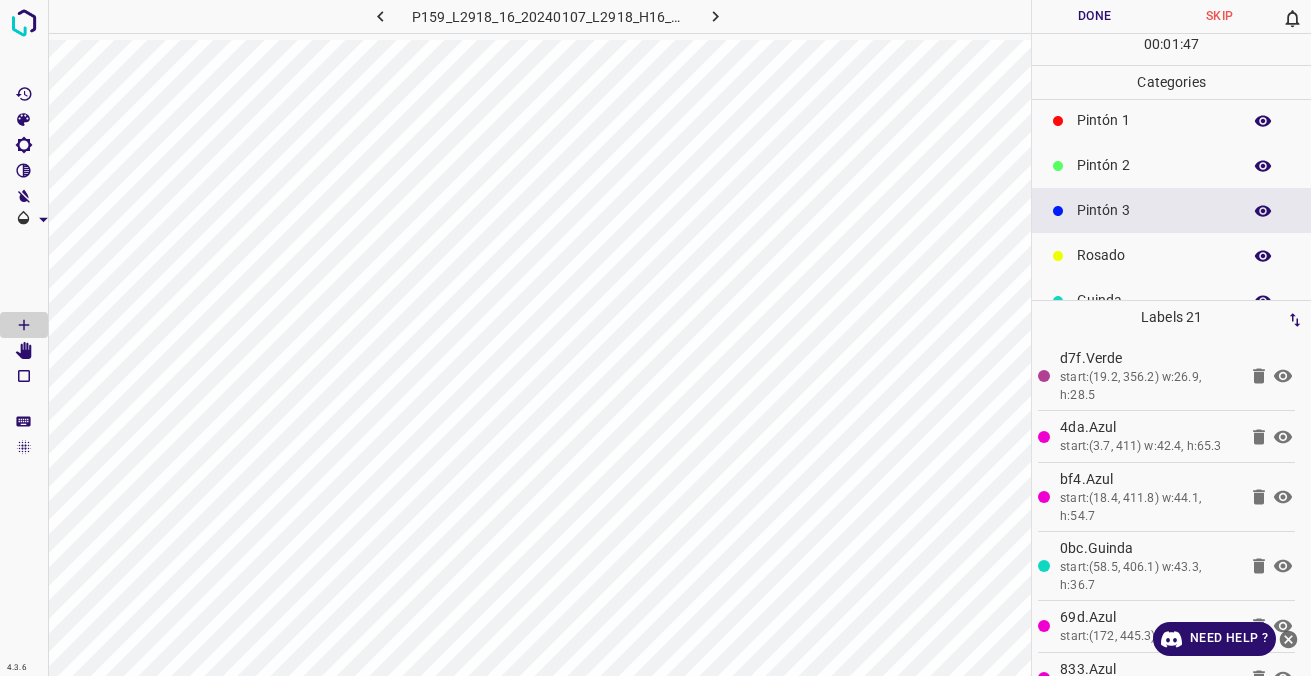 click on "Pintón 2" at bounding box center (1154, 165) 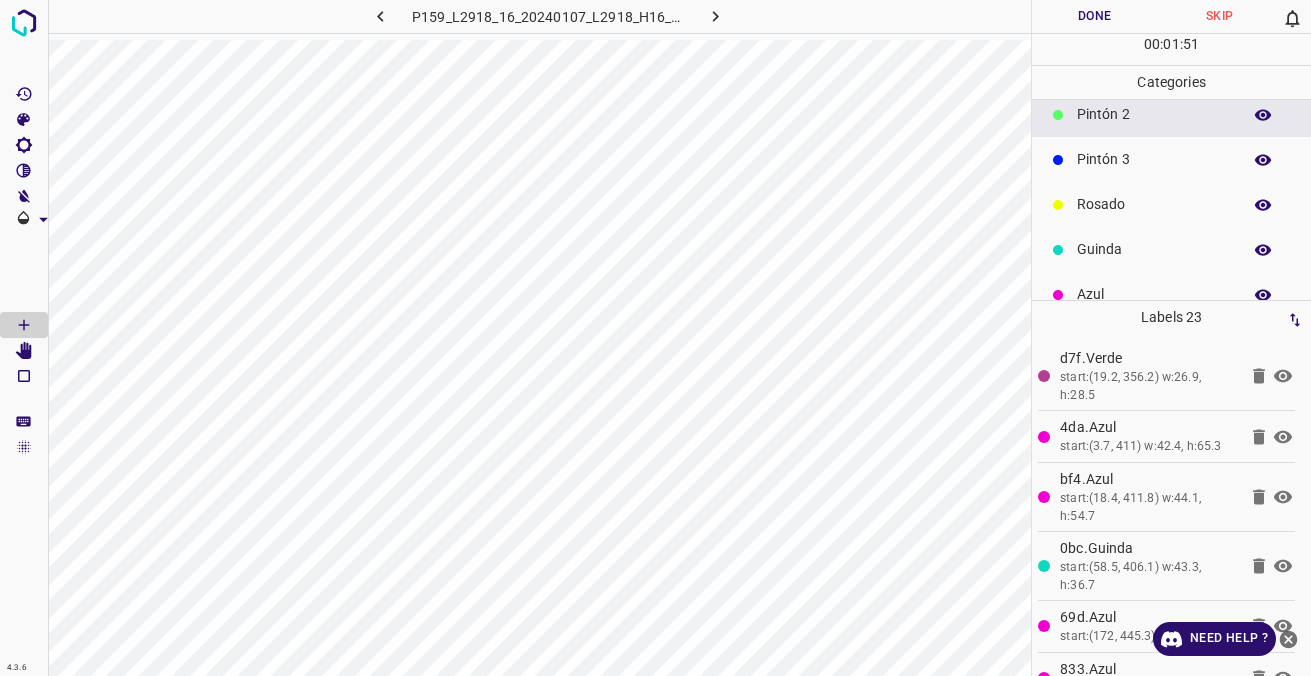 scroll, scrollTop: 176, scrollLeft: 0, axis: vertical 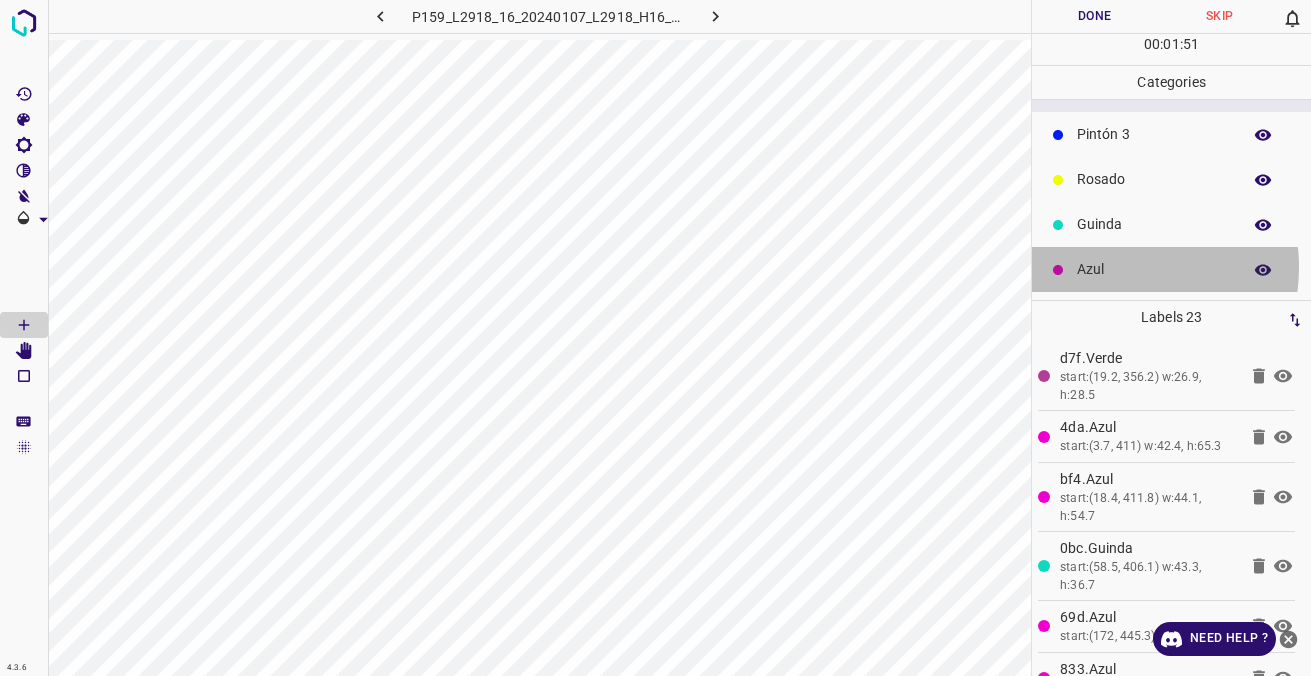 click on "Azul" at bounding box center [1154, 269] 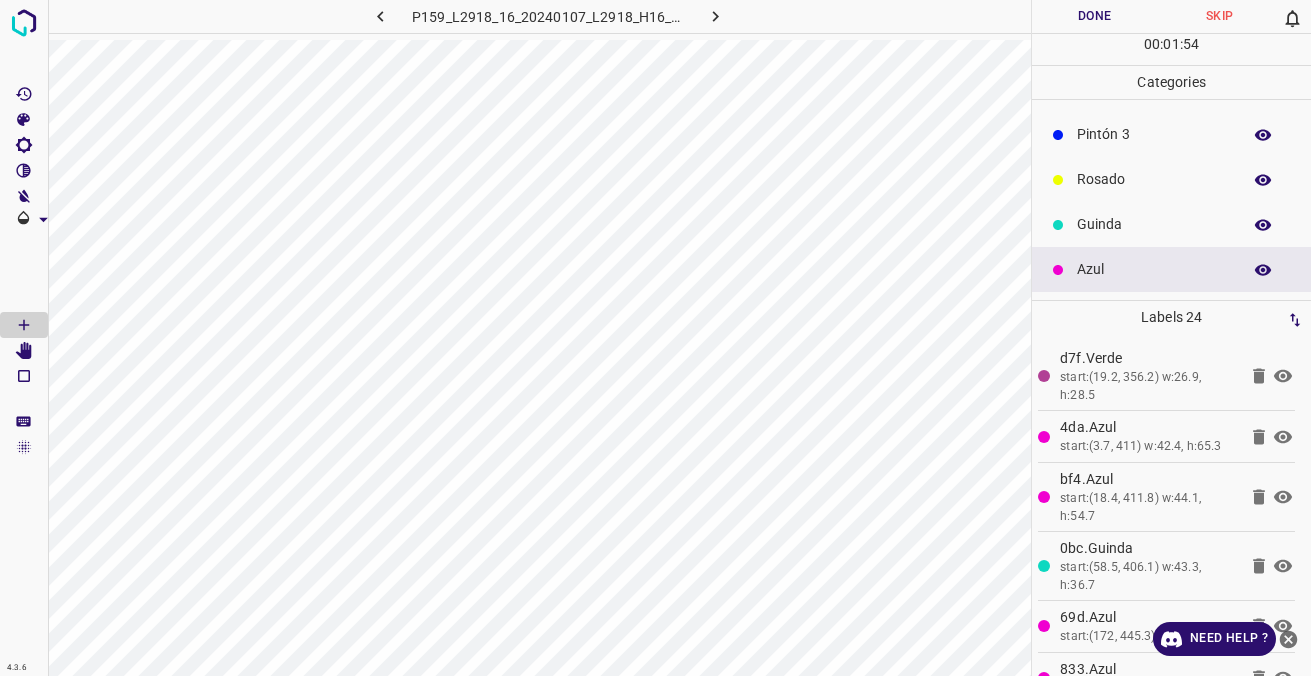 click on "Rosado" at bounding box center (1154, 179) 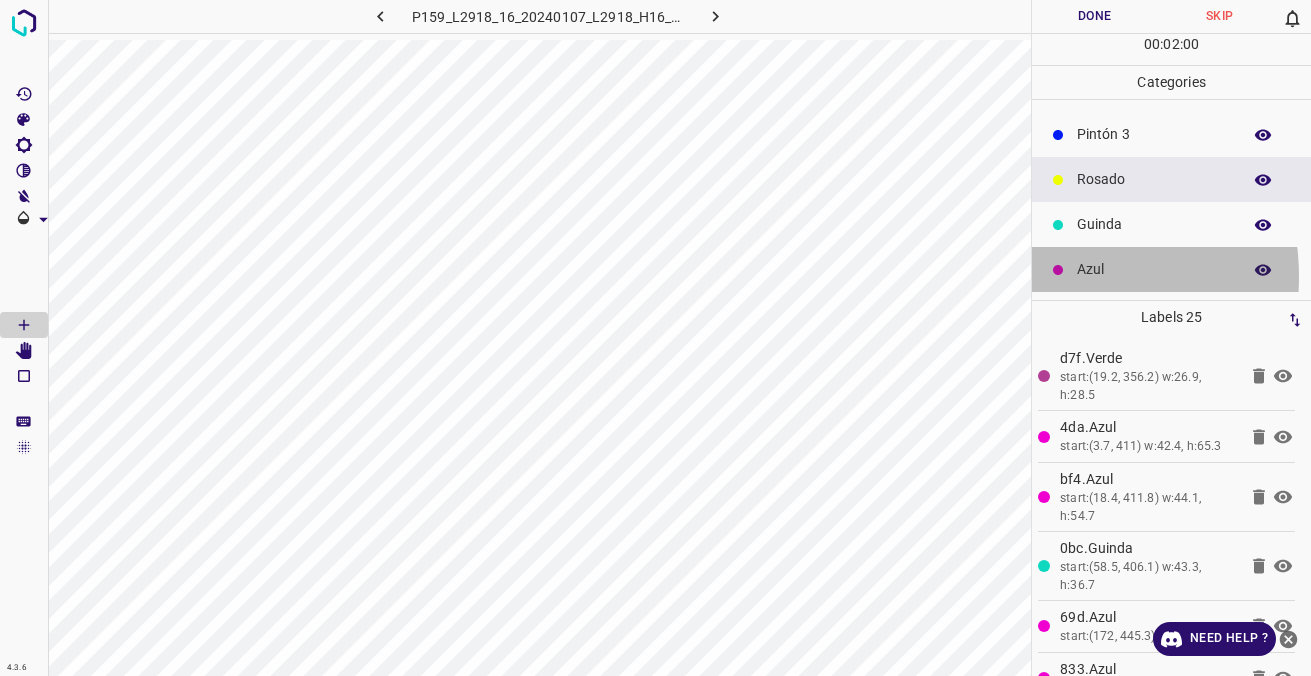 click at bounding box center (1058, 270) 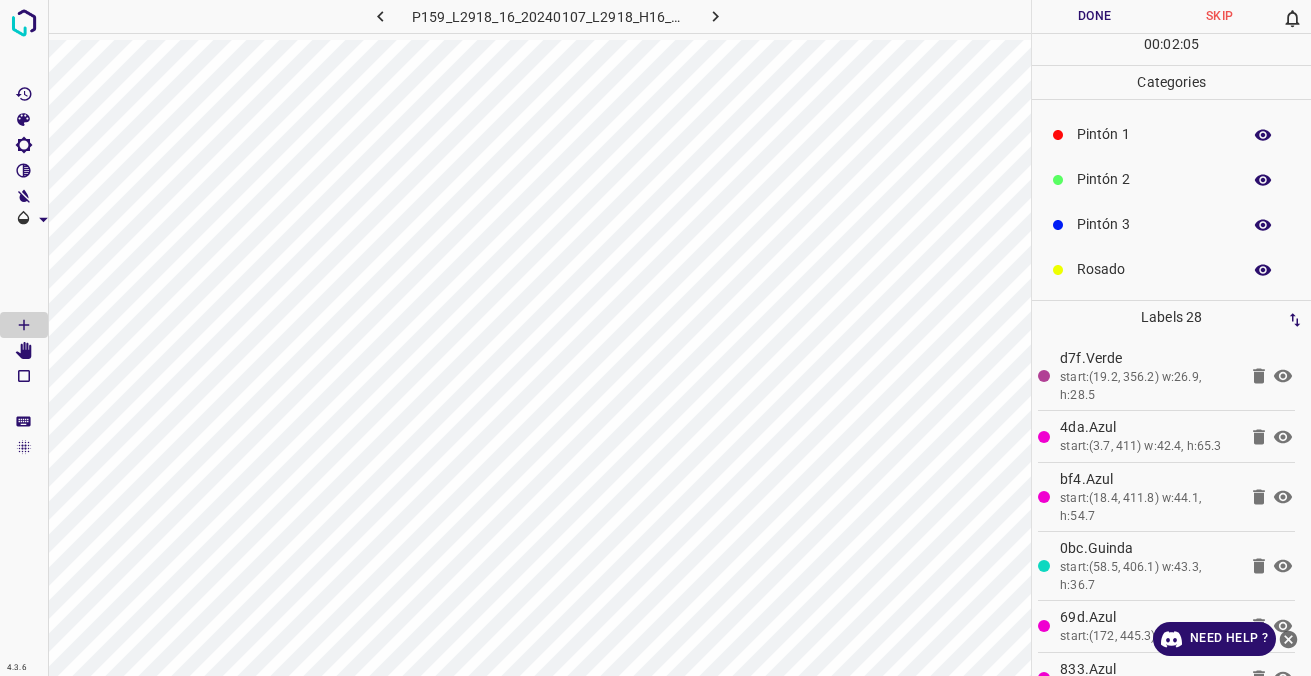 scroll, scrollTop: 0, scrollLeft: 0, axis: both 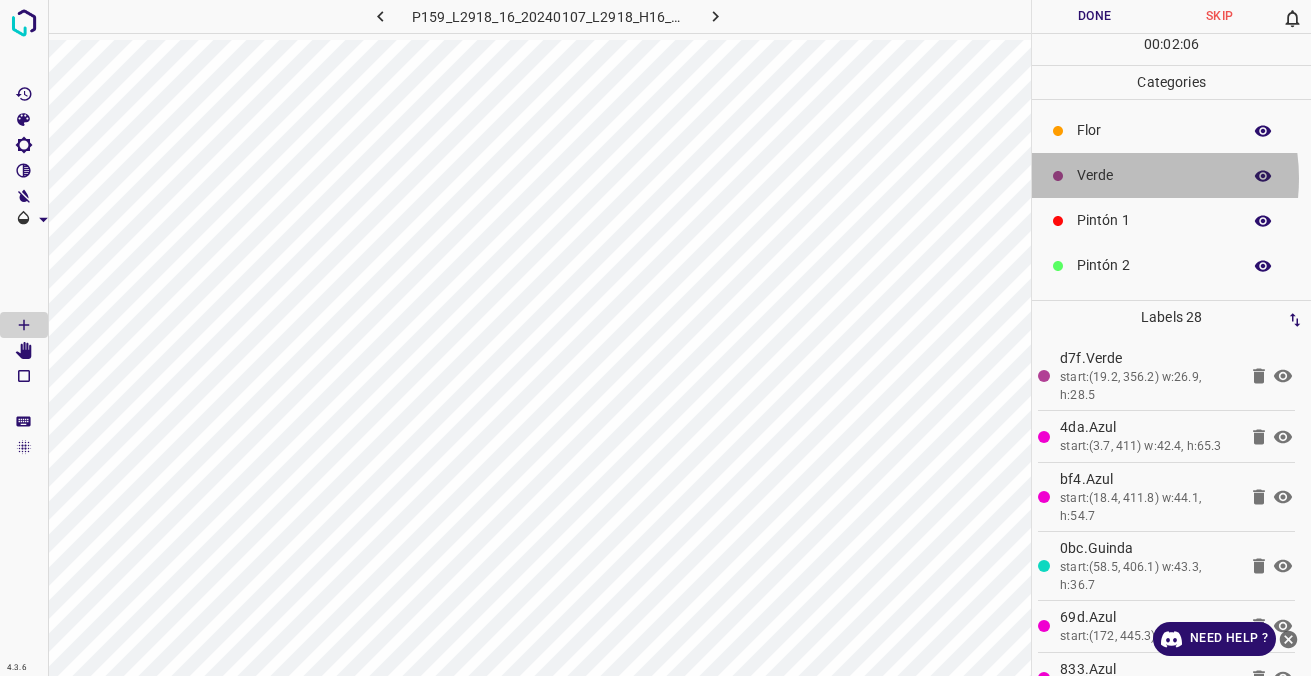 click on "Verde" at bounding box center [1154, 175] 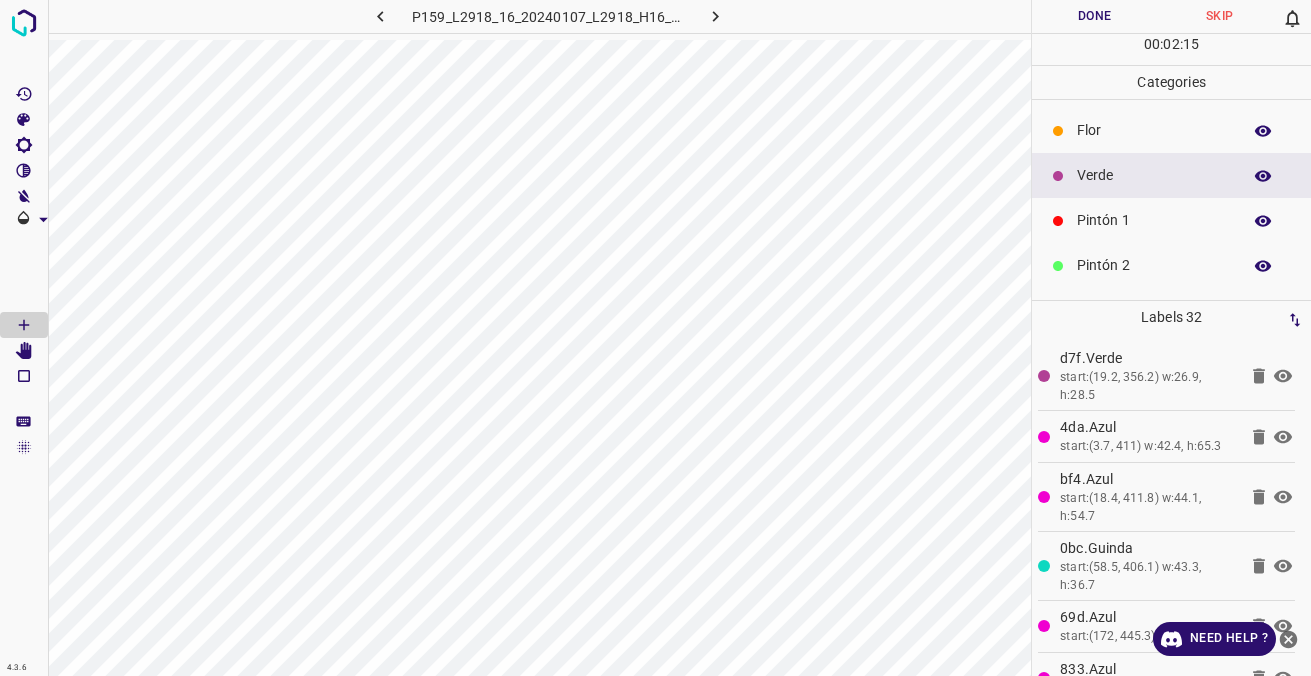 scroll, scrollTop: 176, scrollLeft: 0, axis: vertical 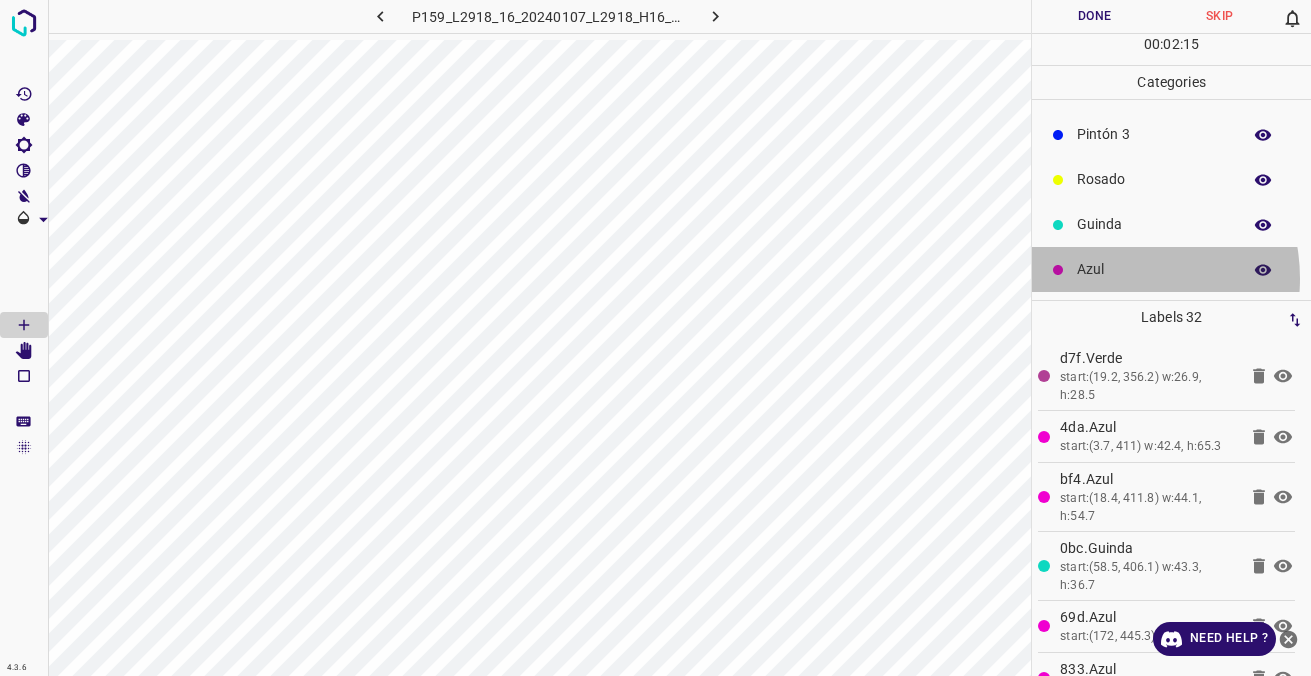 click on "Azul" at bounding box center (1154, 269) 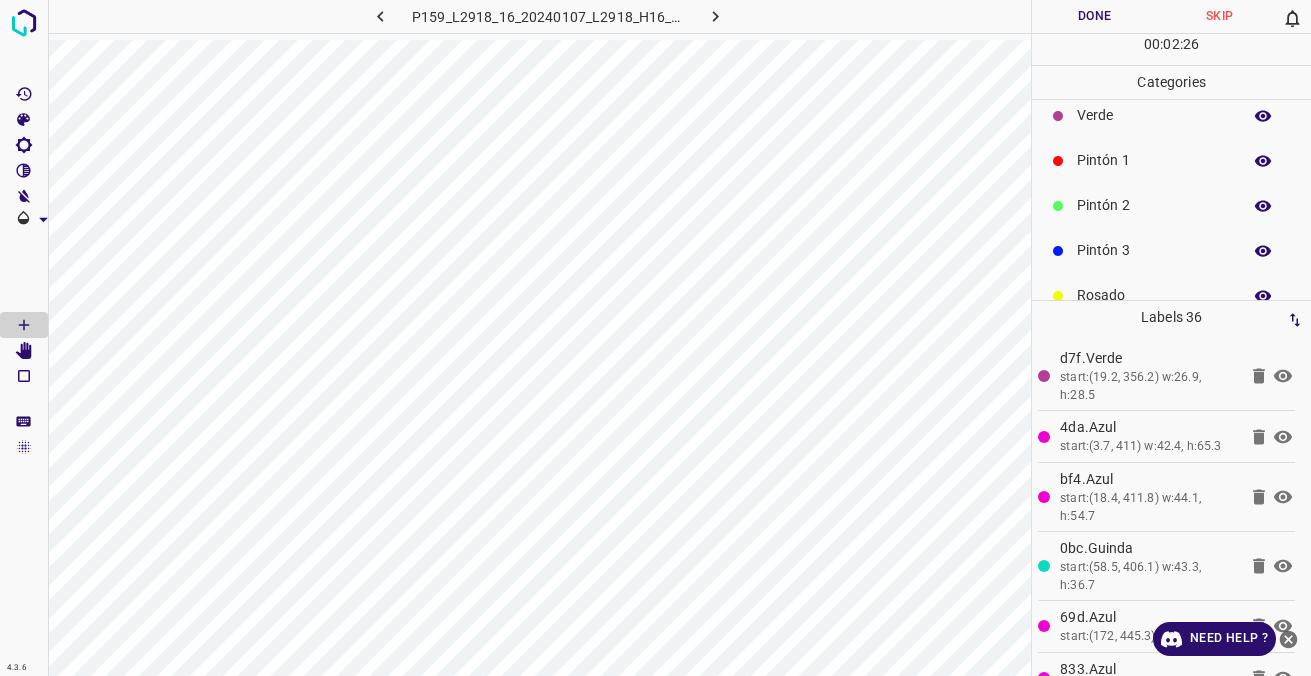 scroll, scrollTop: 0, scrollLeft: 0, axis: both 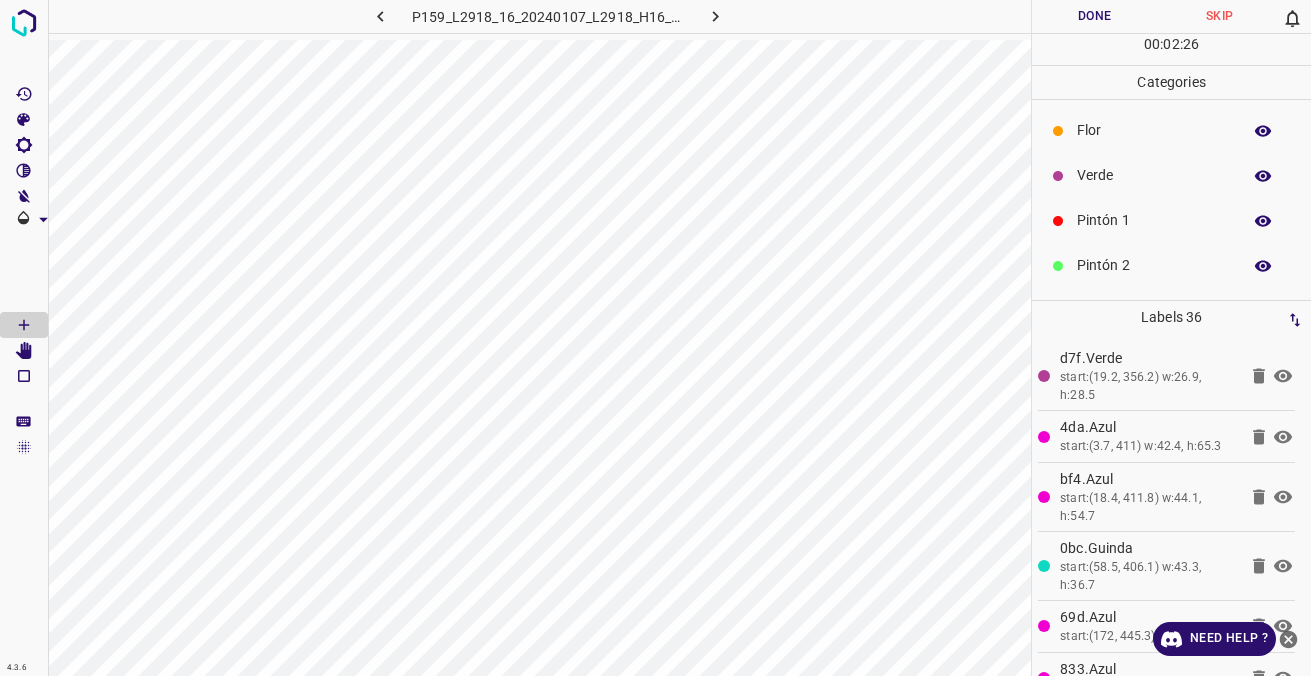 click on "Verde" at bounding box center (1154, 175) 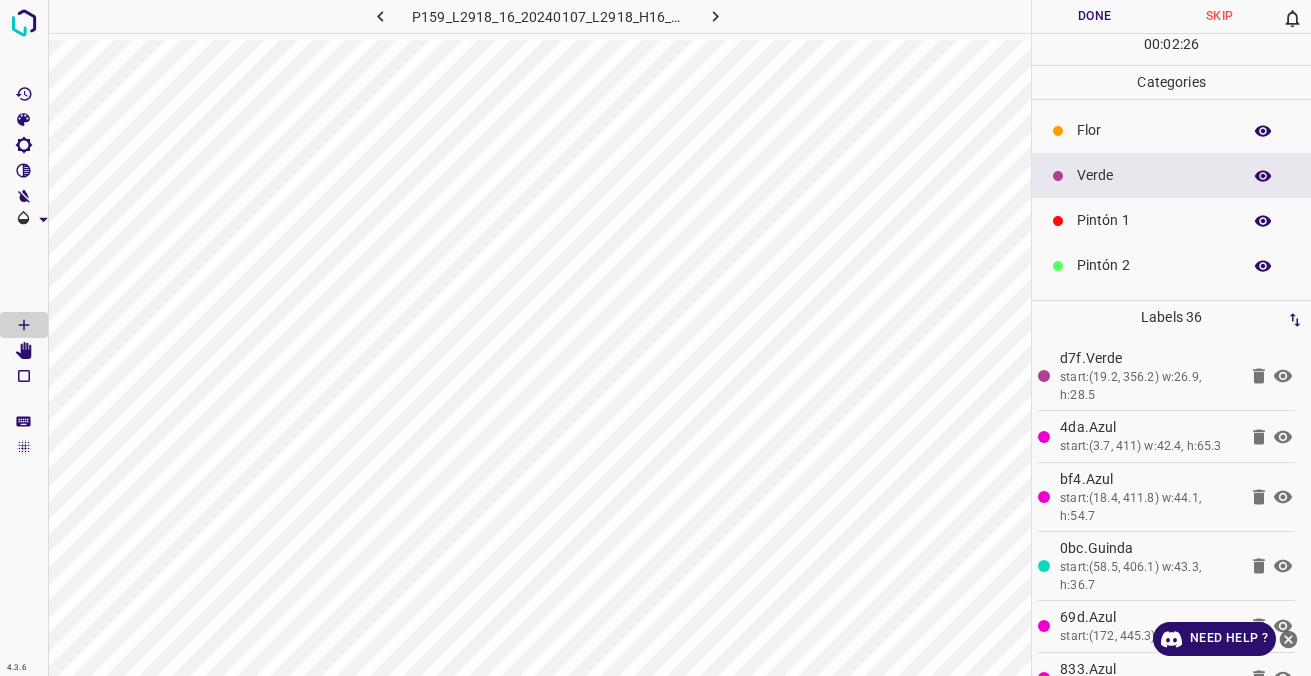 click on "Pintón 1" at bounding box center (1154, 220) 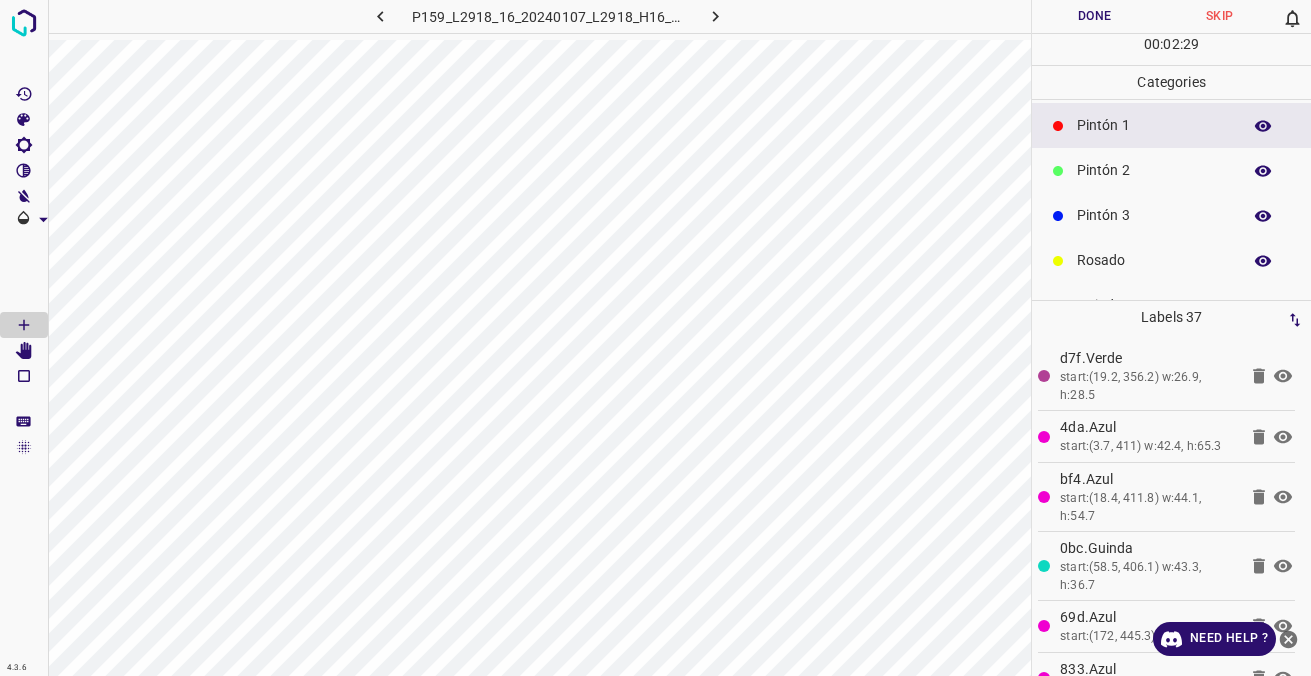 scroll, scrollTop: 176, scrollLeft: 0, axis: vertical 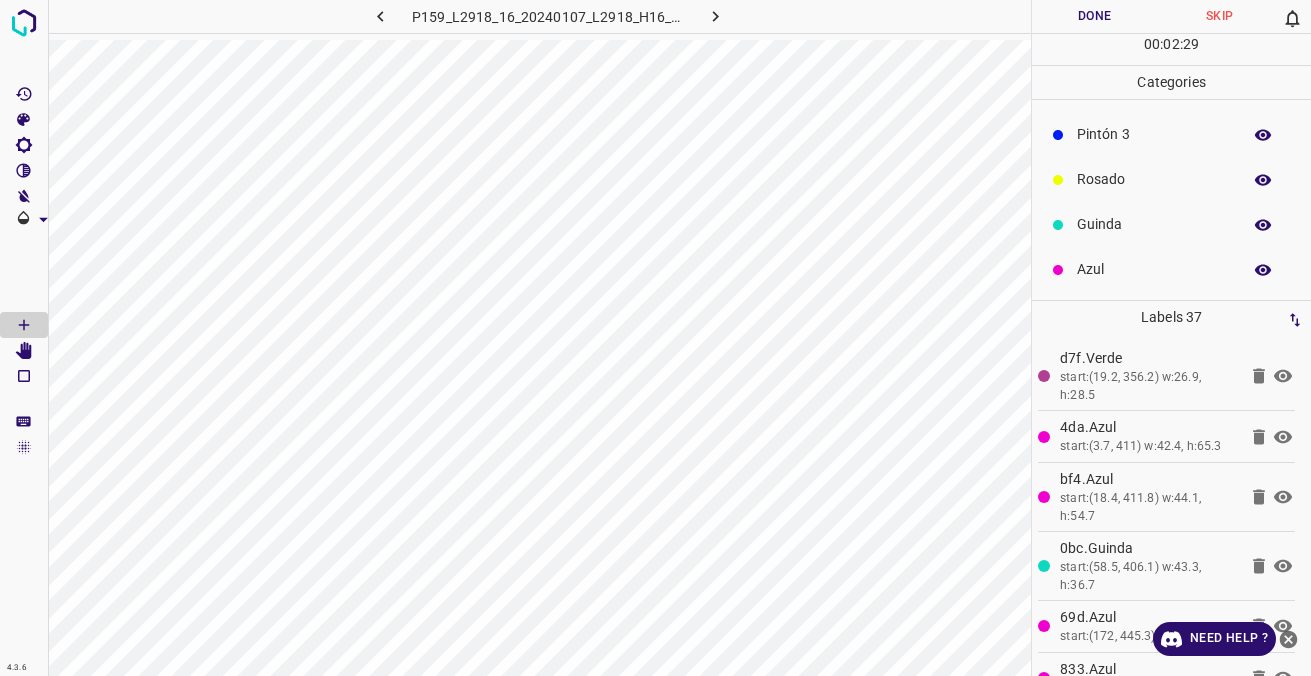 click on "Azul" at bounding box center (1171, 269) 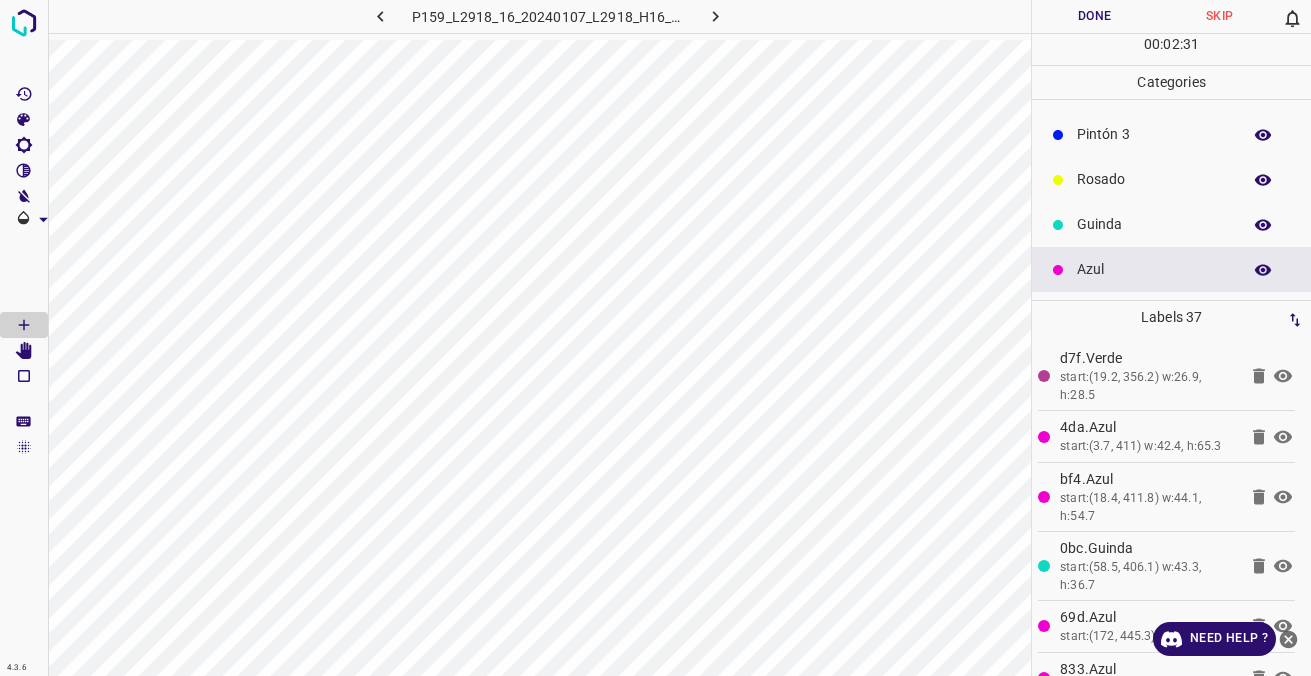 click on "Guinda" at bounding box center (1171, 224) 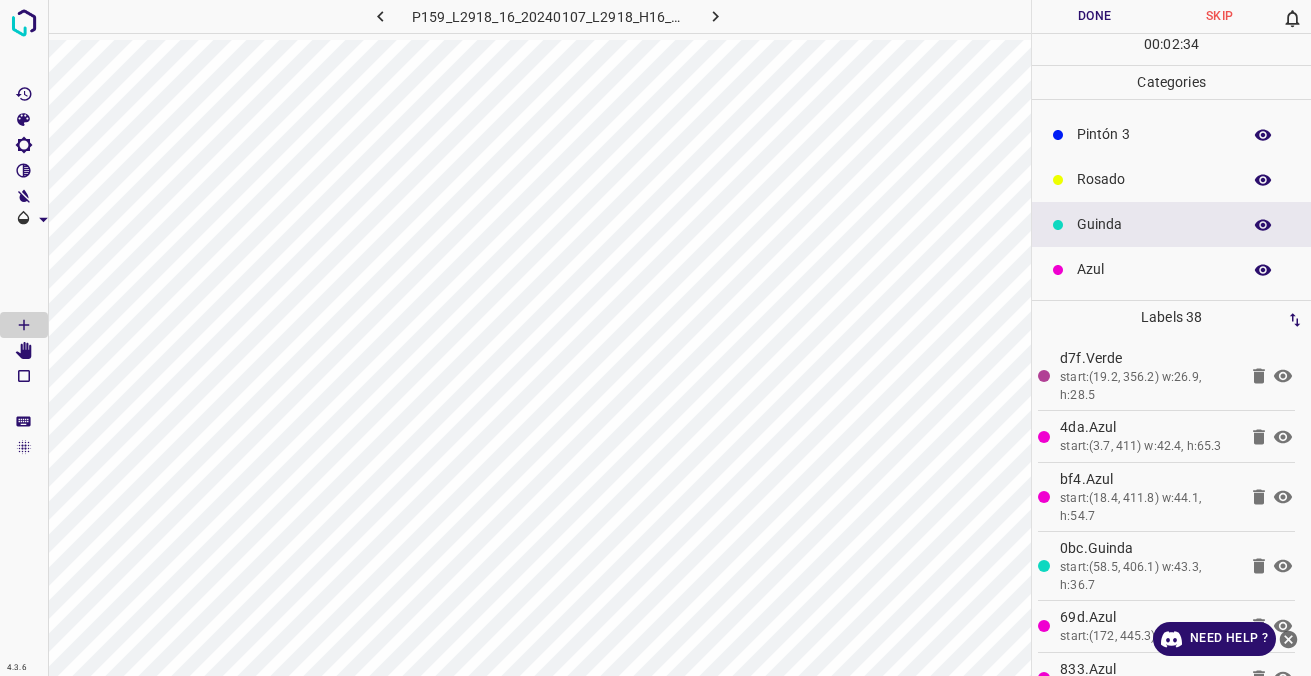 click at bounding box center (1058, 270) 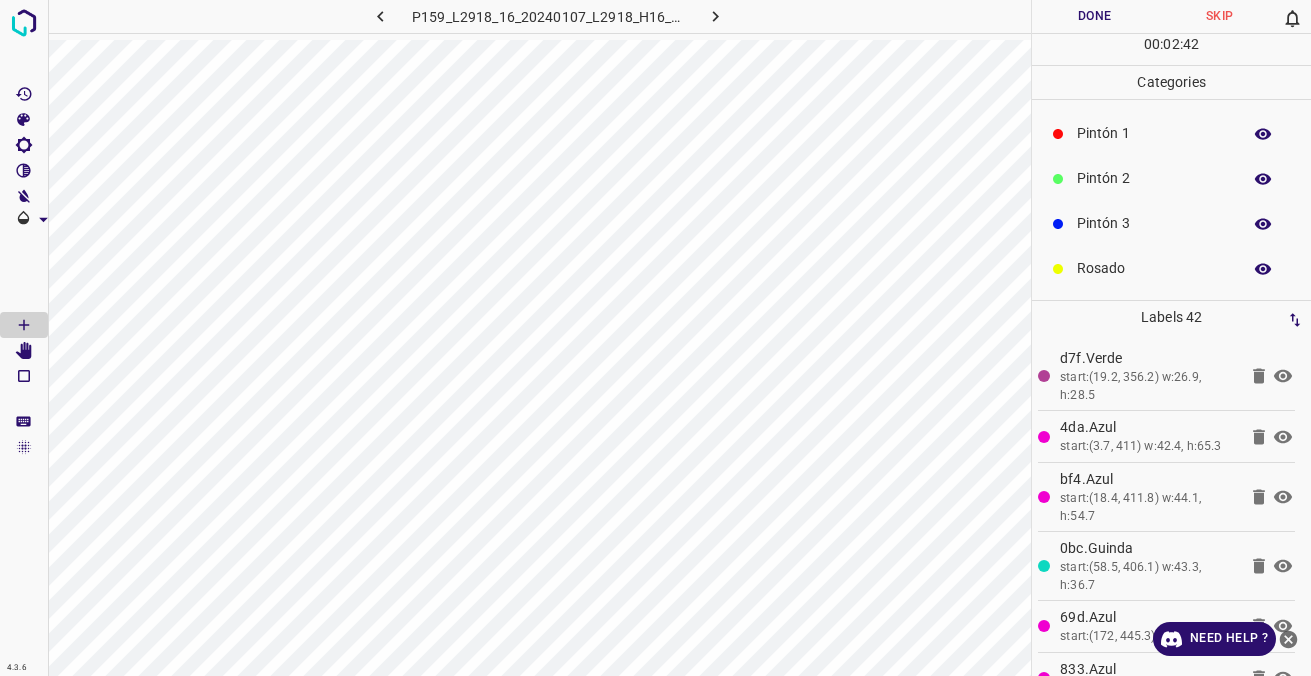 scroll, scrollTop: 0, scrollLeft: 0, axis: both 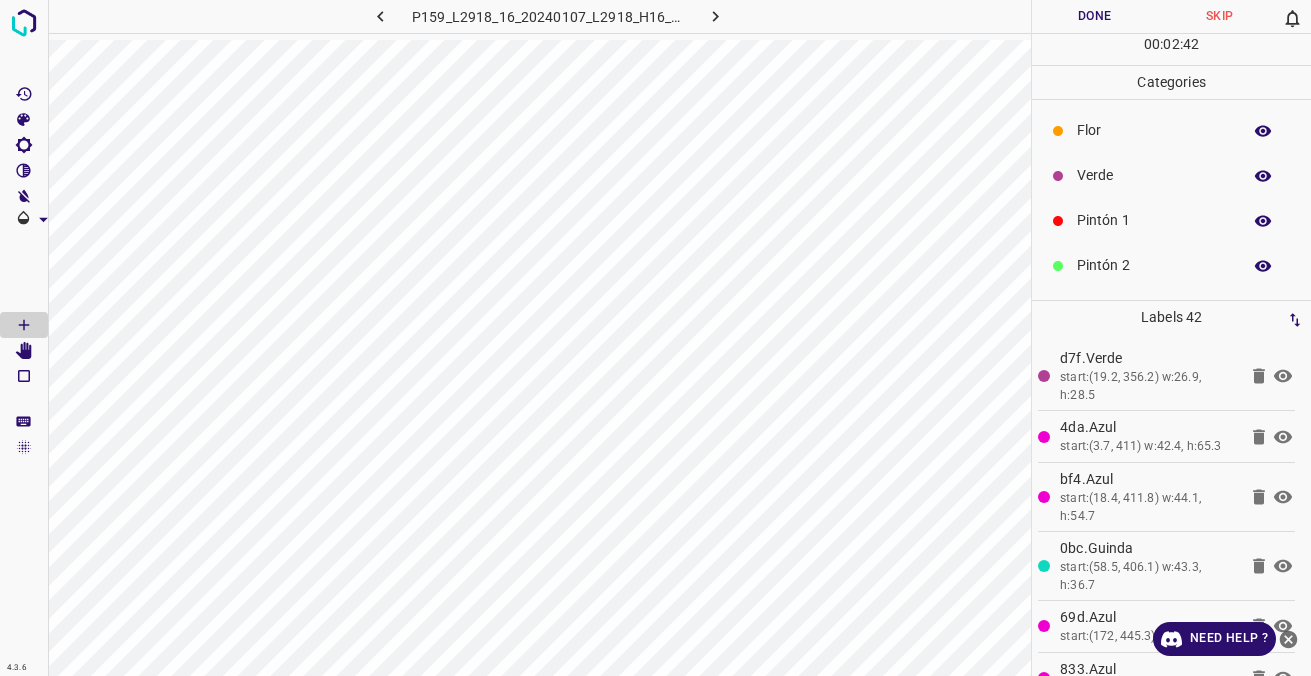 click on "Verde" at bounding box center [1154, 175] 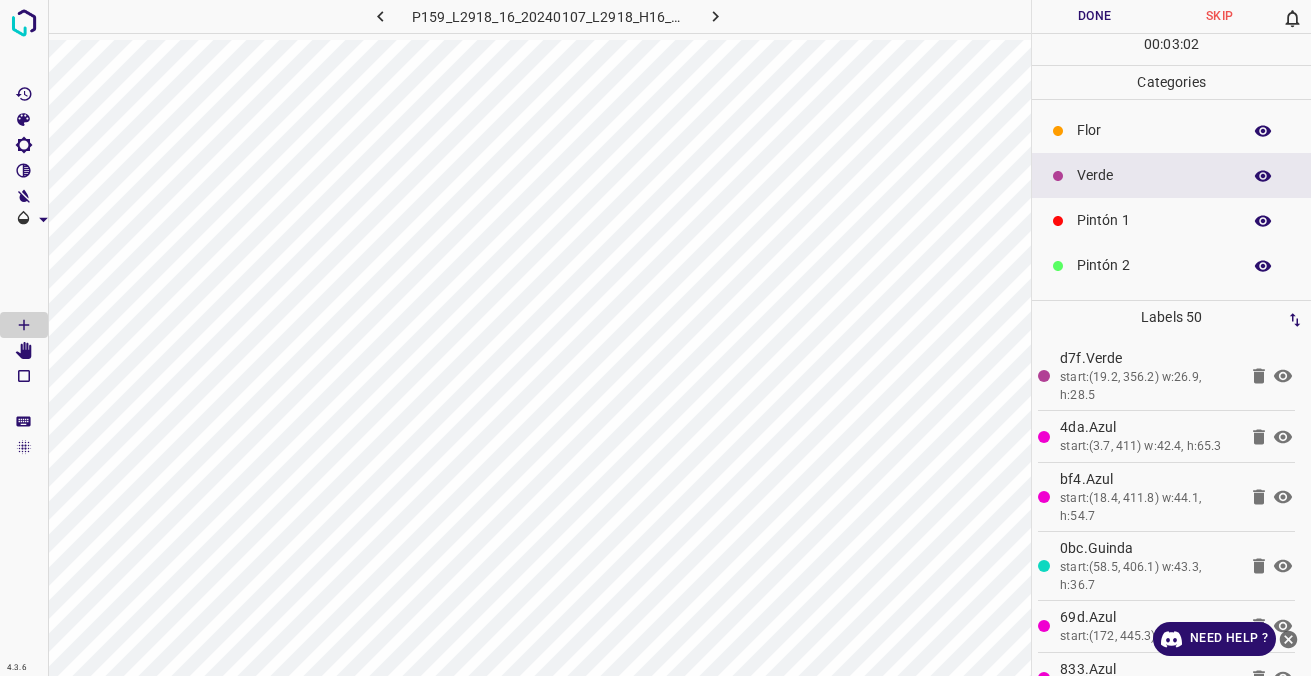 scroll, scrollTop: 176, scrollLeft: 0, axis: vertical 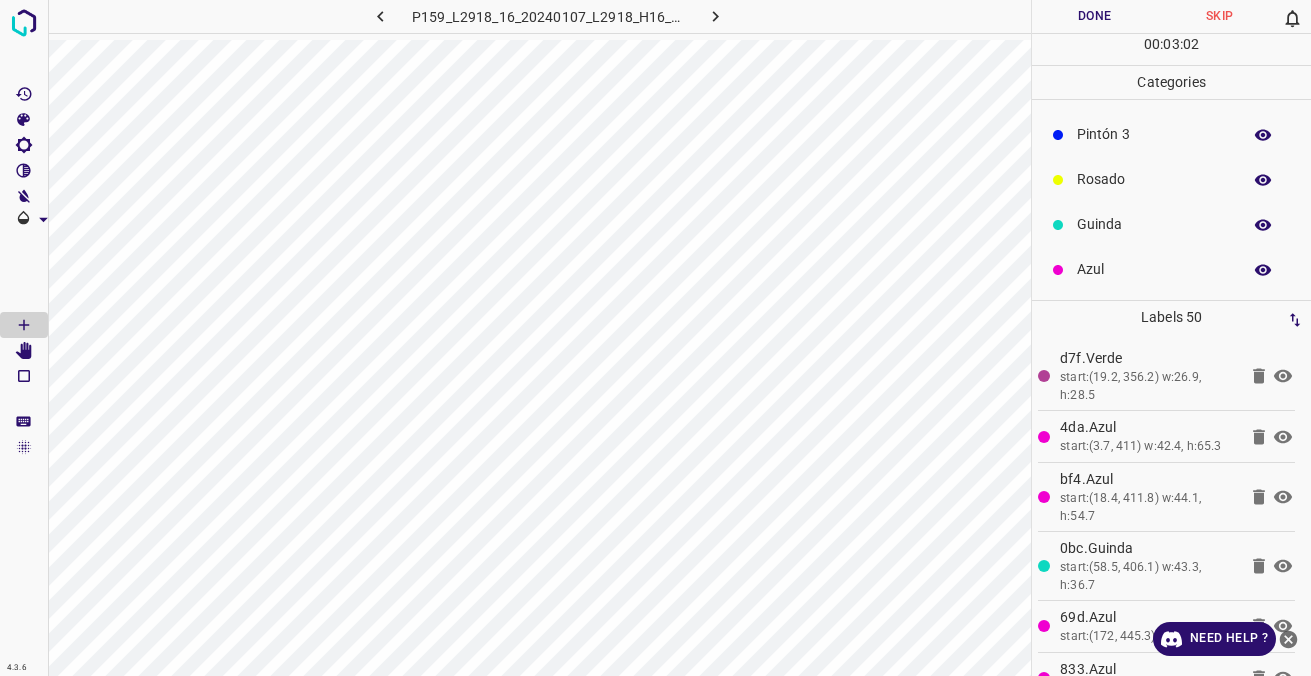 click on "Azul" at bounding box center [1154, 269] 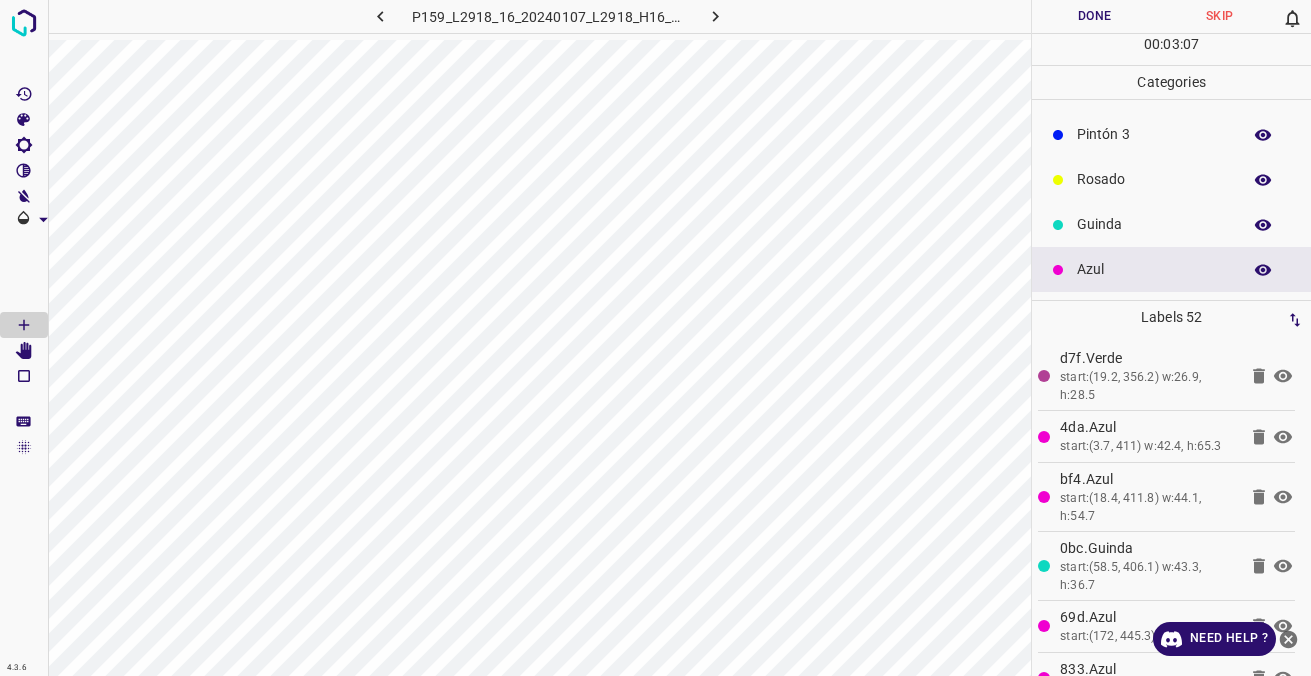 click on "Guinda" at bounding box center (1154, 224) 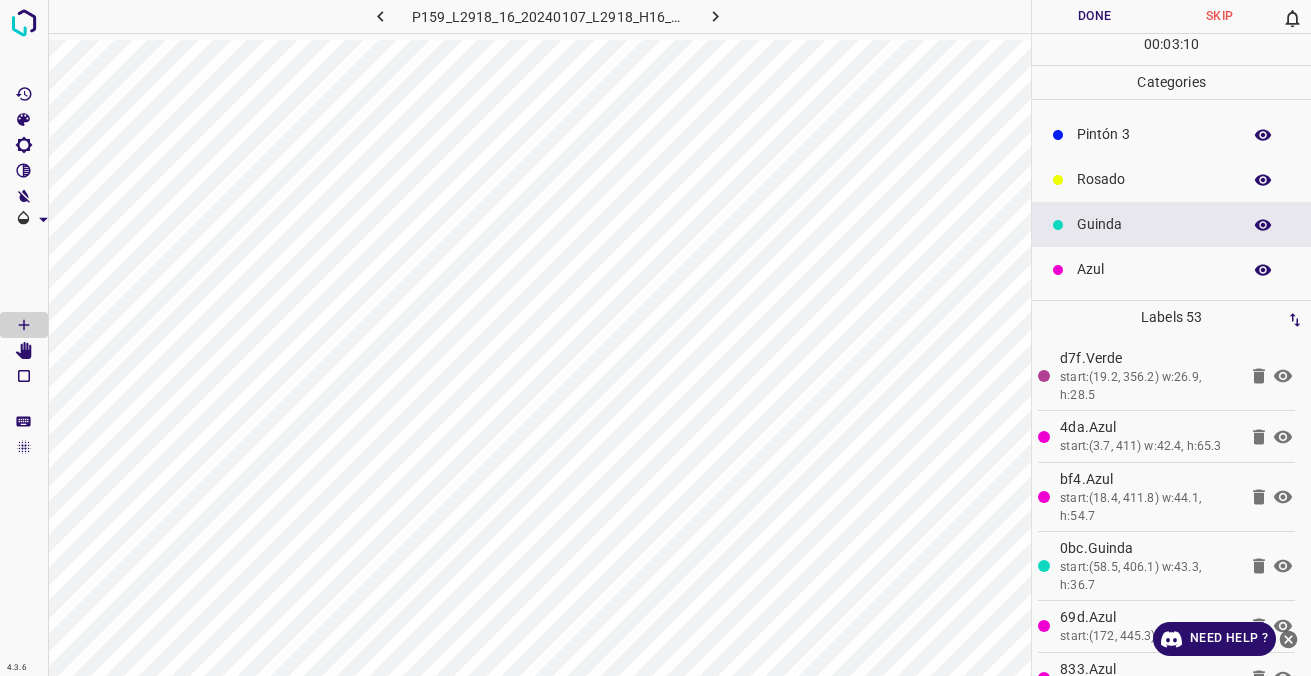 click on "Rosado" at bounding box center [1154, 179] 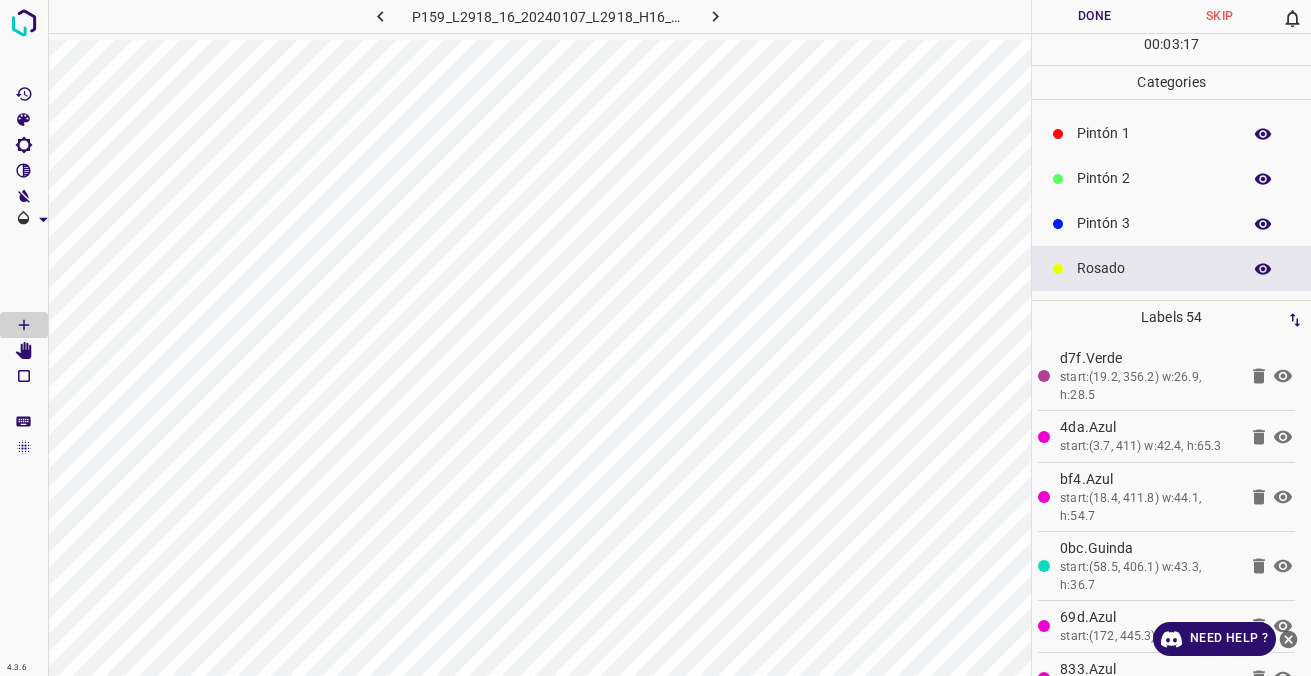scroll, scrollTop: 0, scrollLeft: 0, axis: both 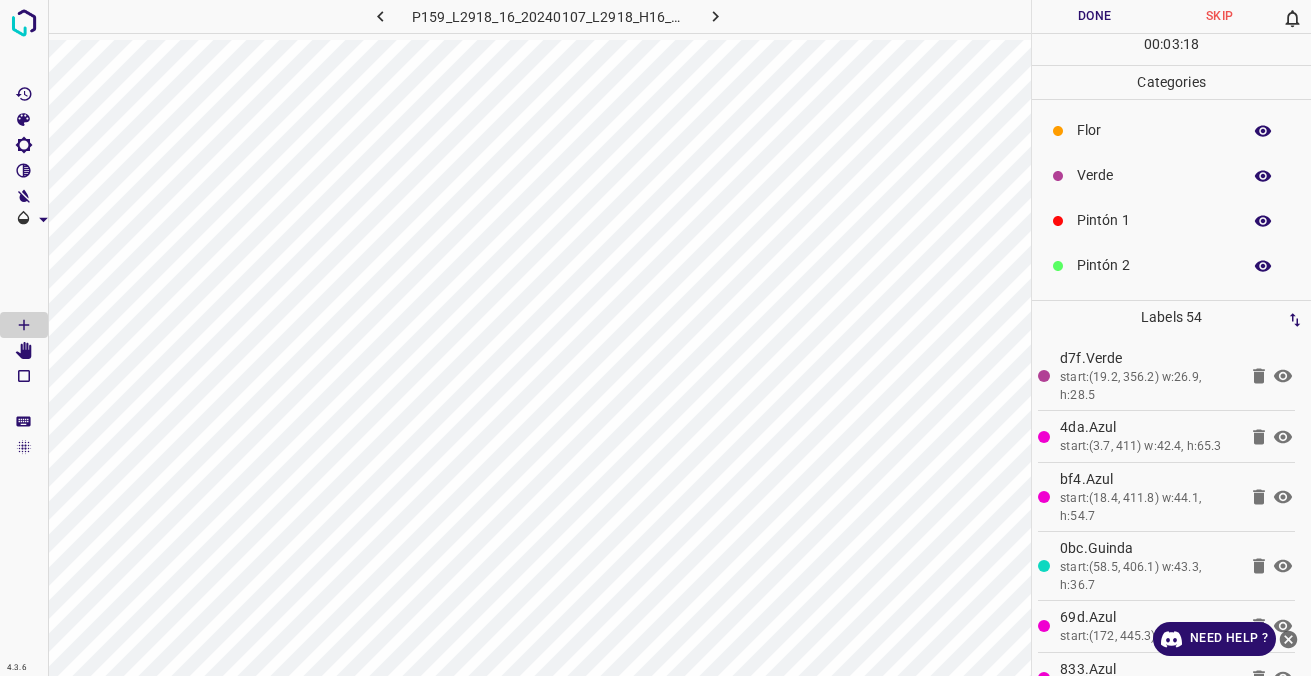 click on "Verde" at bounding box center [1154, 175] 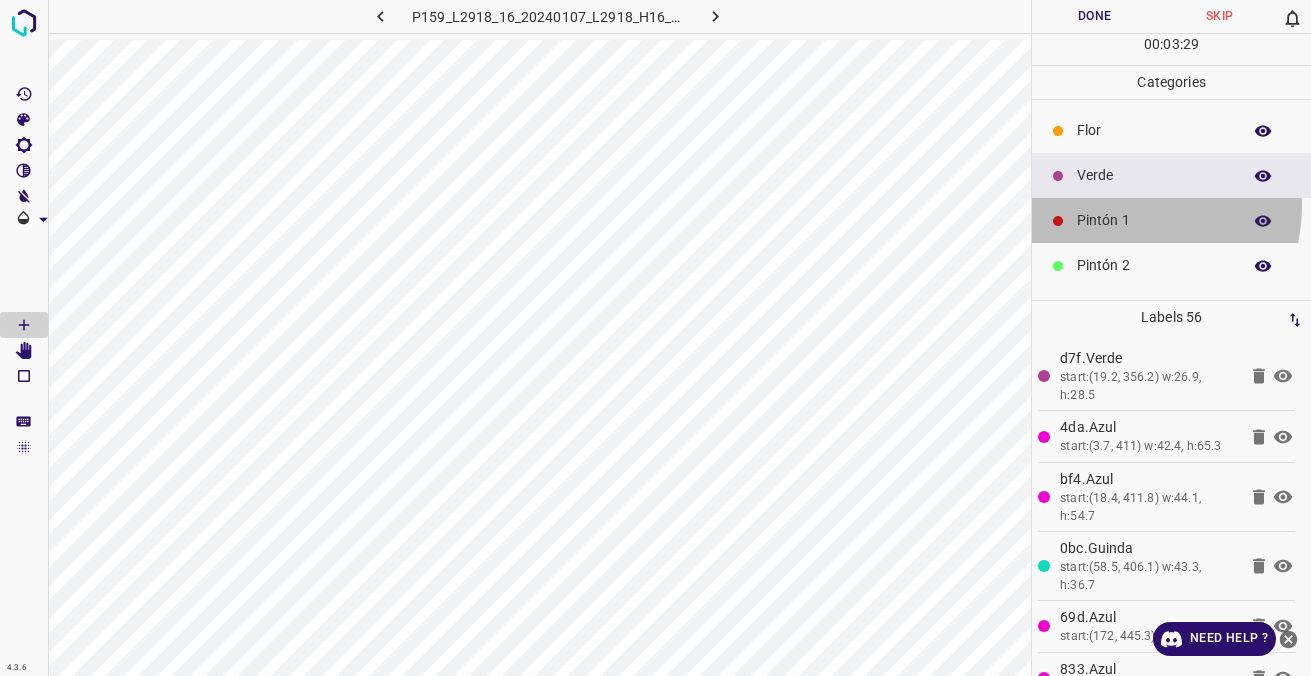 click on "Pintón 1" at bounding box center [1171, 220] 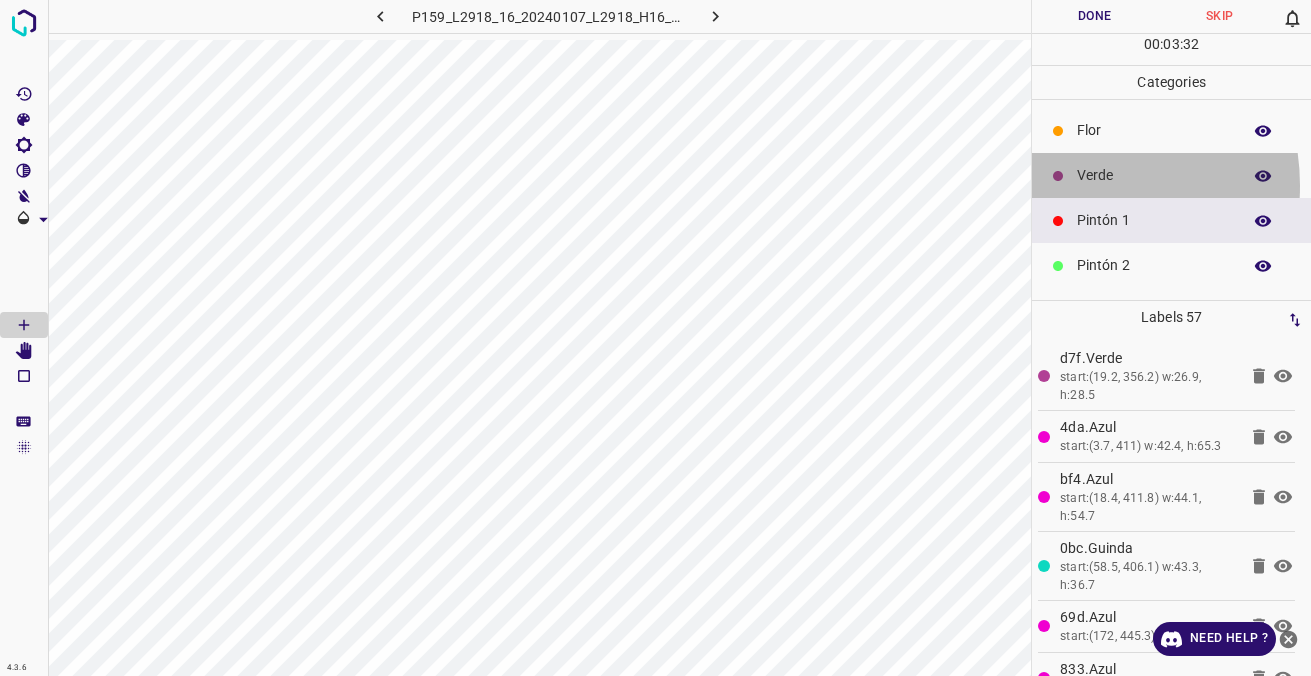 click on "Verde" at bounding box center (1171, 175) 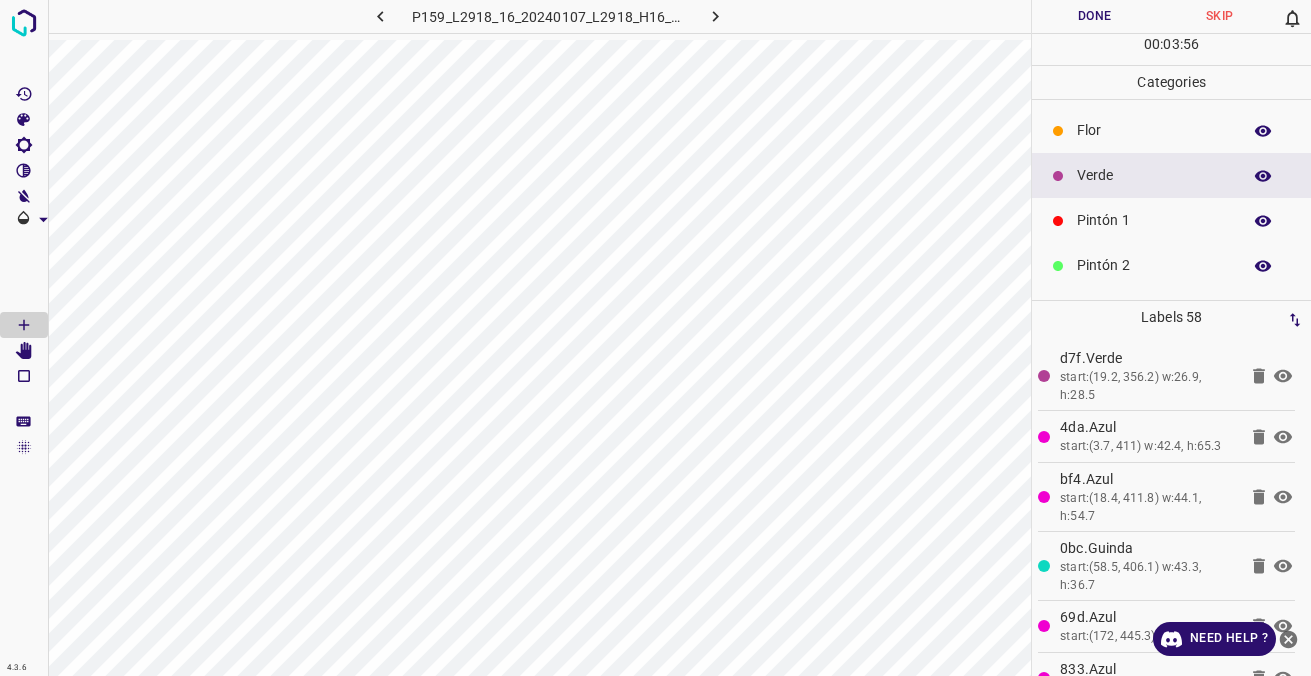 scroll, scrollTop: 176, scrollLeft: 0, axis: vertical 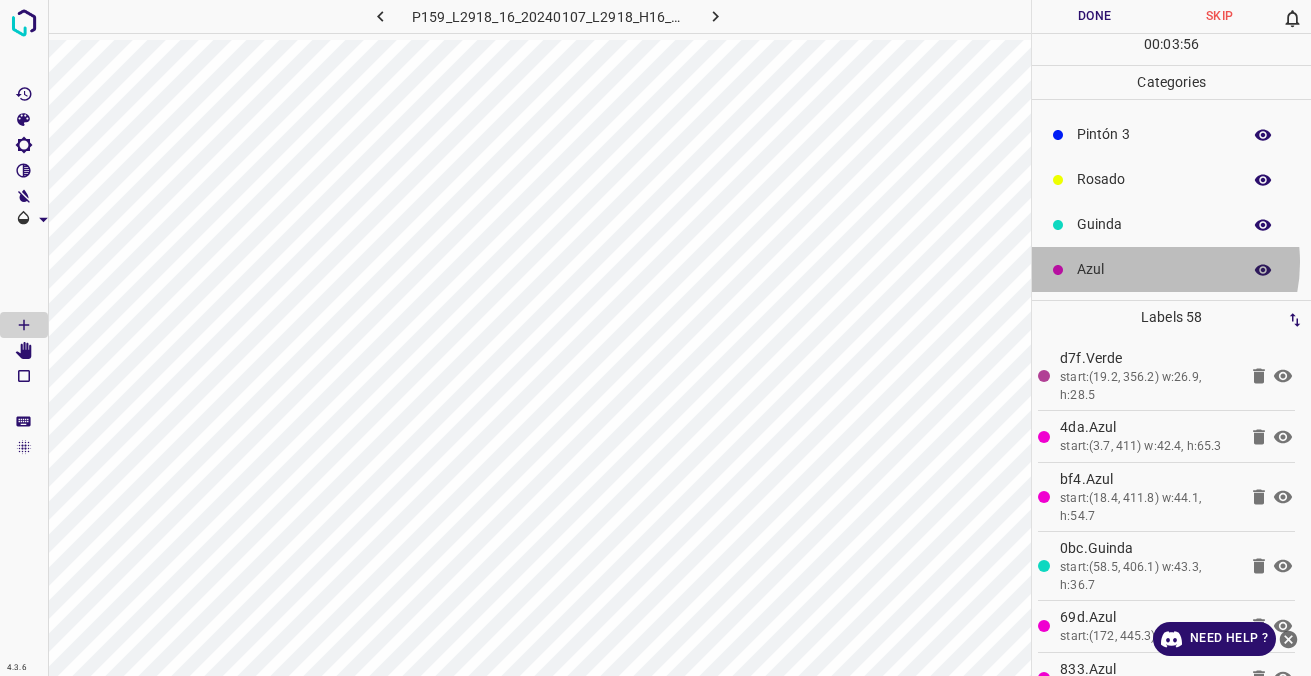 click on "Azul" at bounding box center [1154, 269] 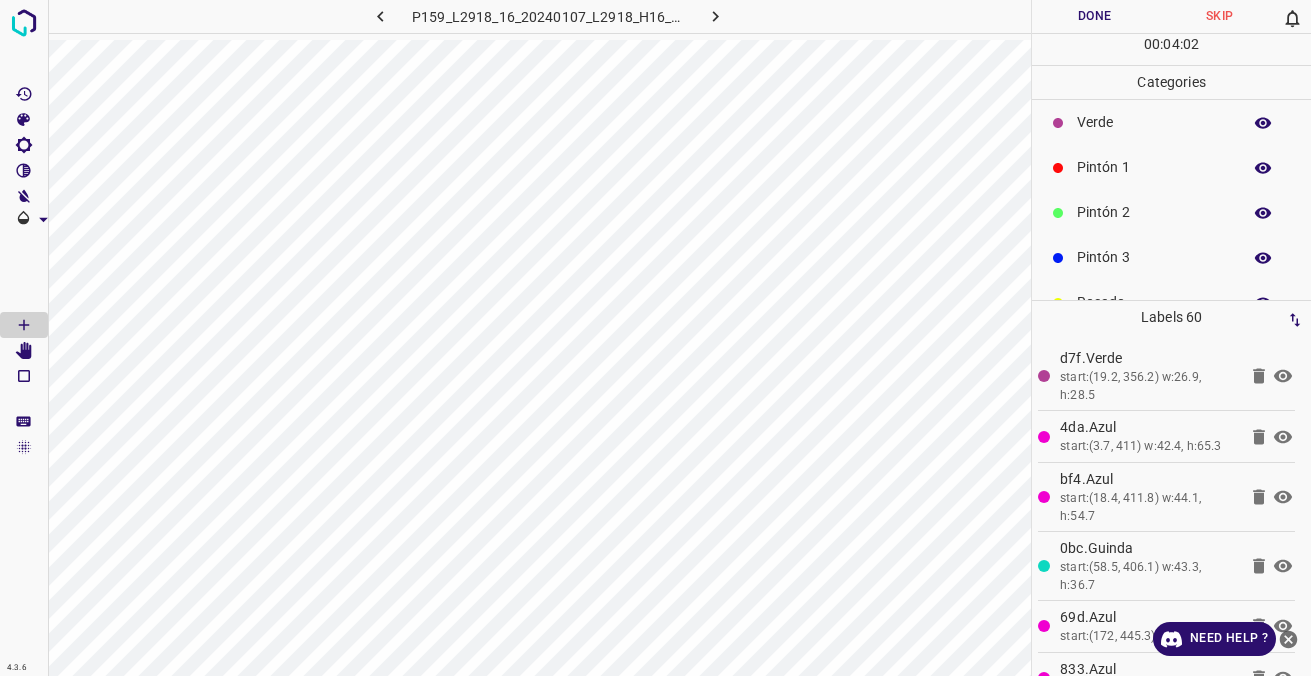 scroll, scrollTop: 0, scrollLeft: 0, axis: both 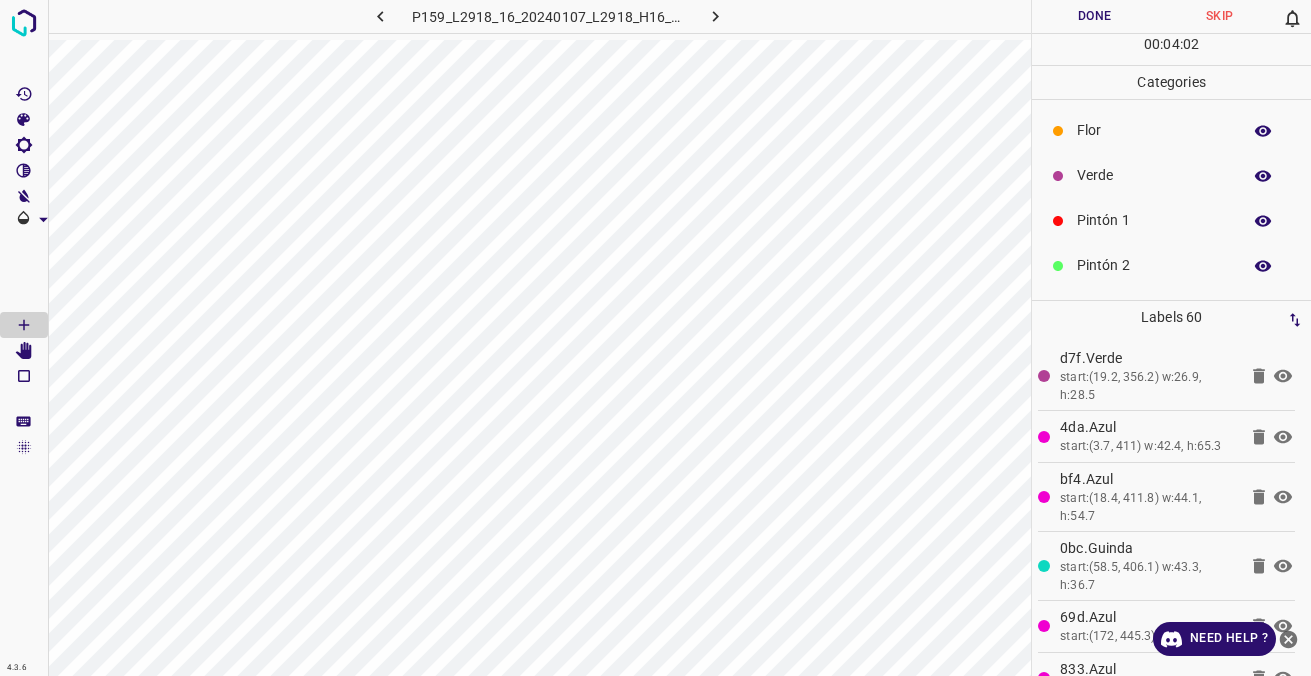 click on "Verde" at bounding box center [1154, 175] 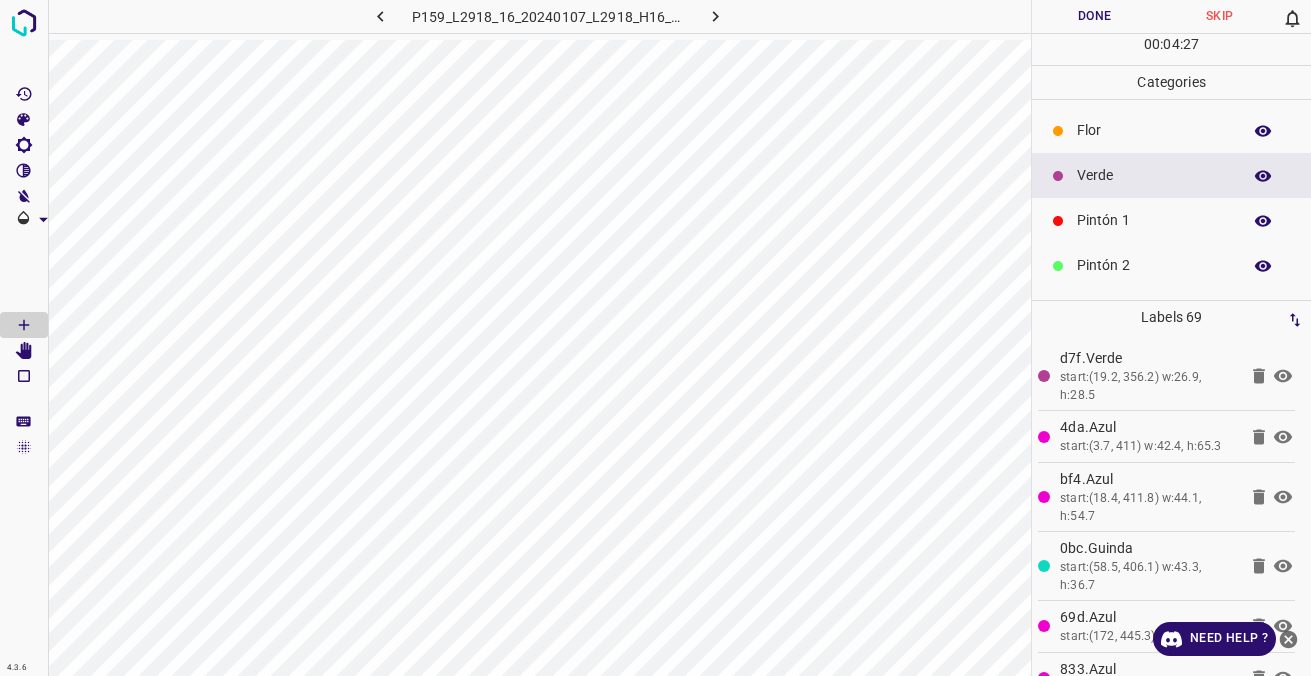 click on "Pintón 1" at bounding box center (1171, 220) 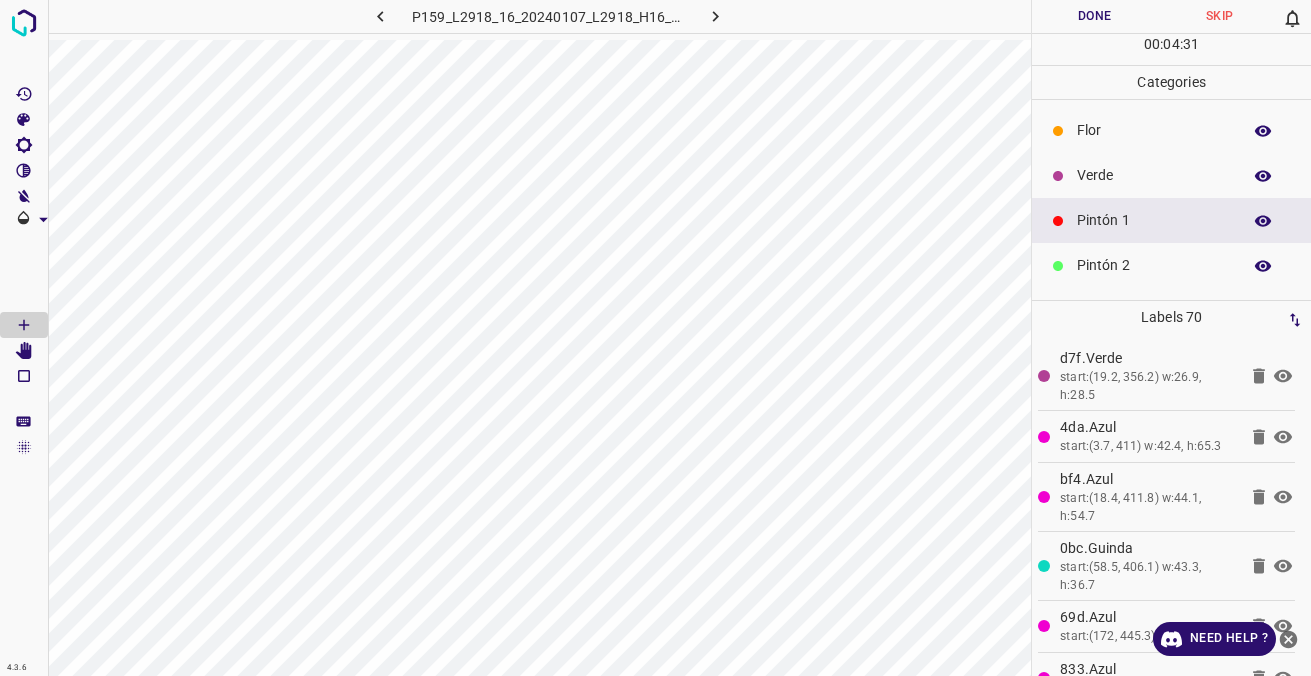 click on "Verde" at bounding box center [1154, 175] 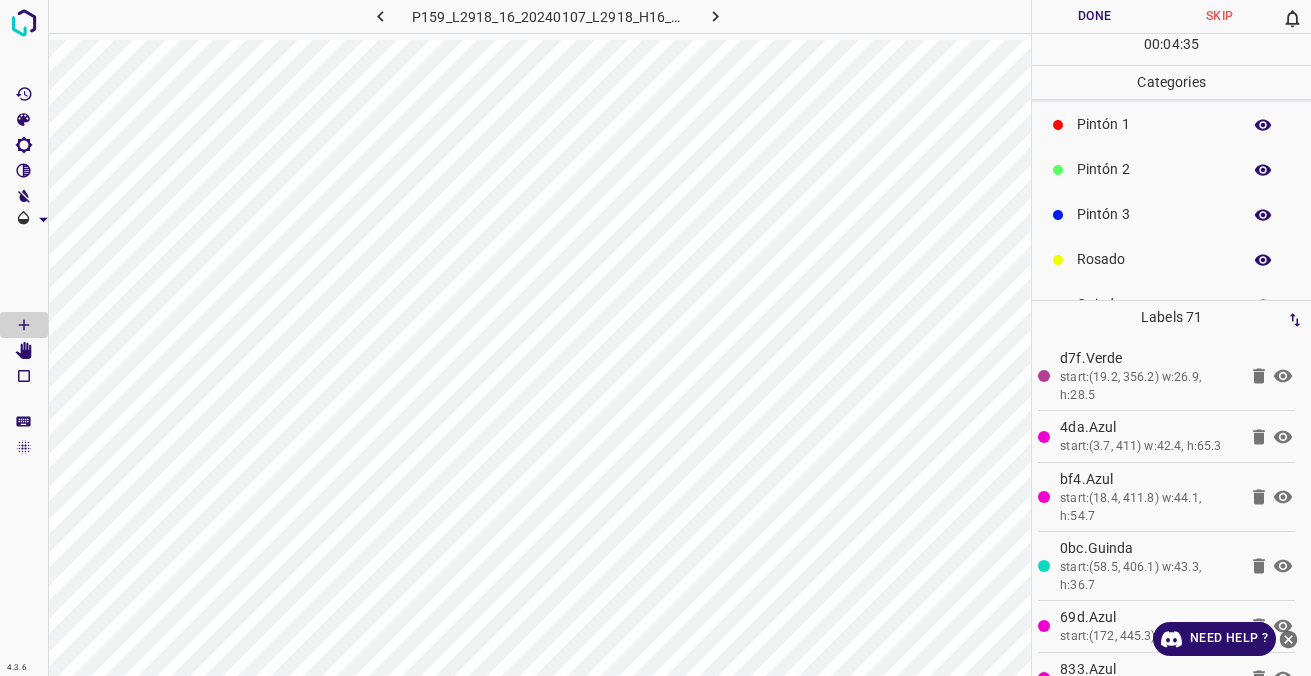 scroll, scrollTop: 176, scrollLeft: 0, axis: vertical 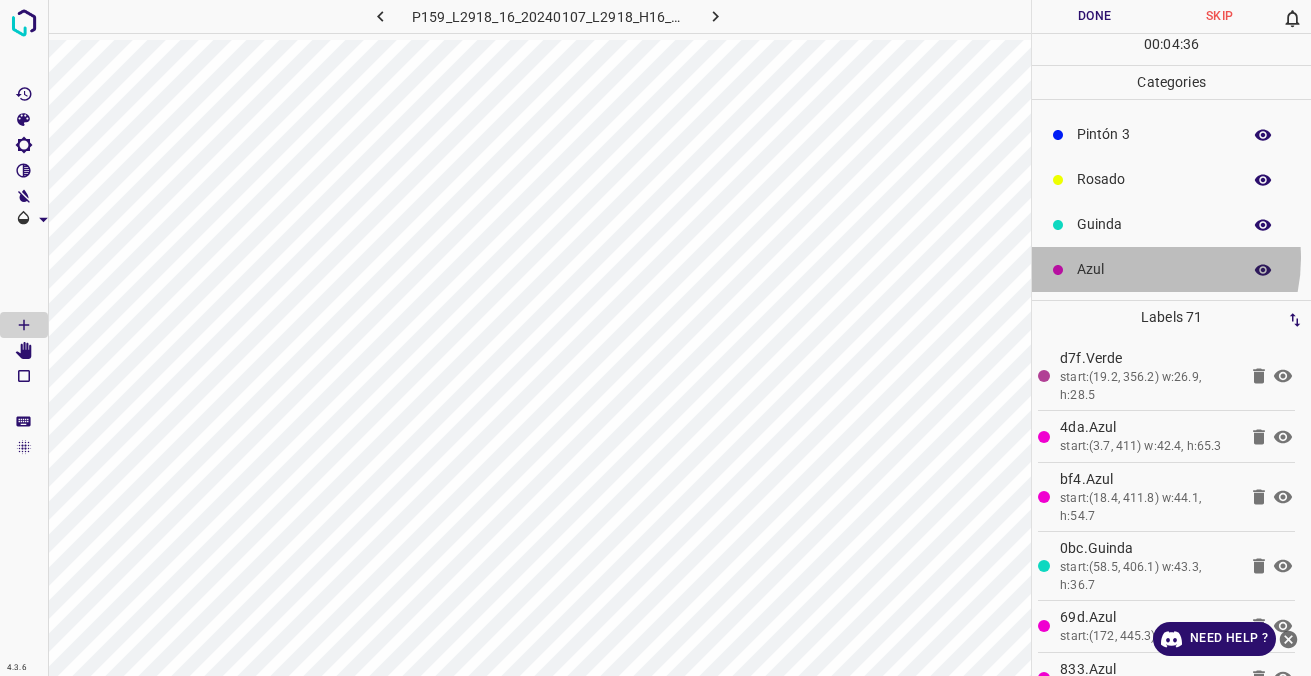drag, startPoint x: 1131, startPoint y: 258, endPoint x: 1063, endPoint y: 282, distance: 72.11102 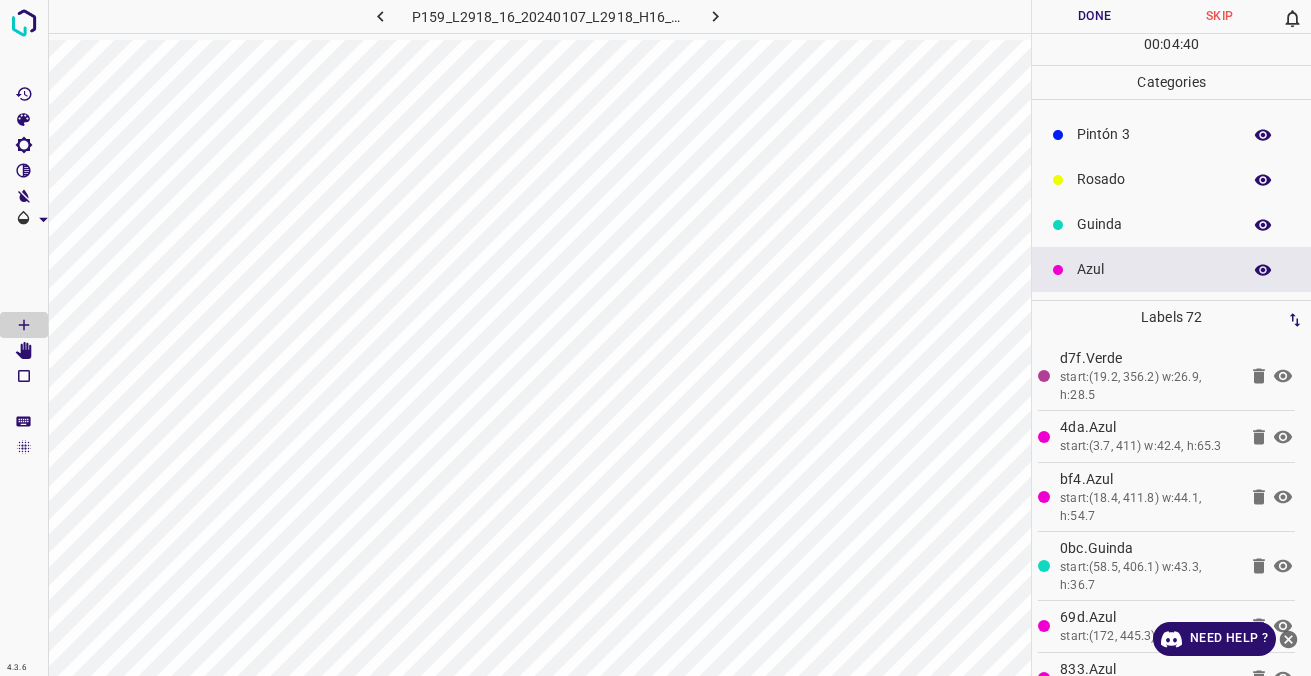 click on "Guinda" at bounding box center [1171, 224] 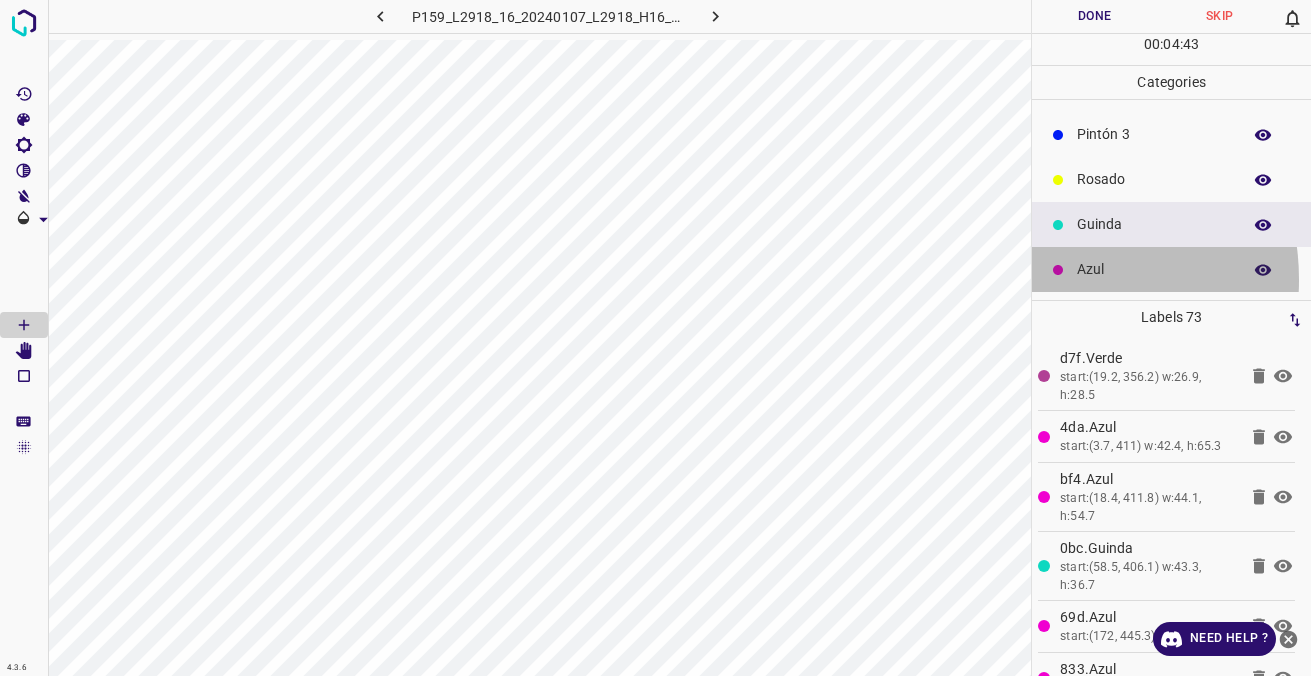 click at bounding box center (1058, 270) 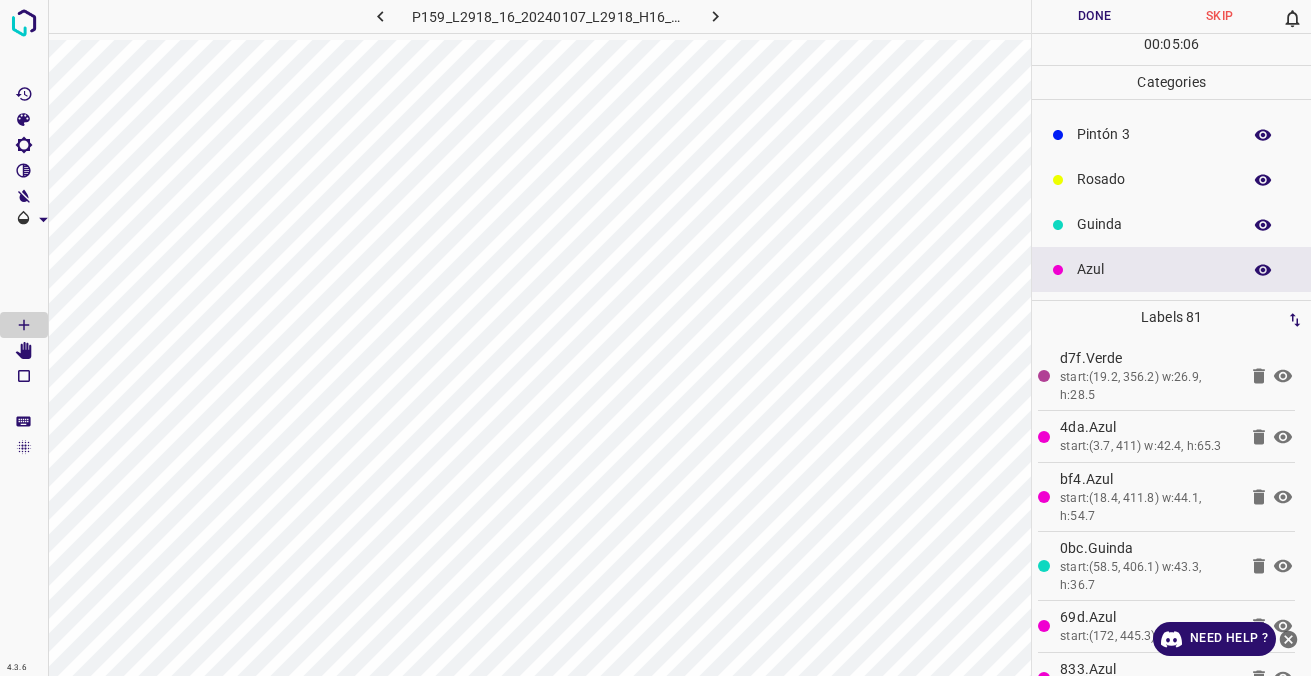 click on "Pintón 3" at bounding box center (1154, 134) 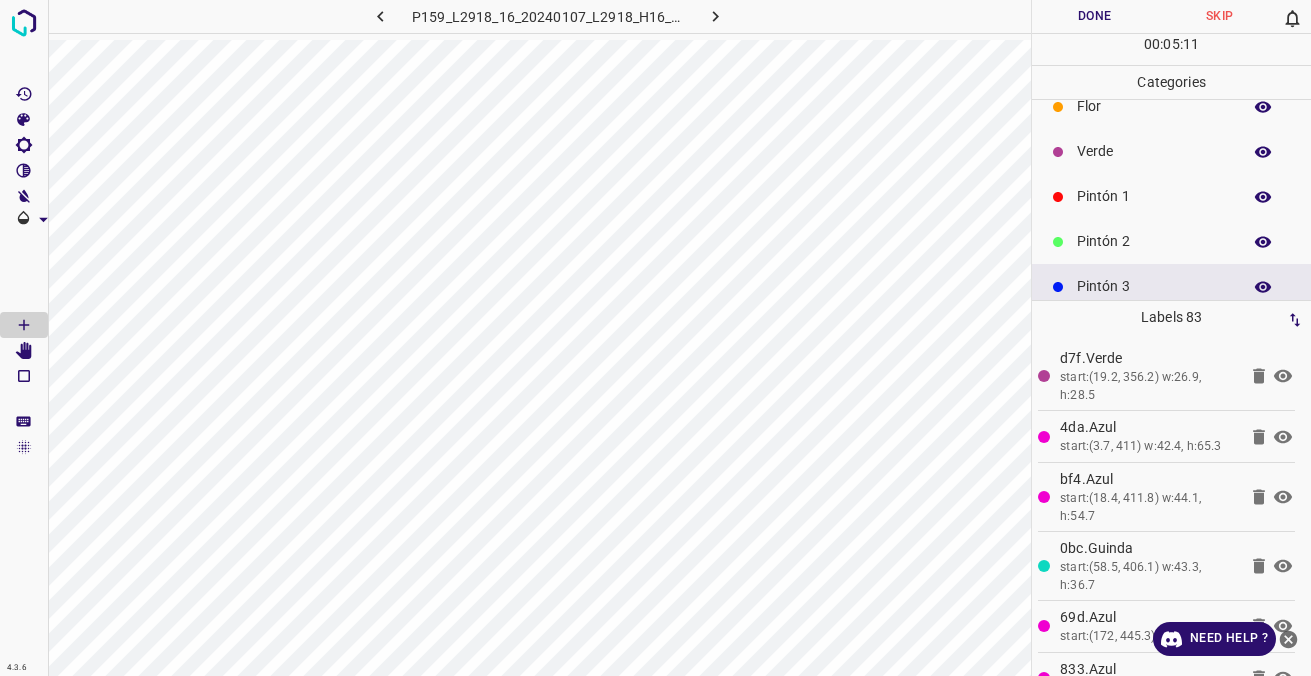 scroll, scrollTop: 0, scrollLeft: 0, axis: both 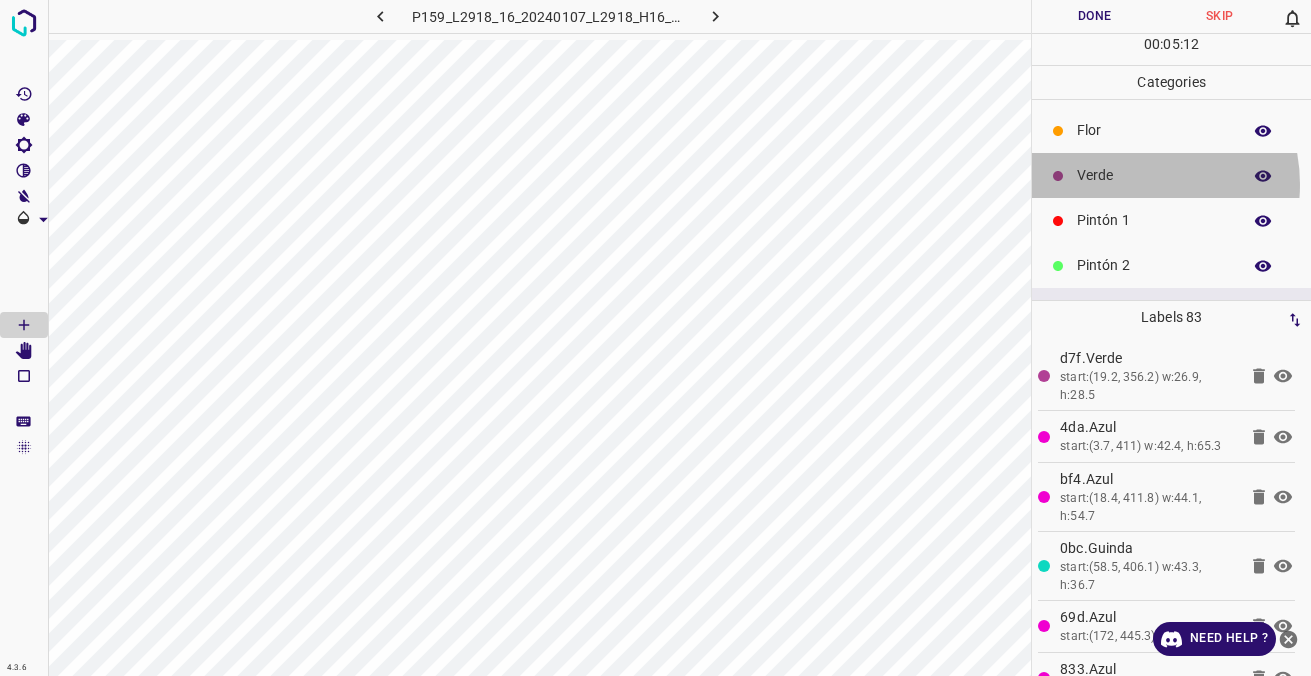 click on "Verde" at bounding box center [1154, 175] 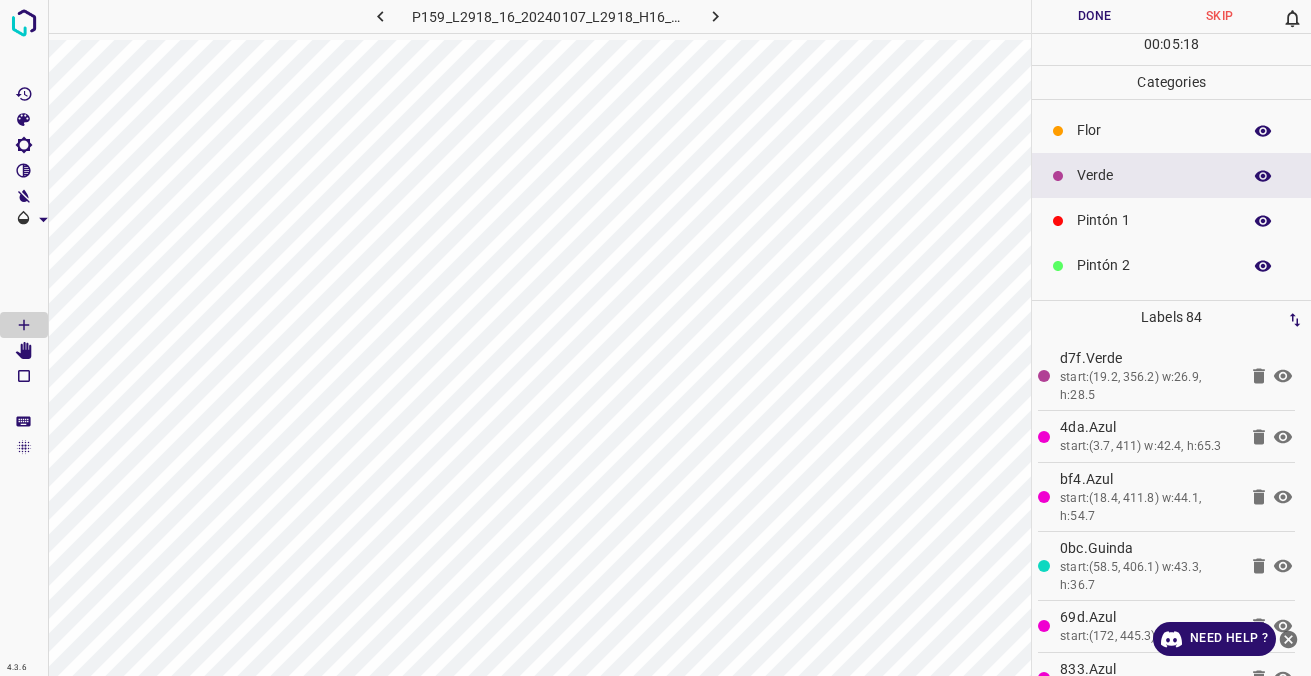click on "Pintón 1" at bounding box center [1154, 220] 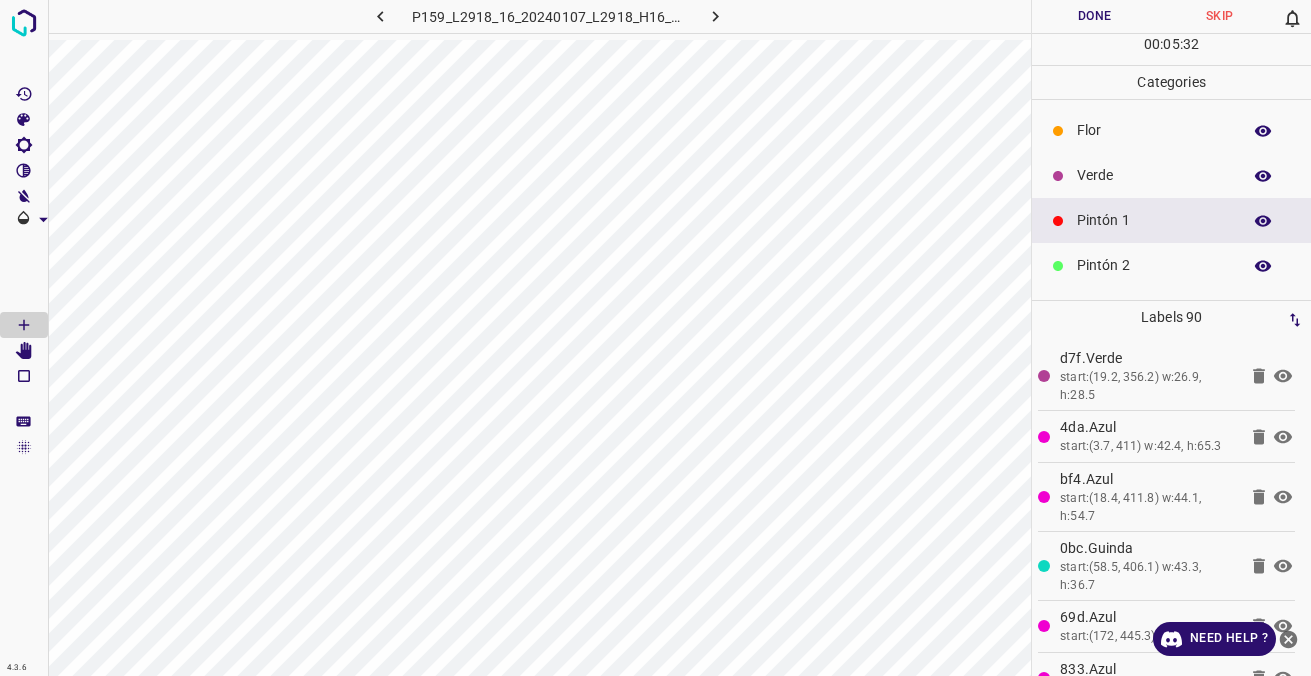 click on "Verde" at bounding box center (1154, 175) 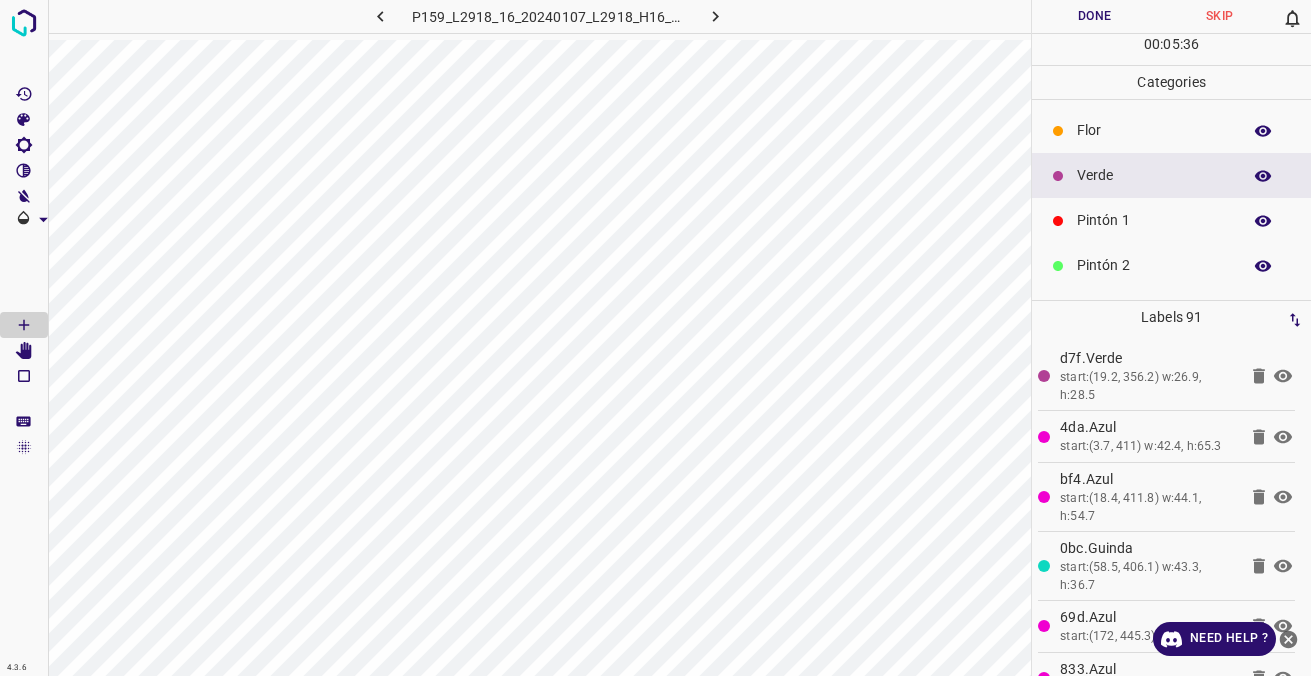 click on "Pintón 1" at bounding box center (1154, 220) 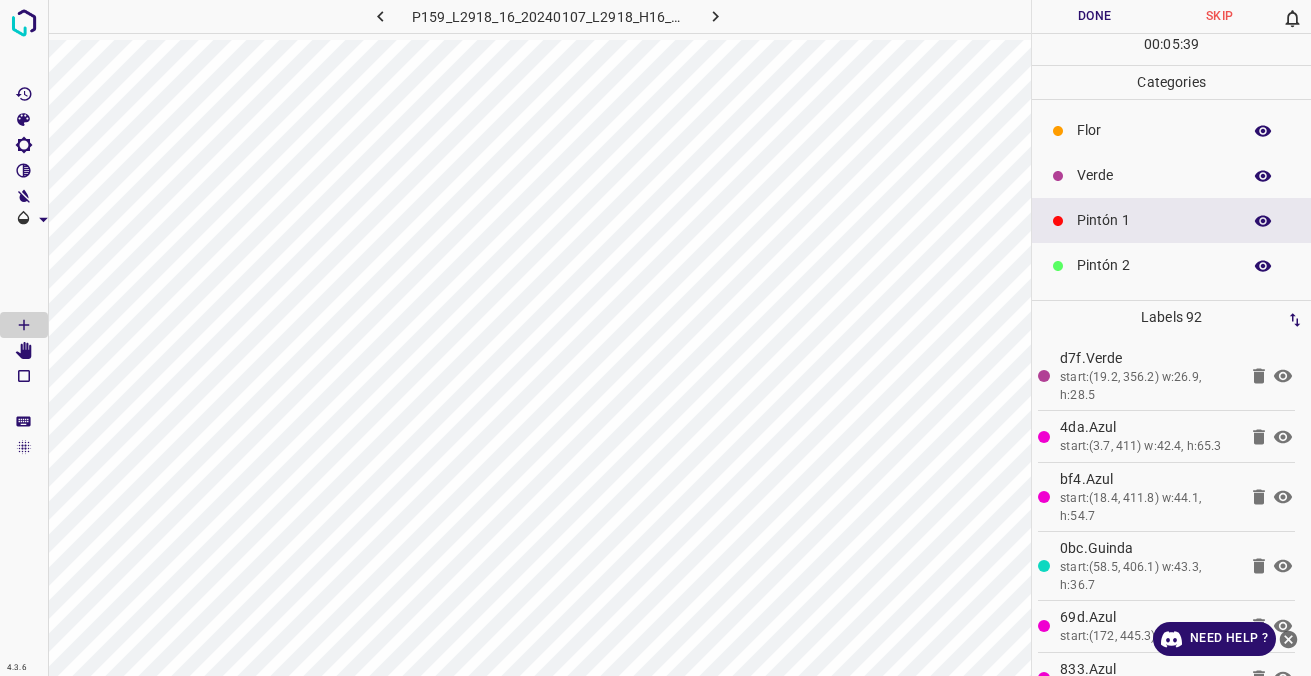 click on "Verde" at bounding box center [1154, 175] 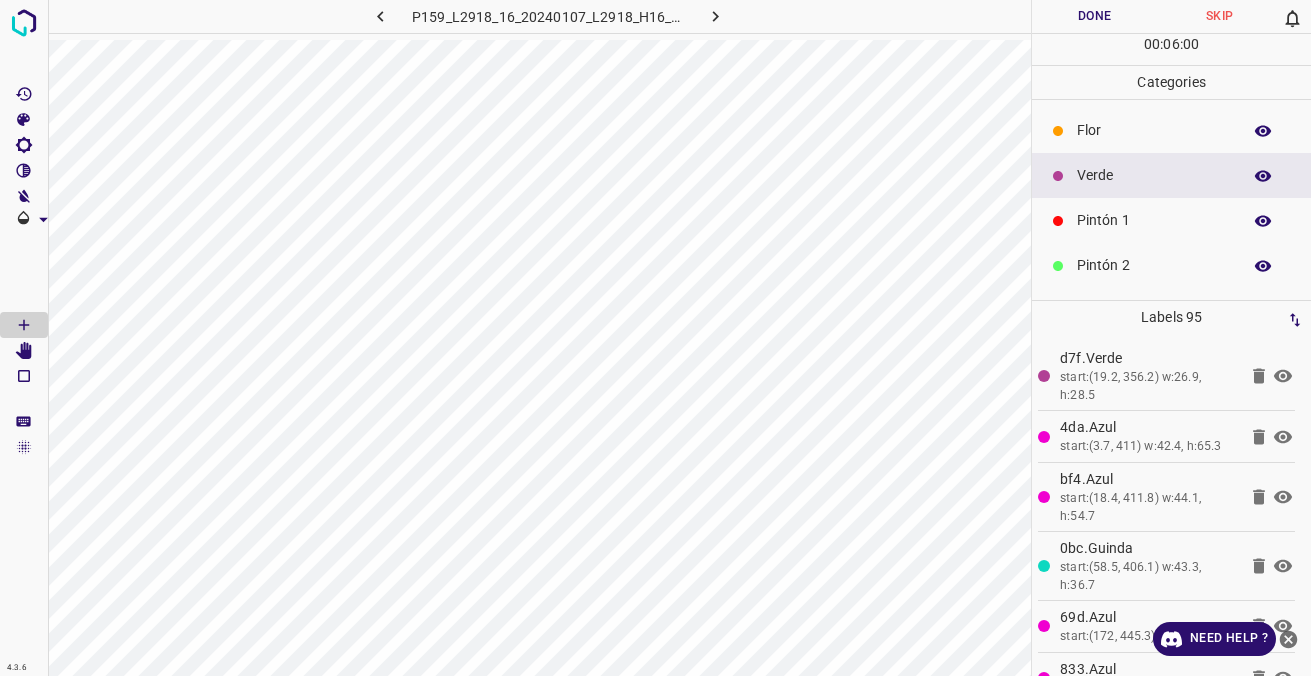 drag, startPoint x: 1105, startPoint y: 259, endPoint x: 1077, endPoint y: 276, distance: 32.75668 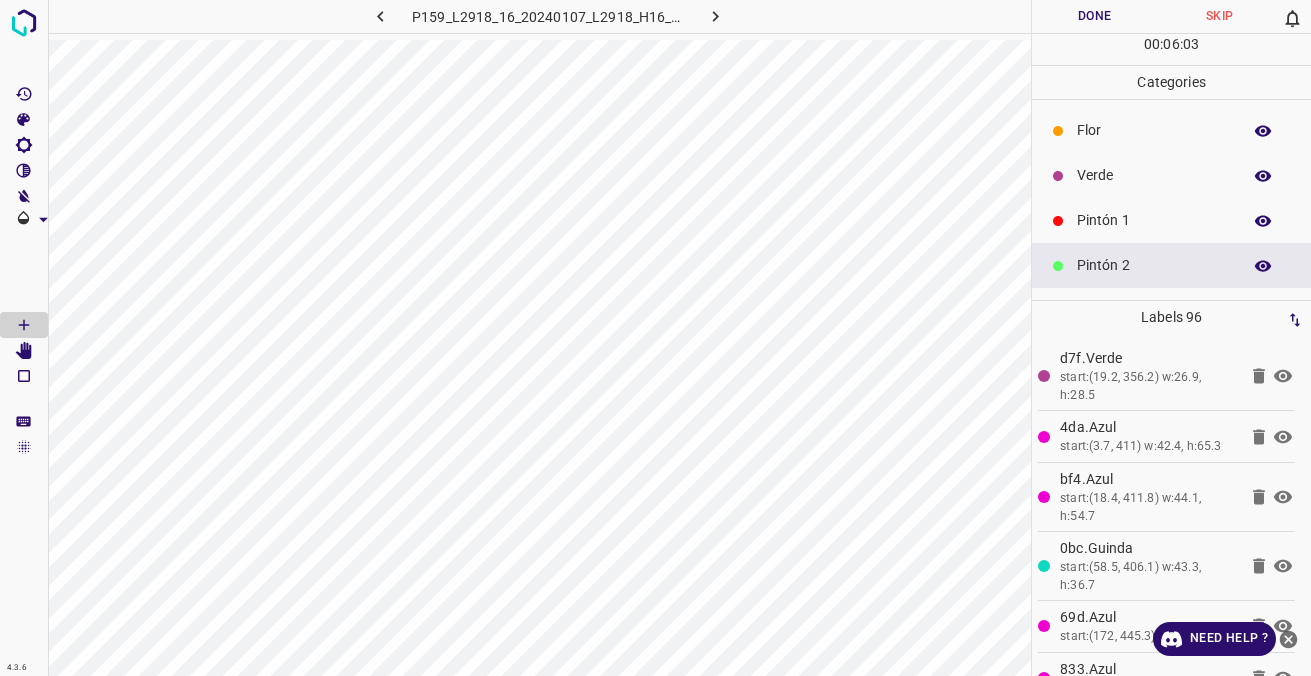 click on "Verde" at bounding box center (1154, 175) 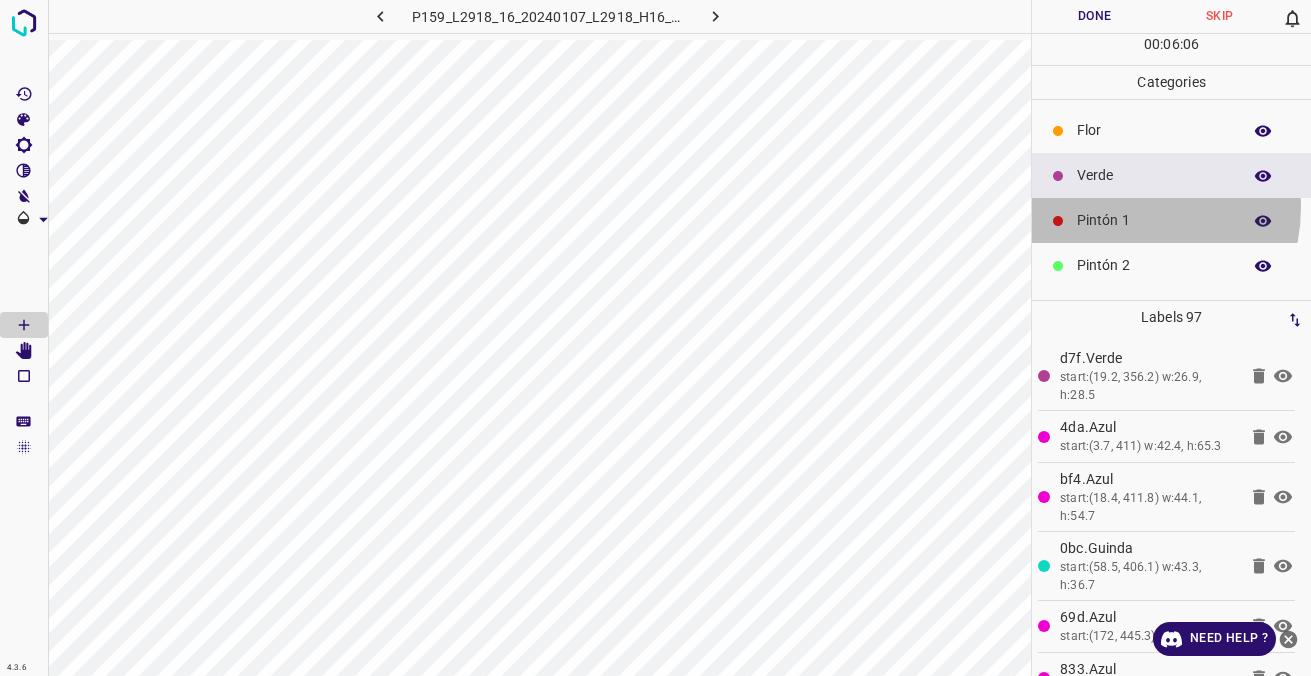 click on "Pintón 1" at bounding box center (1171, 220) 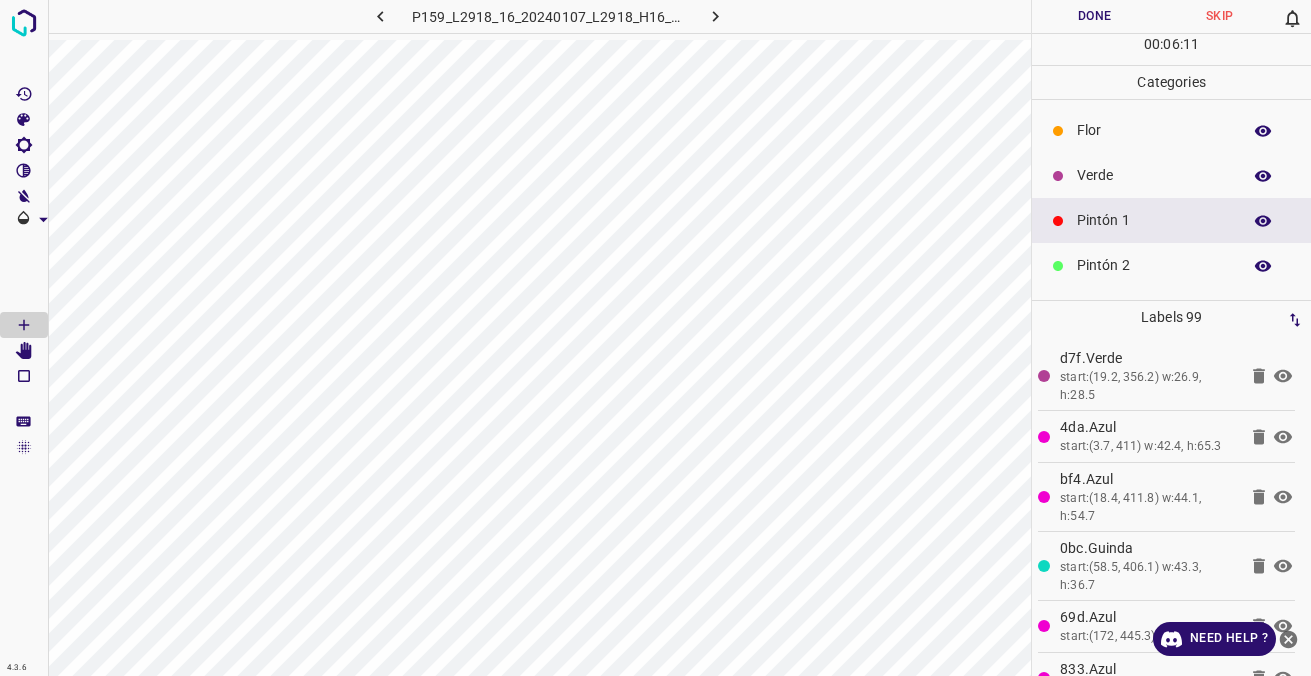 click at bounding box center [1058, 266] 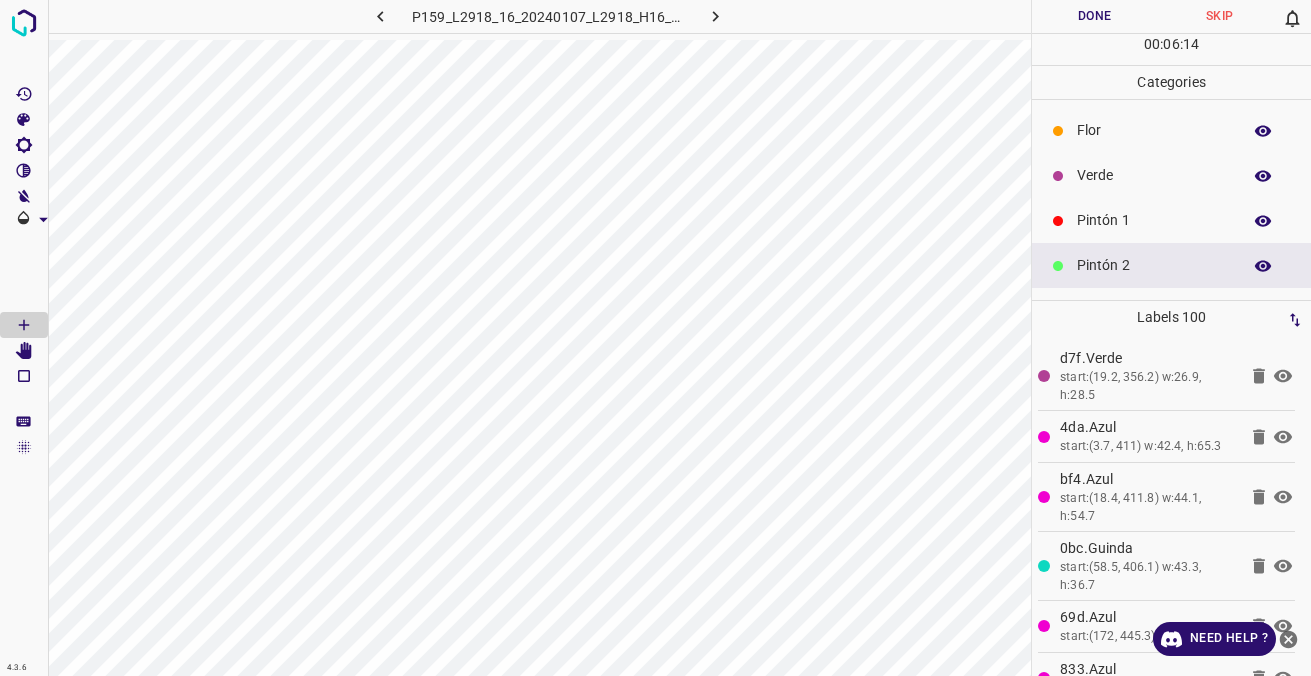 click on "Verde" at bounding box center (1154, 175) 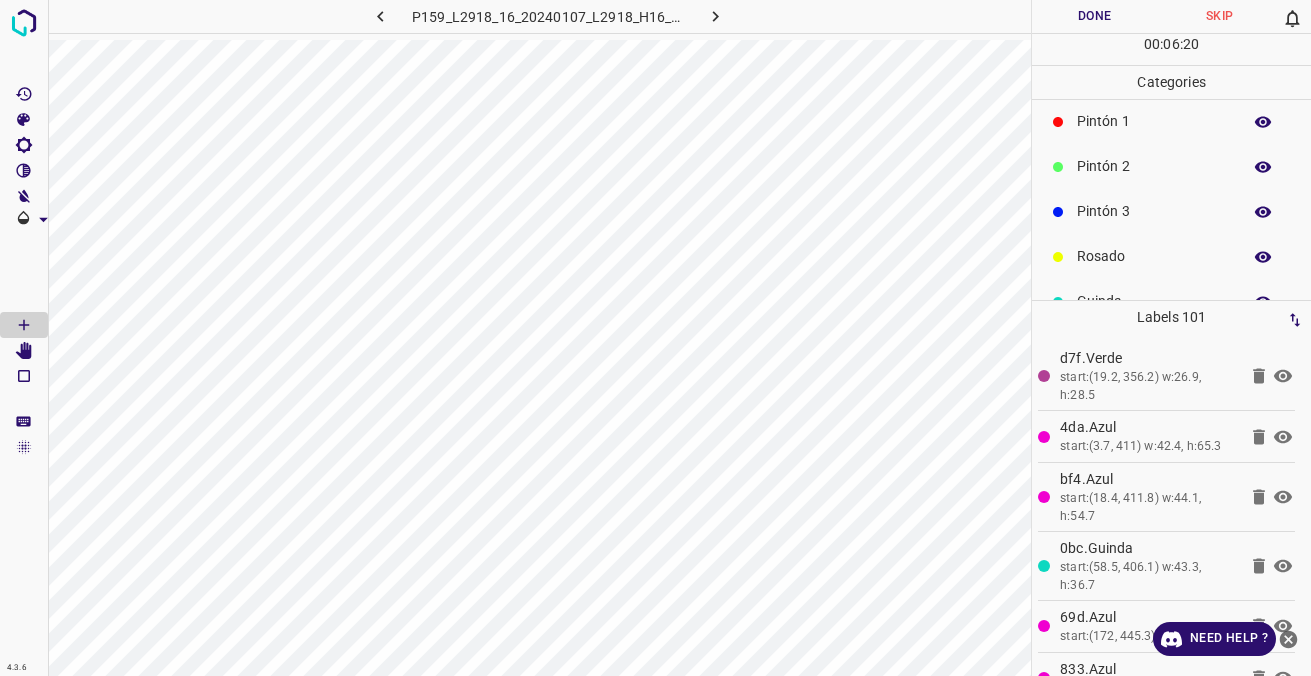 scroll, scrollTop: 176, scrollLeft: 0, axis: vertical 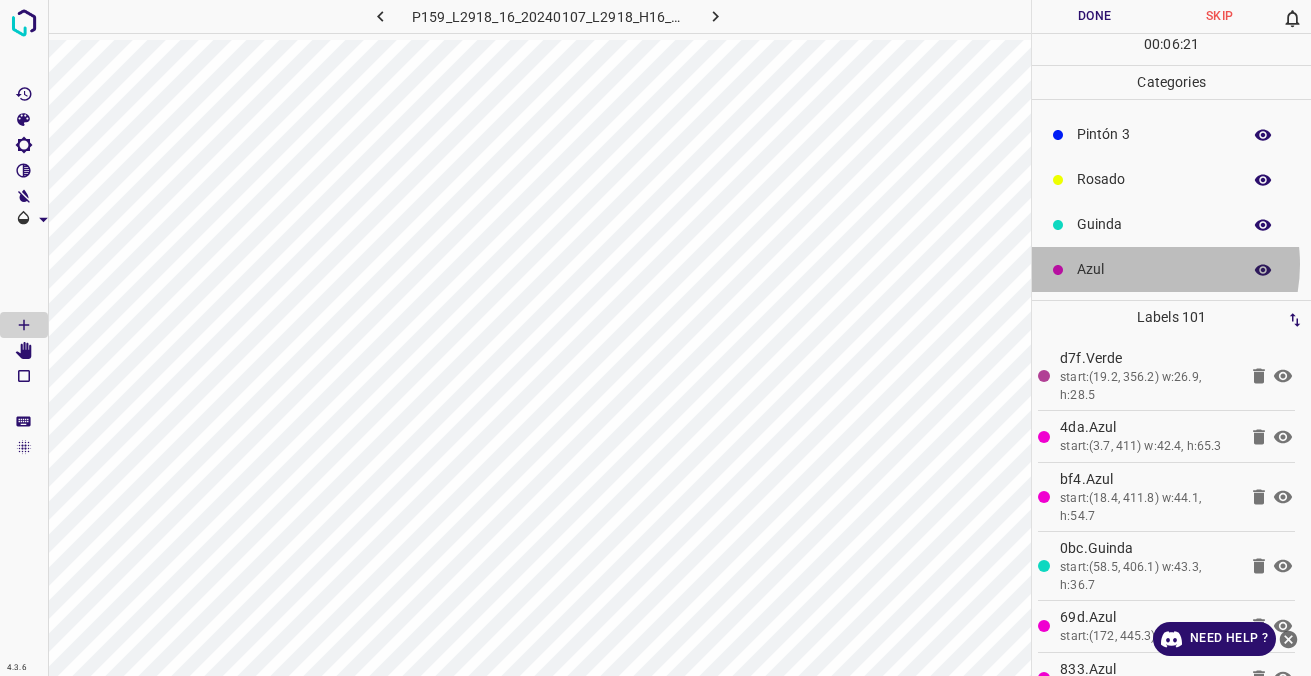 click on "Azul" at bounding box center [1154, 269] 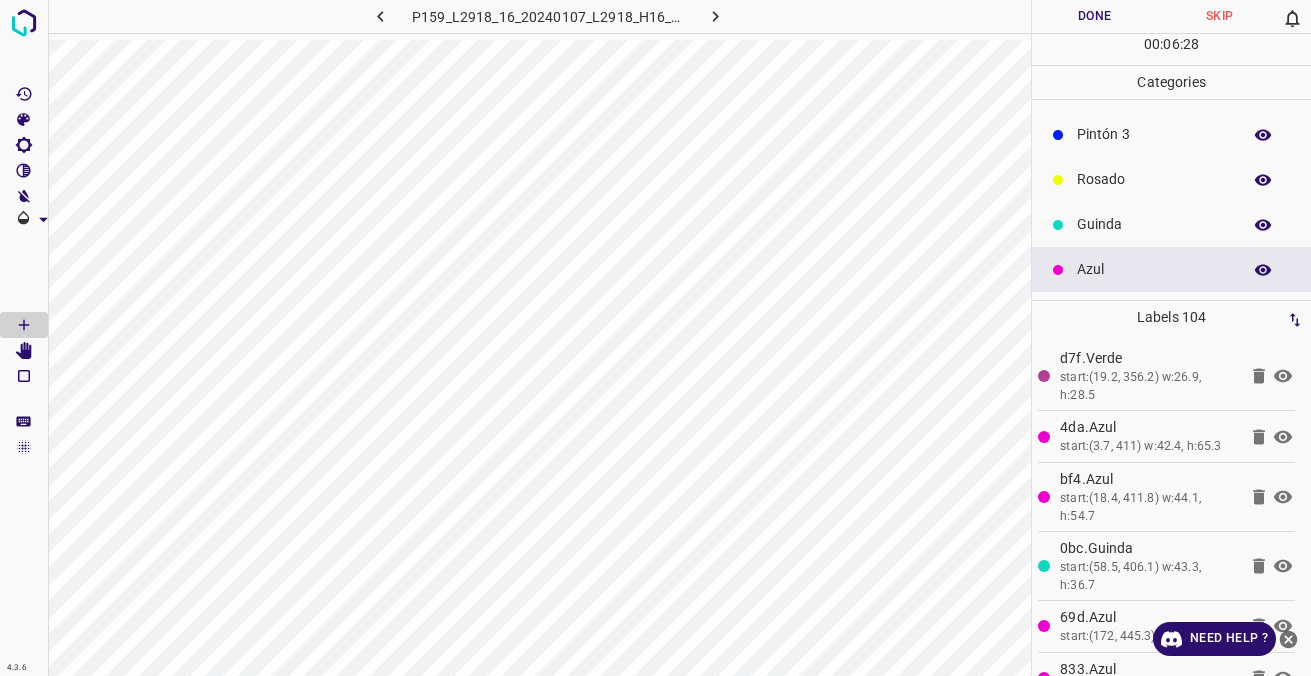 click on "Guinda" at bounding box center (1154, 224) 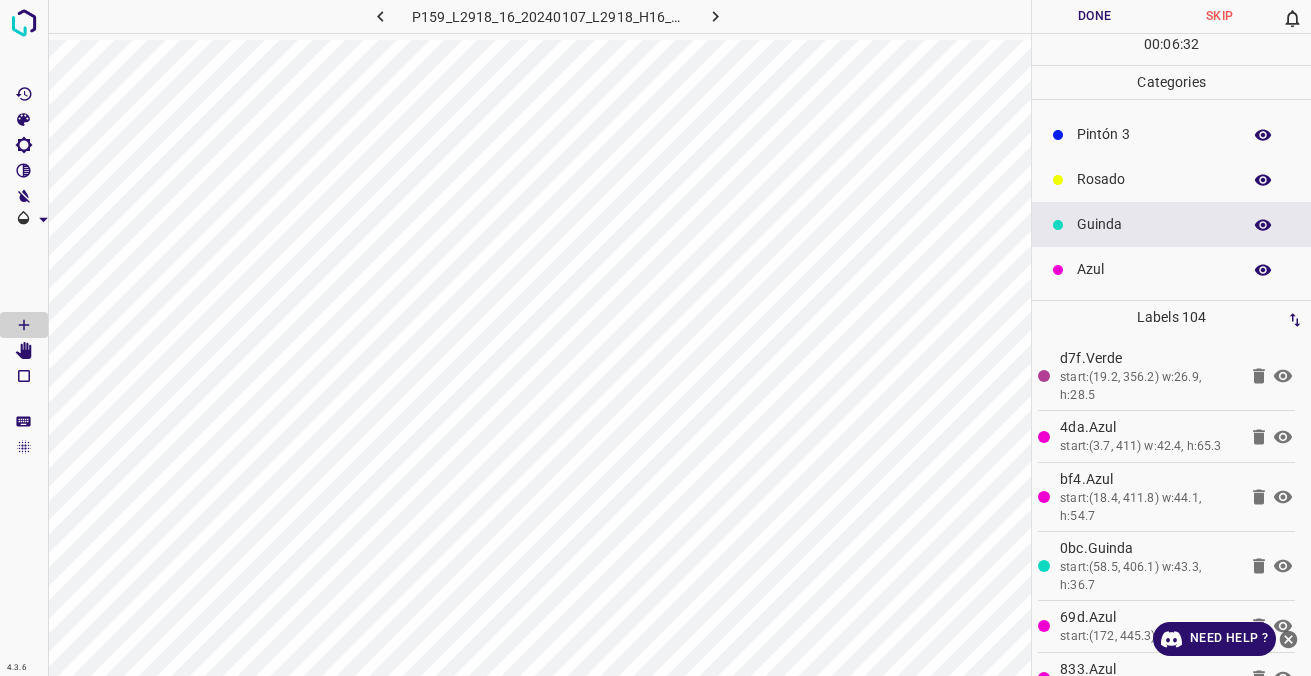 click on "Rosado" at bounding box center (1154, 179) 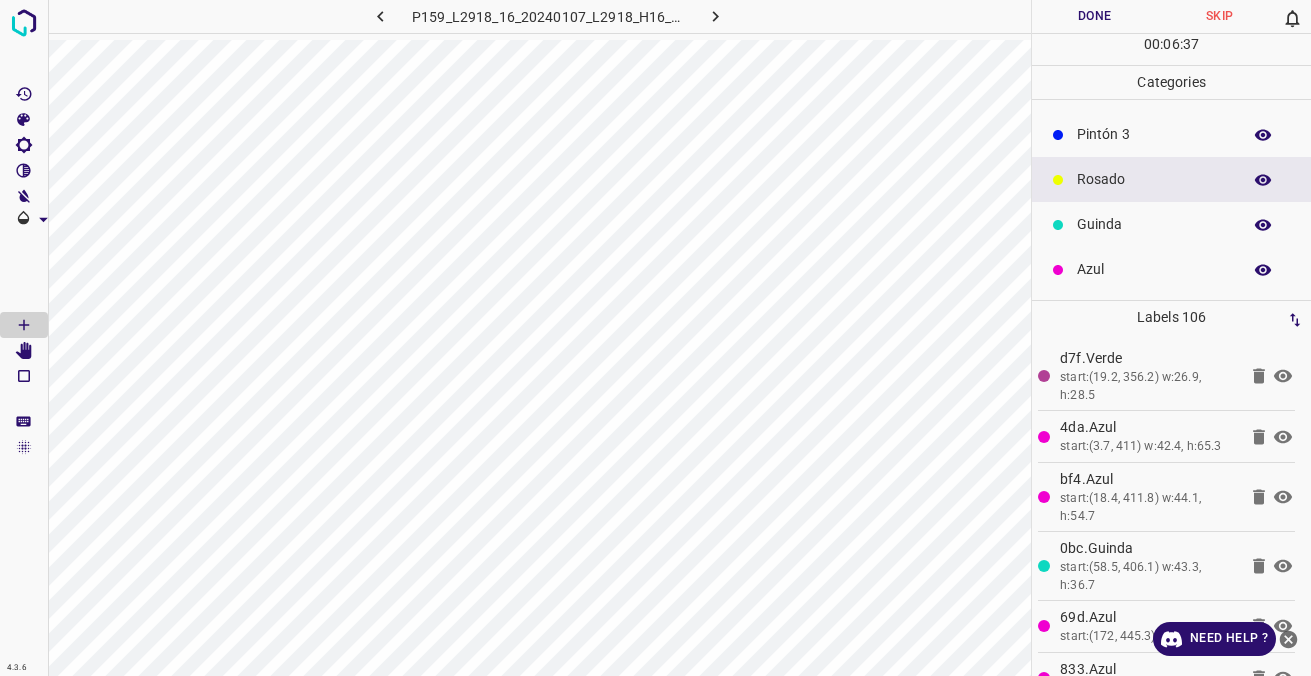 click on "Azul" at bounding box center [1154, 269] 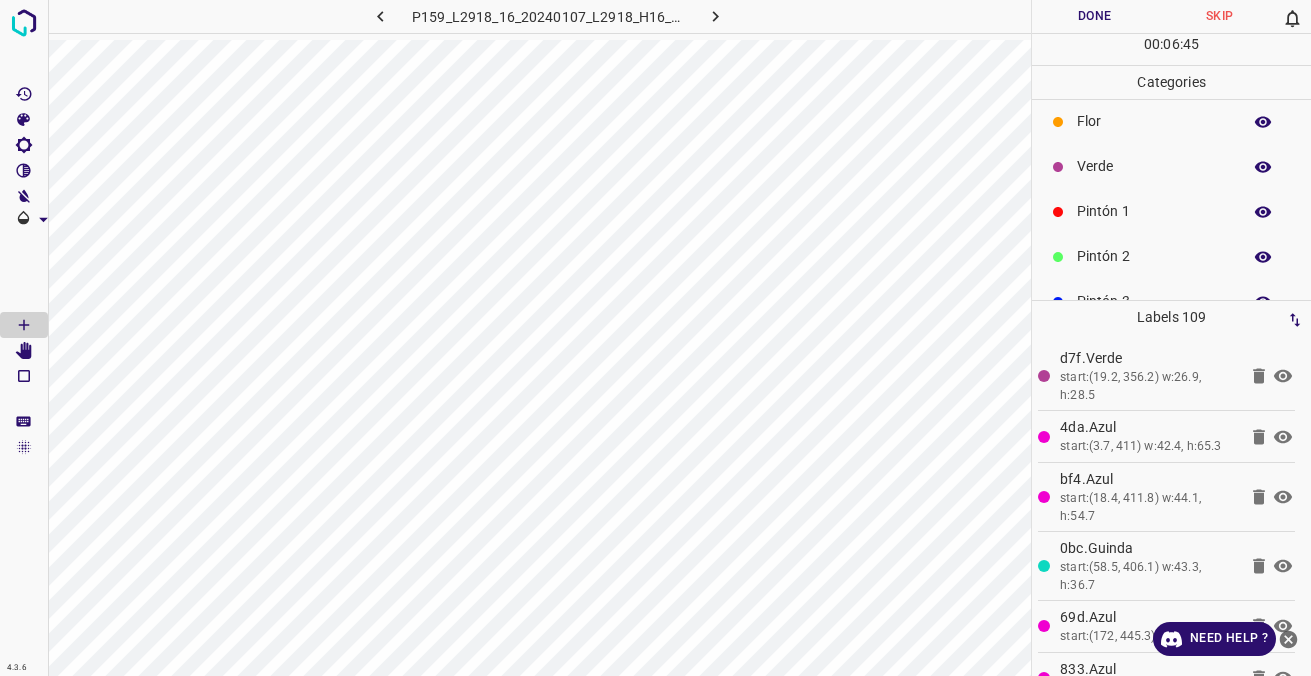 scroll, scrollTop: 0, scrollLeft: 0, axis: both 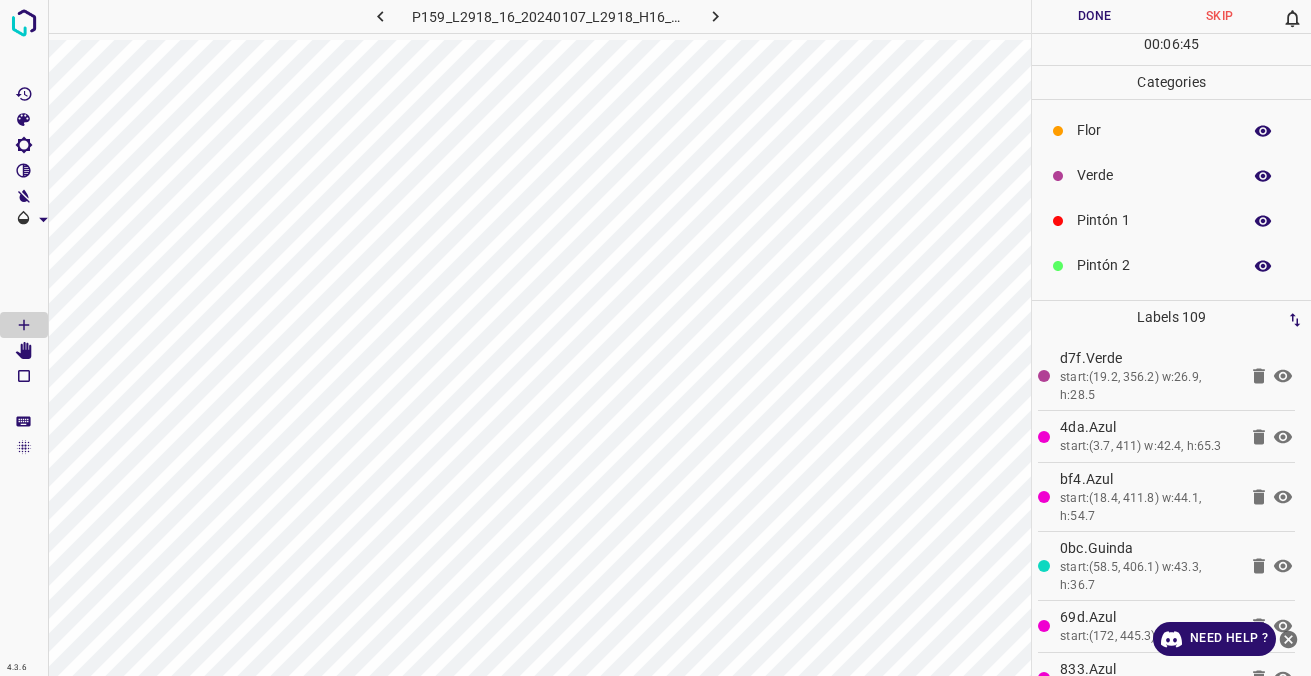 click on "Verde" at bounding box center (1154, 175) 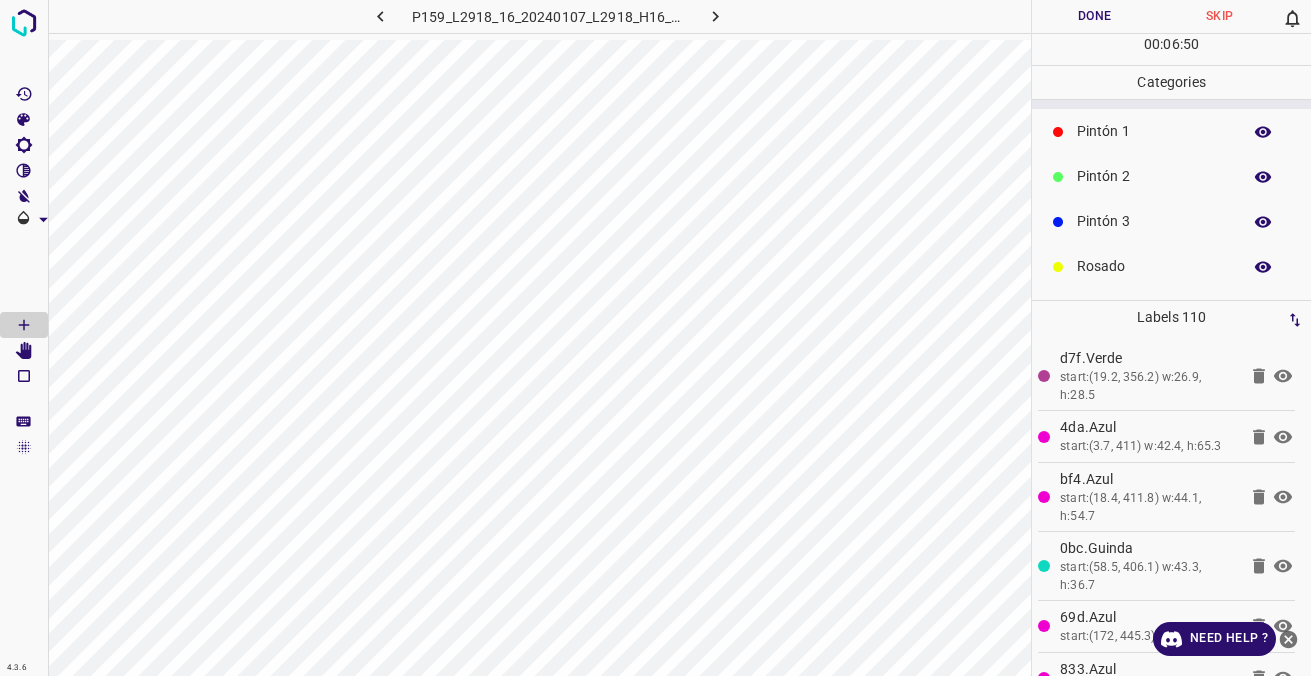 scroll, scrollTop: 176, scrollLeft: 0, axis: vertical 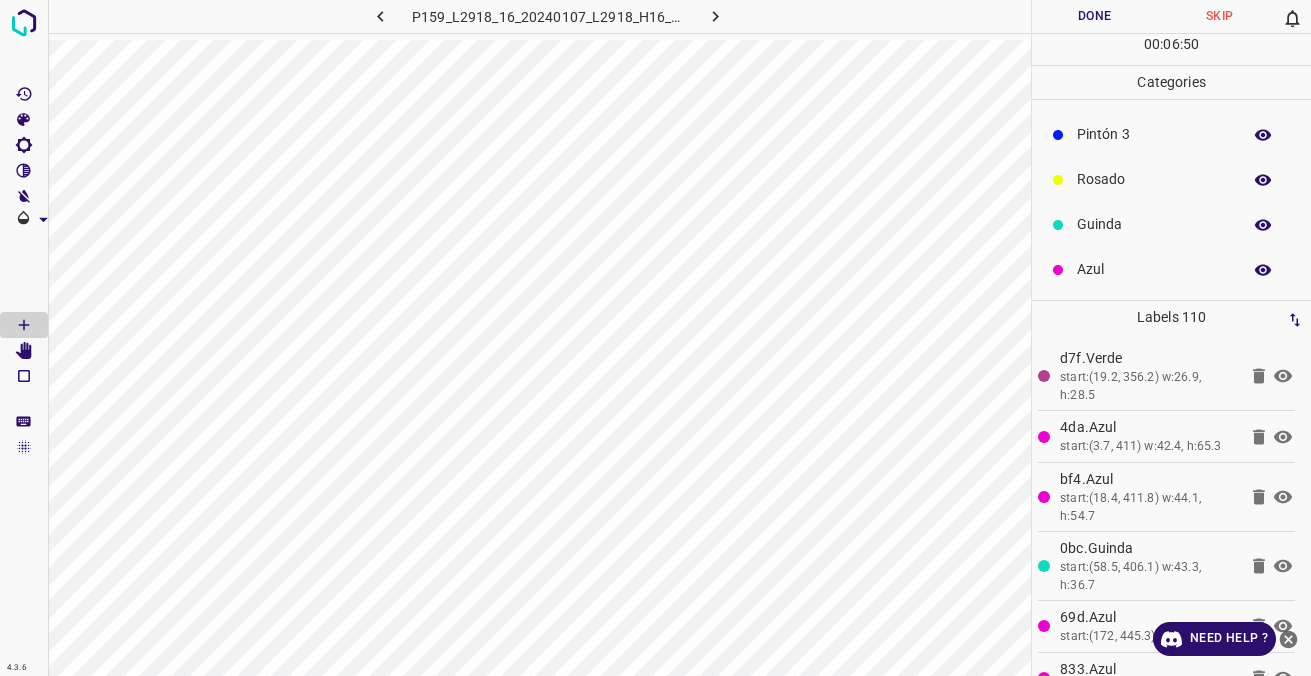 click on "Azul" at bounding box center (1154, 269) 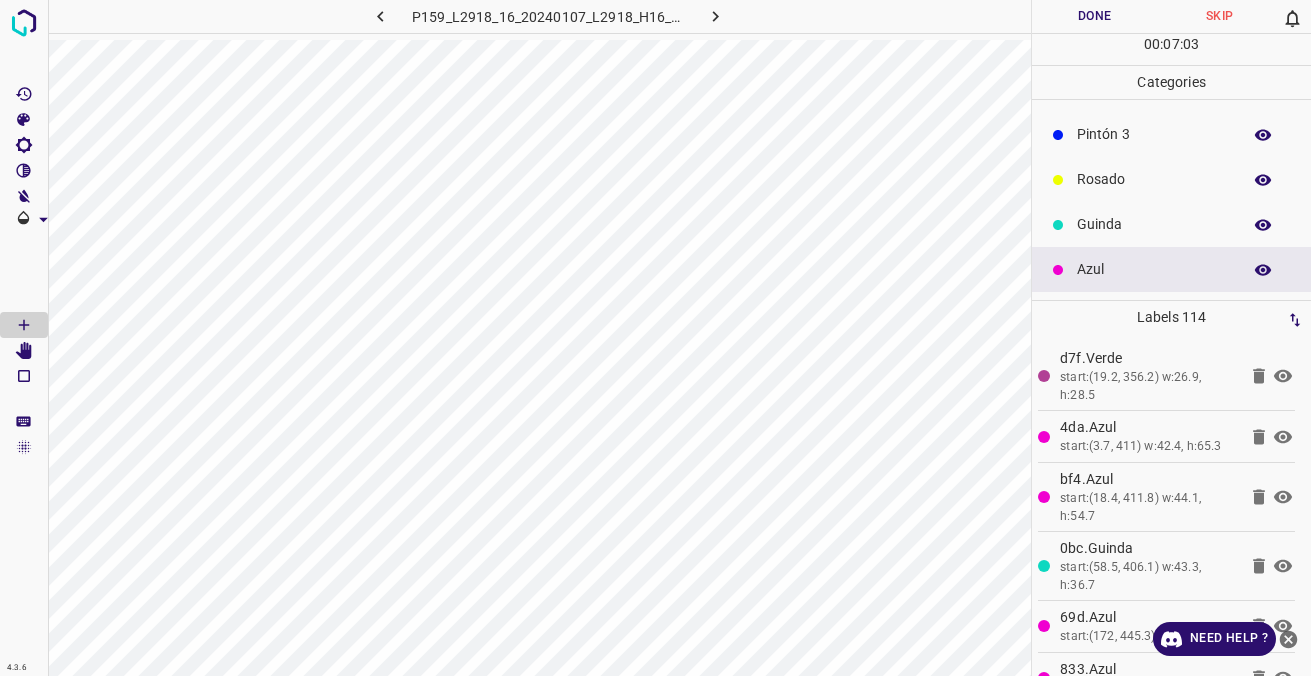 click on "Guinda" at bounding box center (1171, 224) 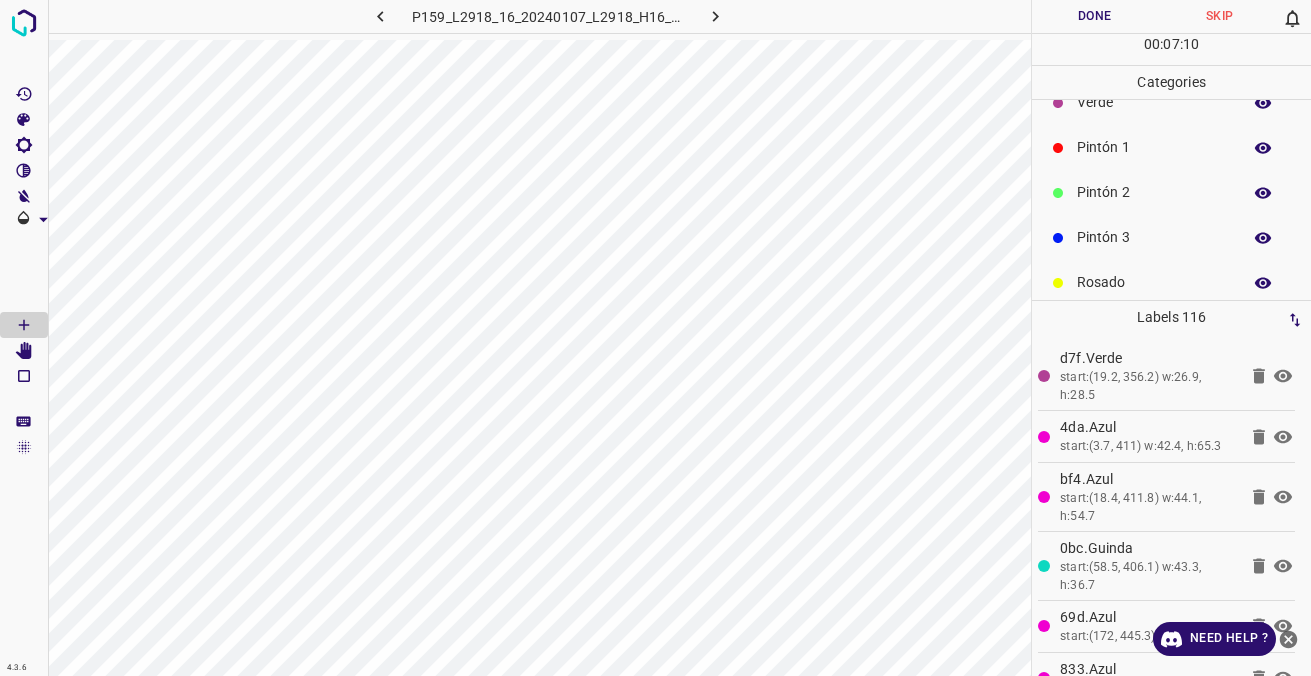 scroll, scrollTop: 0, scrollLeft: 0, axis: both 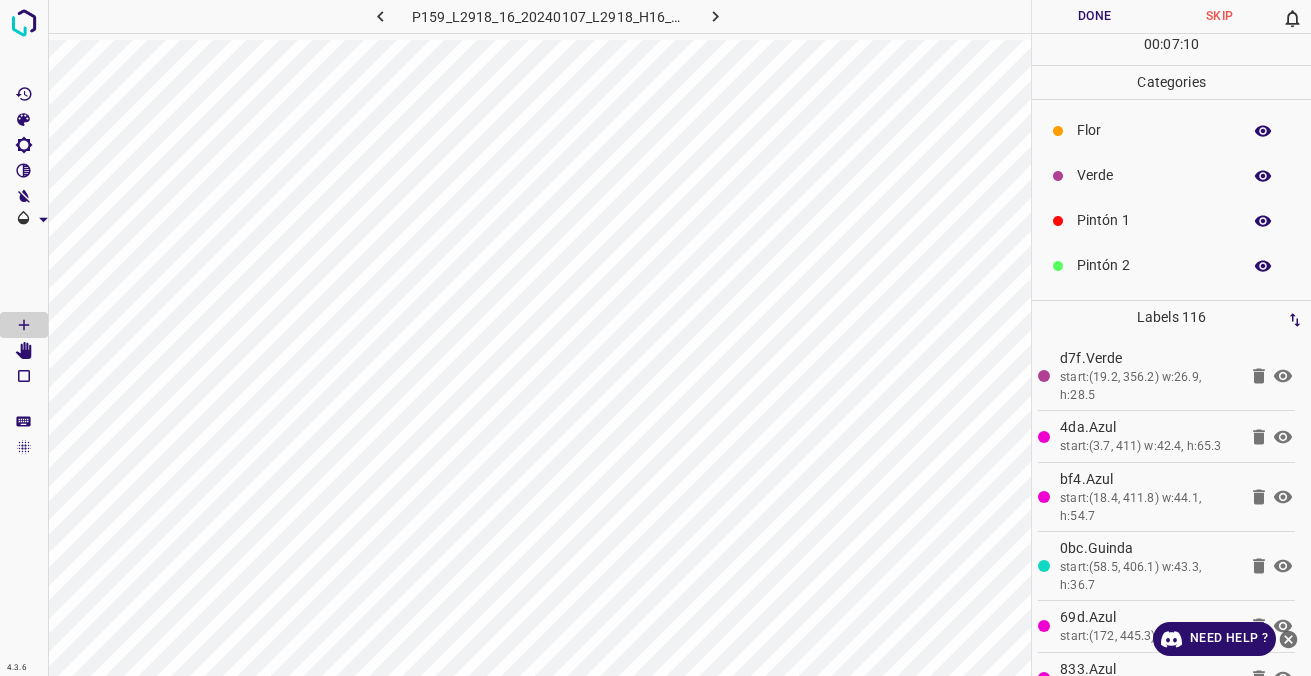 click on "Verde" at bounding box center [1171, 175] 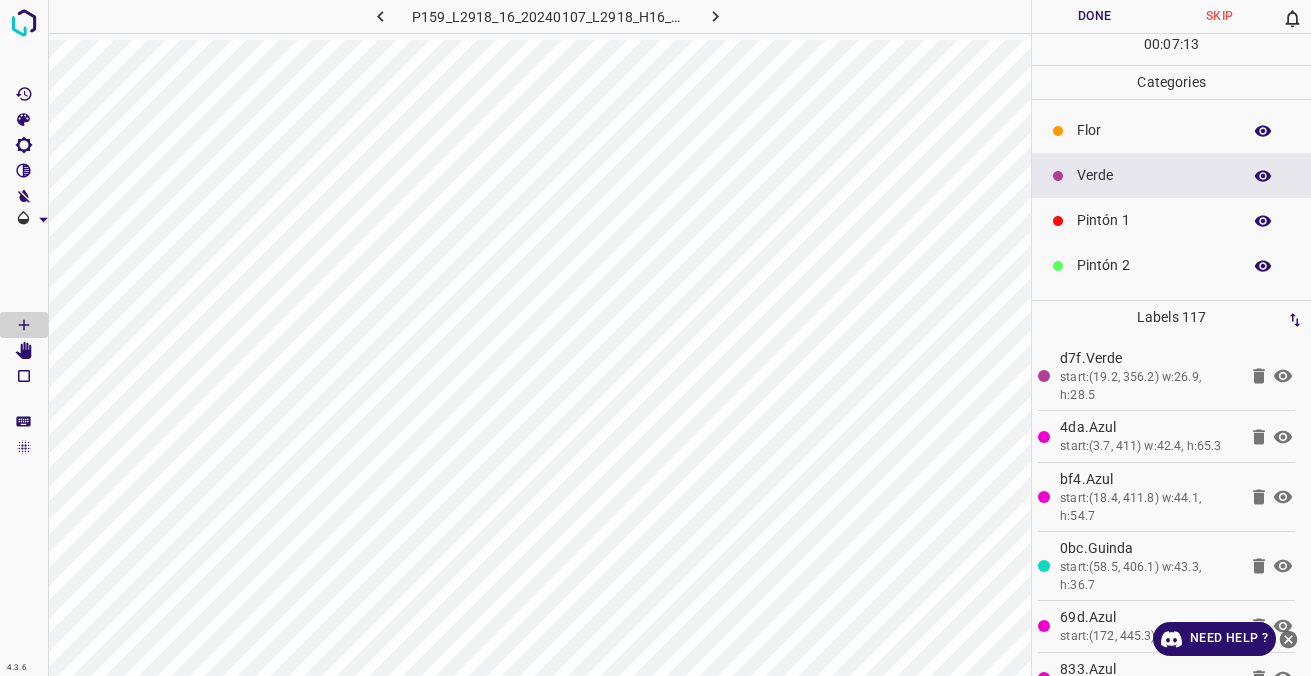 scroll, scrollTop: 176, scrollLeft: 0, axis: vertical 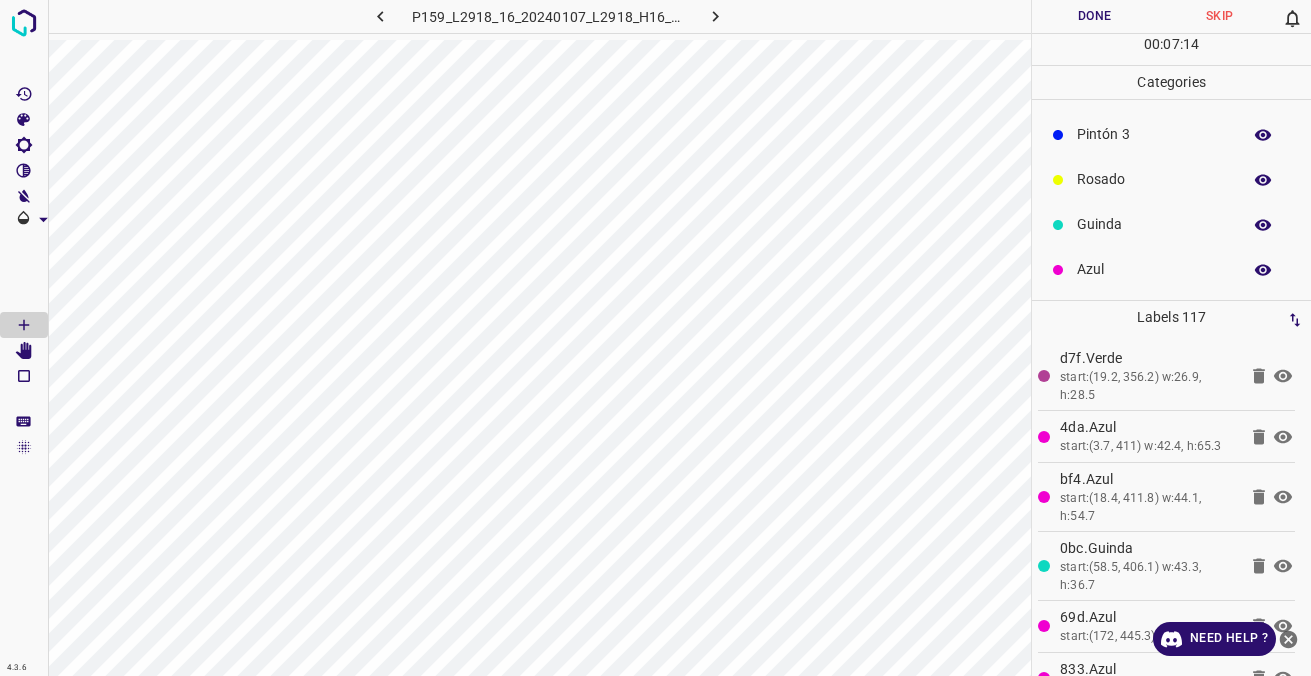 click on "Azul" at bounding box center [1154, 269] 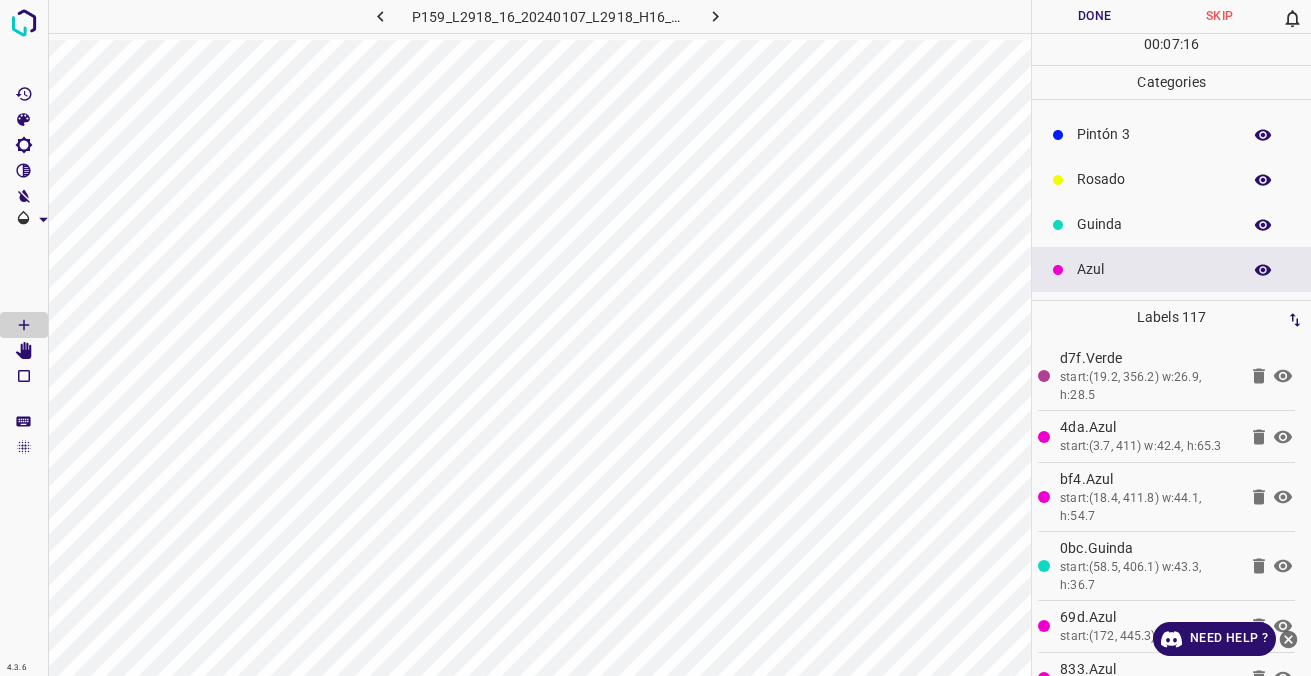 click on "Guinda" at bounding box center [1171, 224] 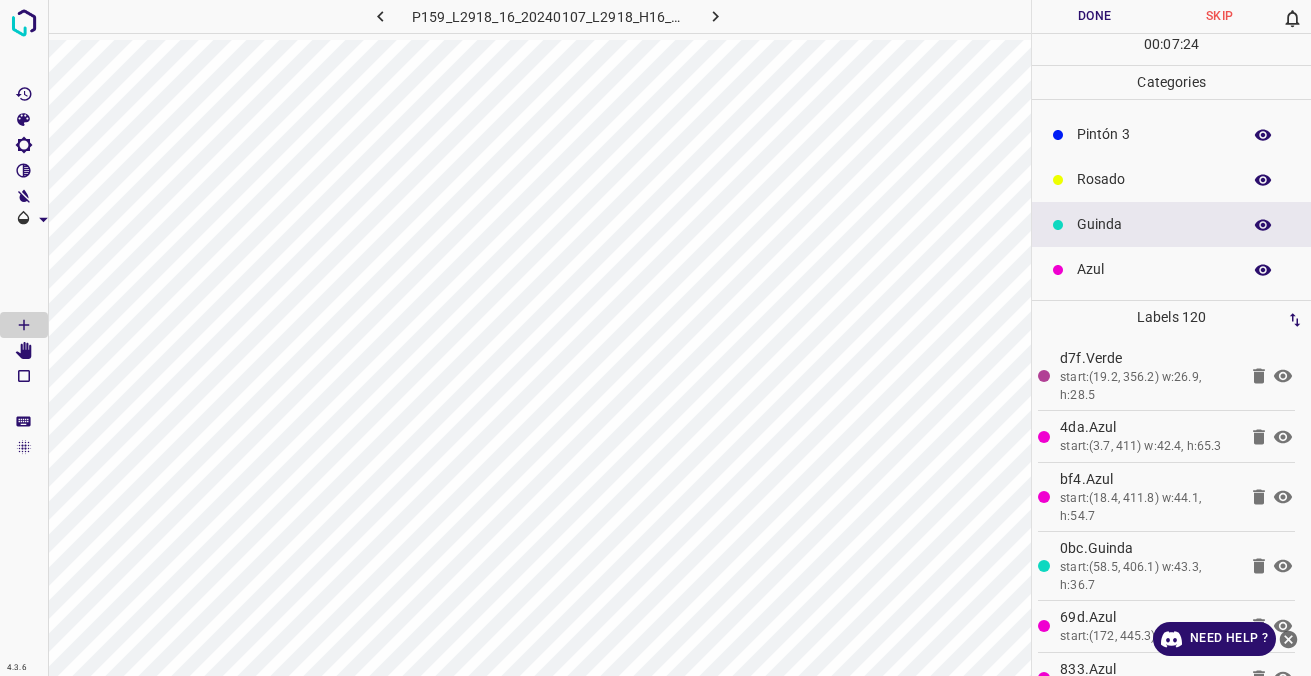 scroll, scrollTop: 0, scrollLeft: 0, axis: both 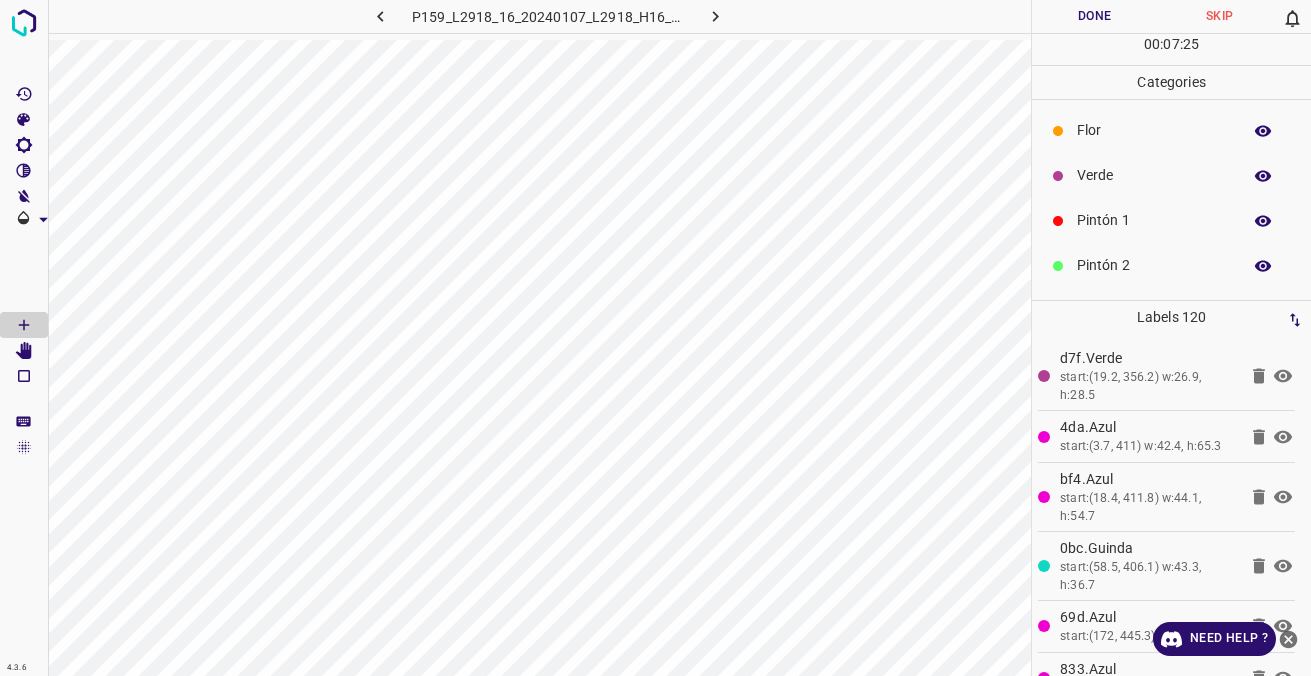 click on "Verde" at bounding box center (1154, 175) 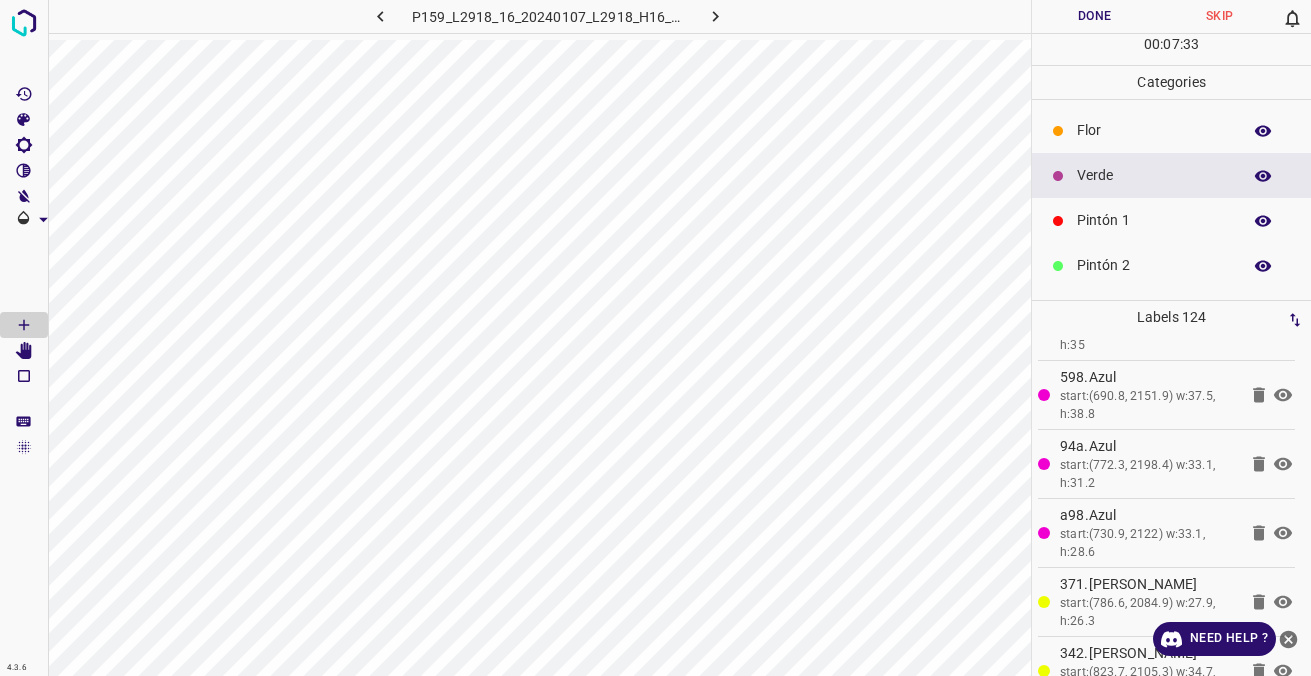 scroll, scrollTop: 8234, scrollLeft: 0, axis: vertical 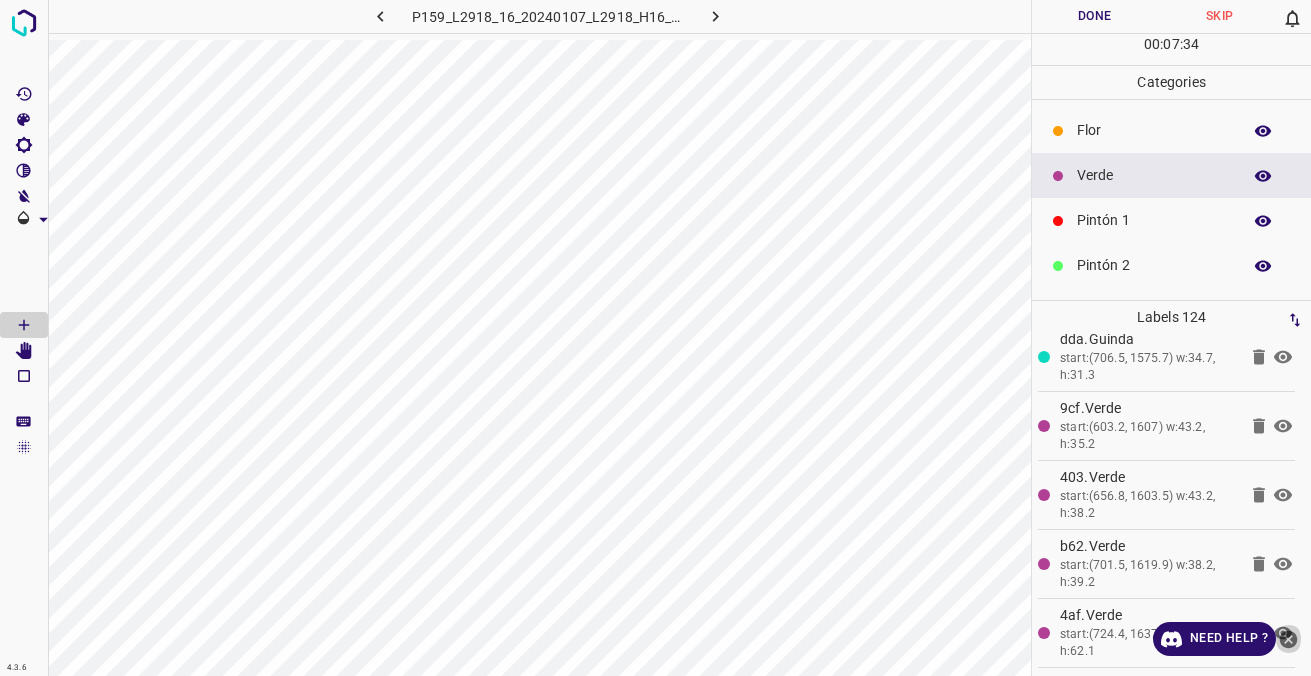 click 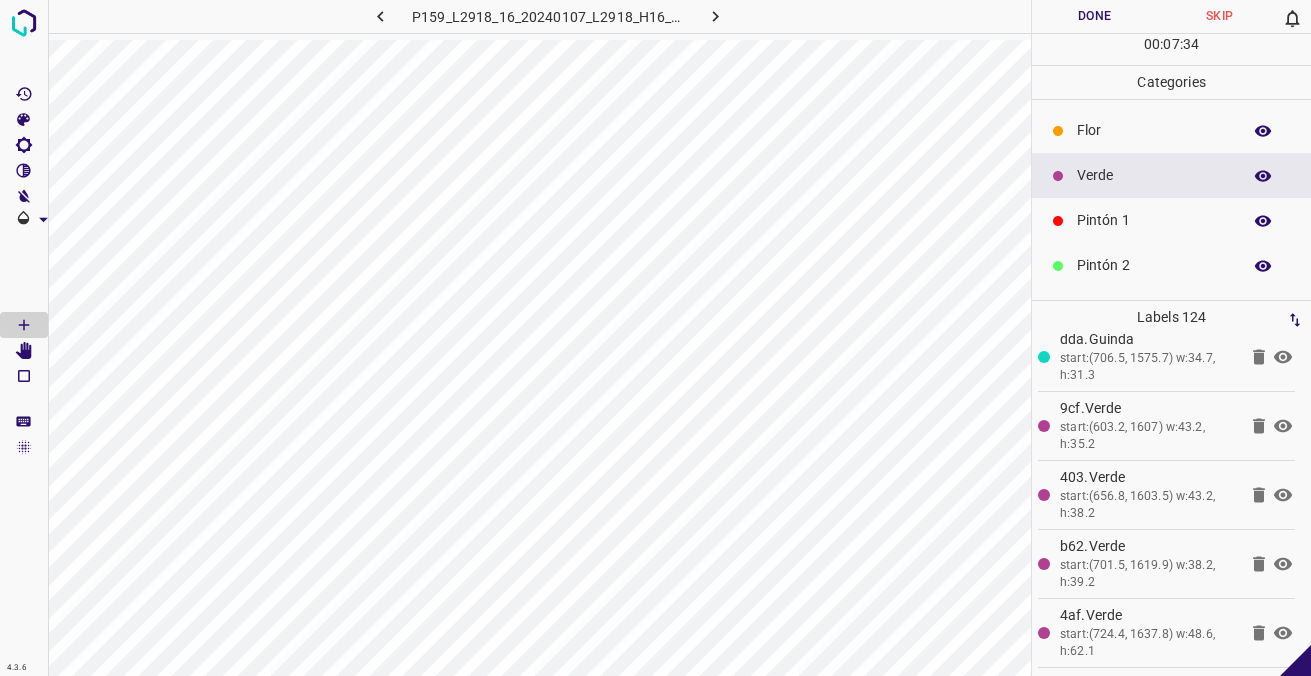 click 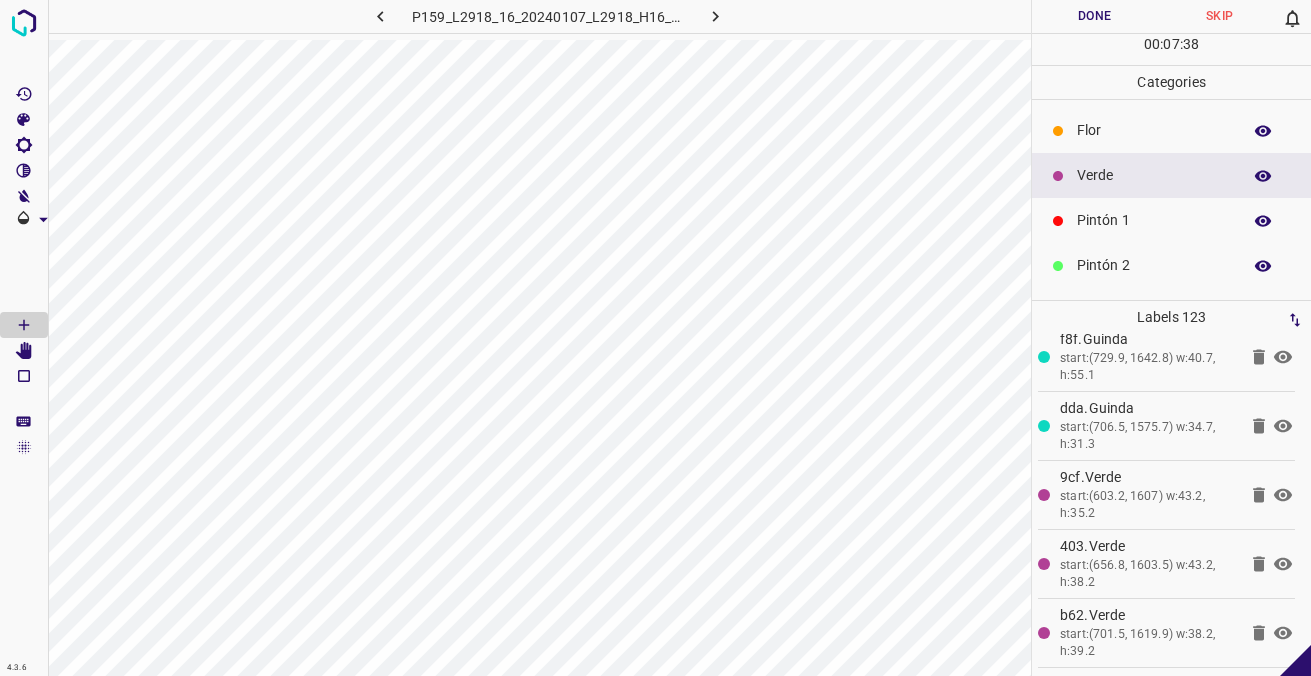 scroll, scrollTop: 8234, scrollLeft: 0, axis: vertical 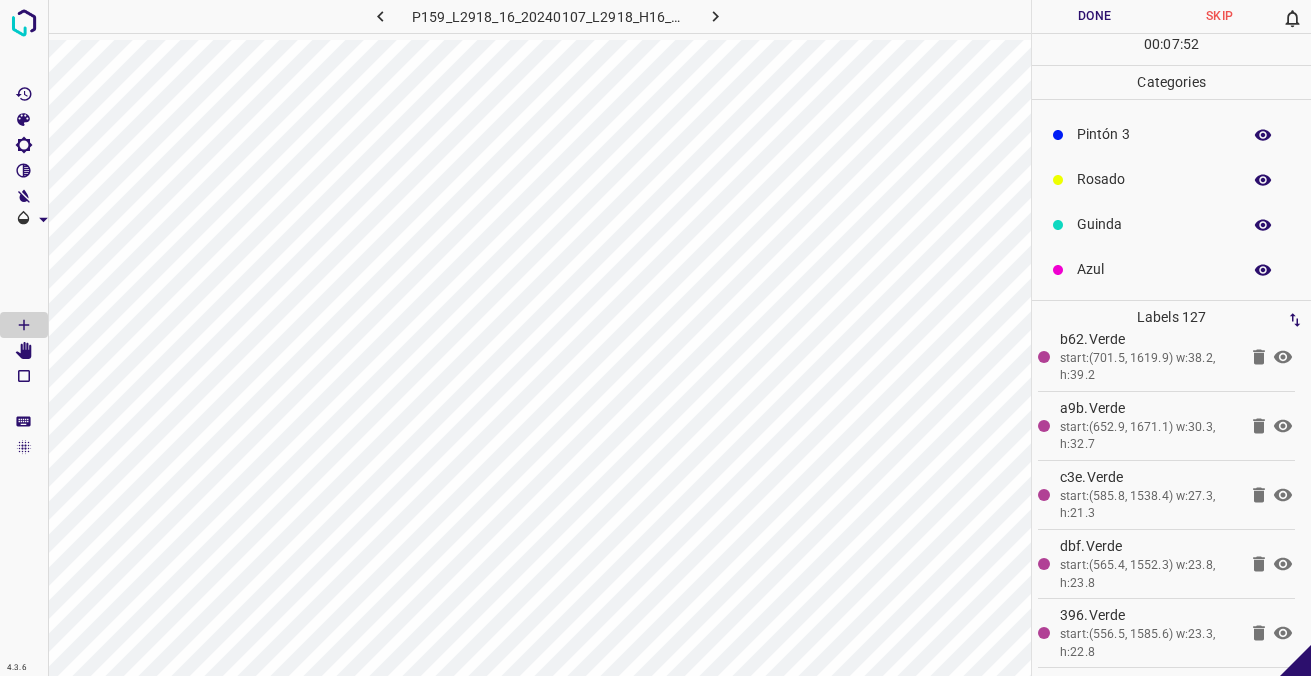 click on "Azul" at bounding box center (1171, 269) 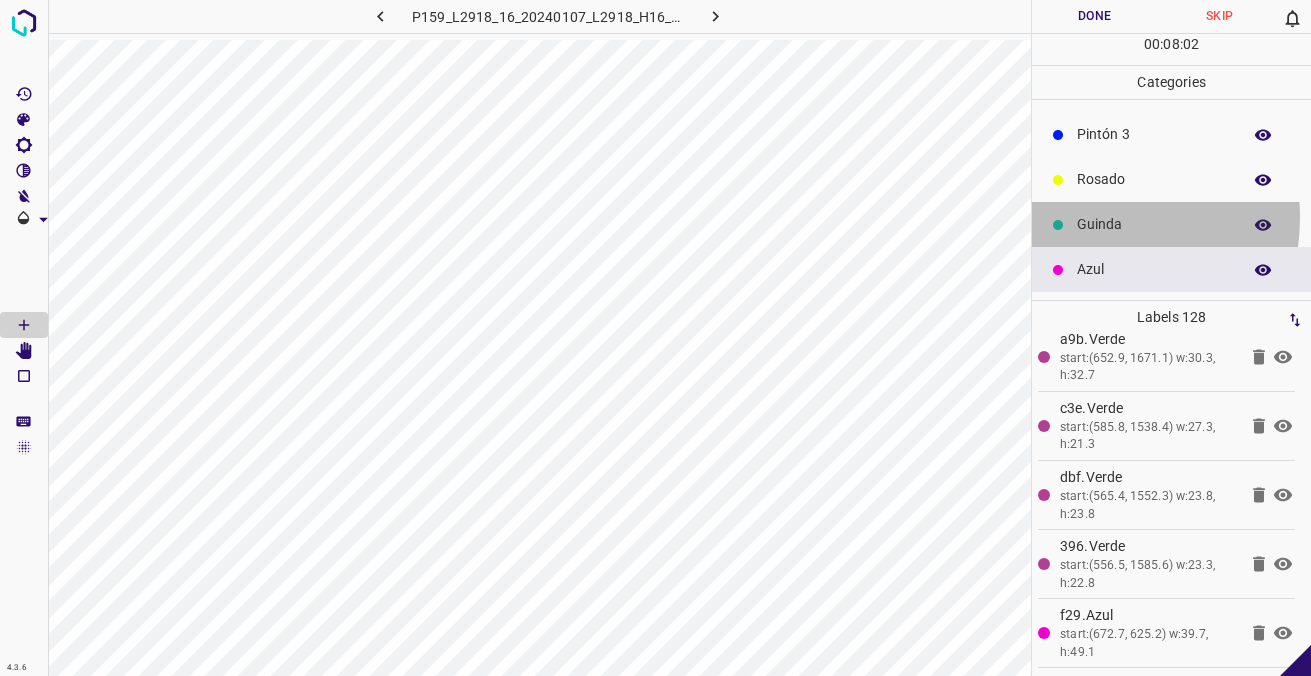click on "Guinda" at bounding box center (1154, 224) 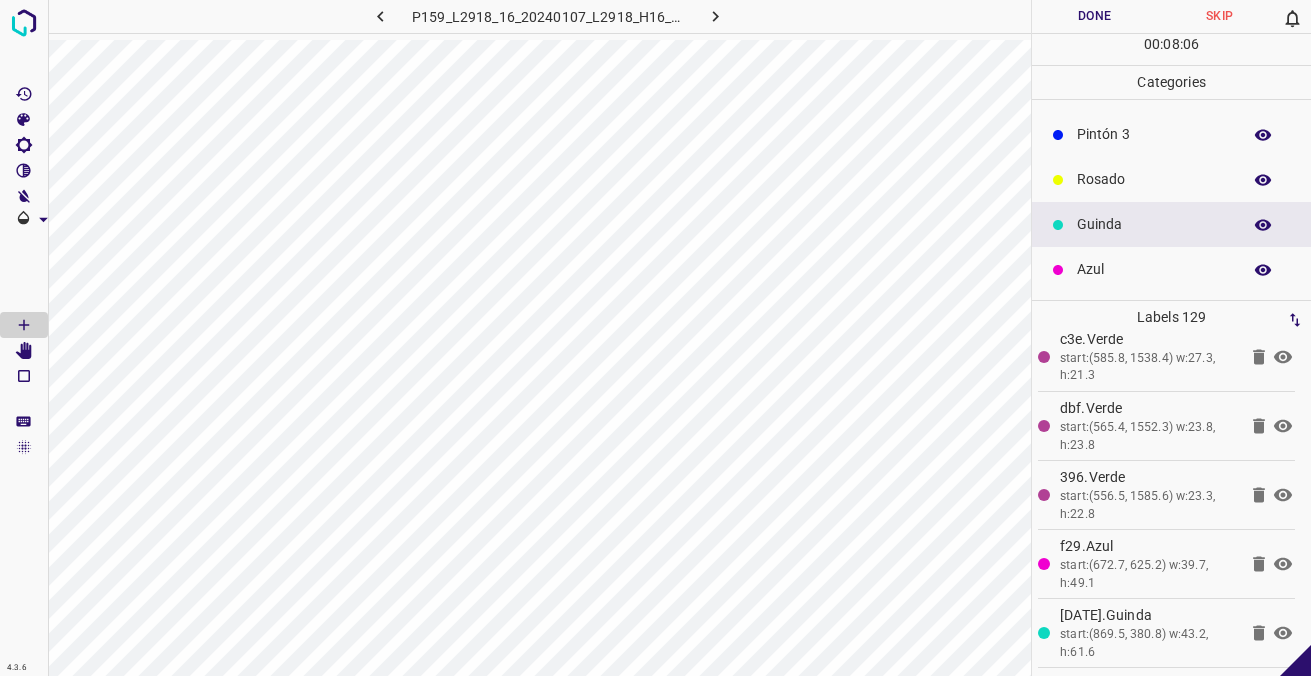 scroll, scrollTop: 0, scrollLeft: 0, axis: both 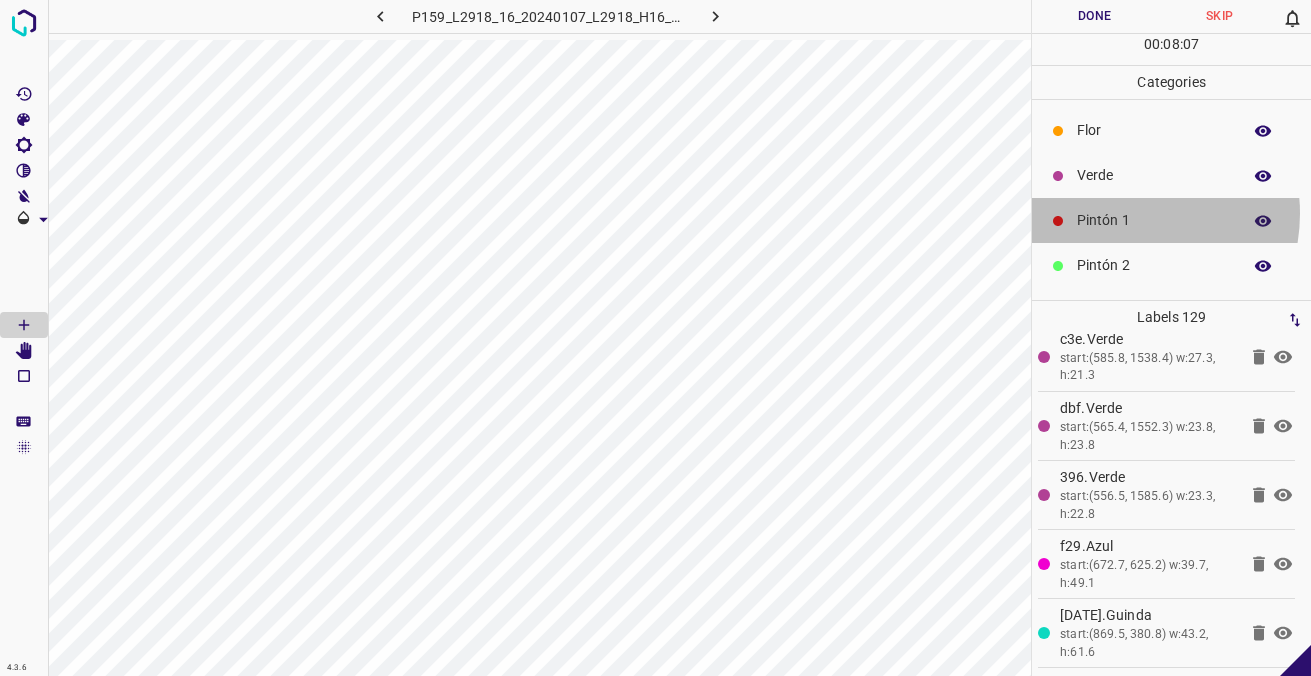 click on "Pintón 1" at bounding box center [1154, 220] 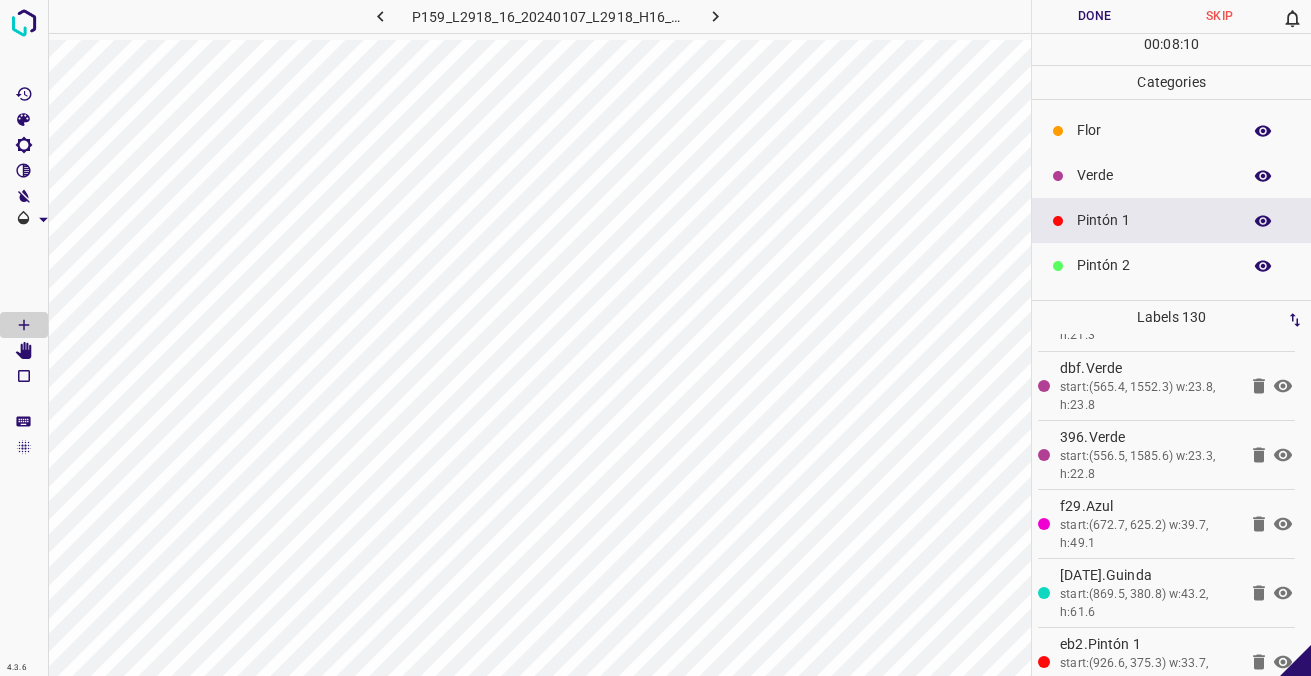 click on "Verde" at bounding box center (1154, 175) 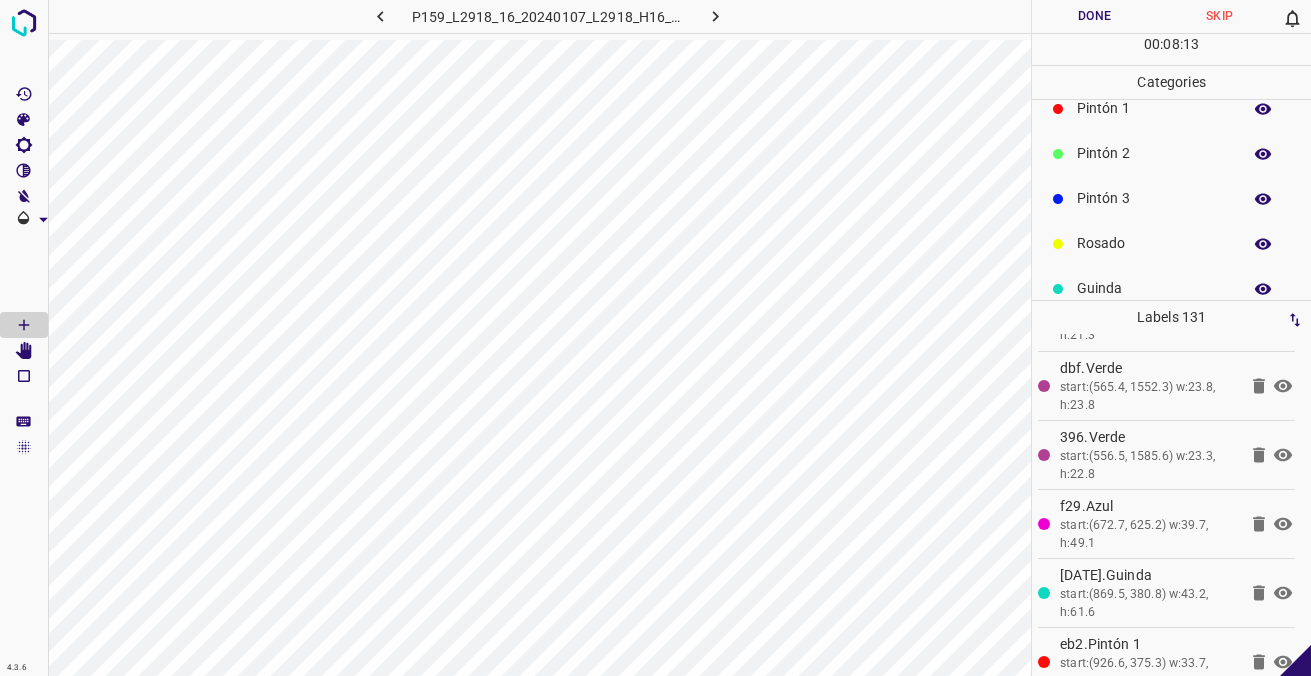 scroll, scrollTop: 176, scrollLeft: 0, axis: vertical 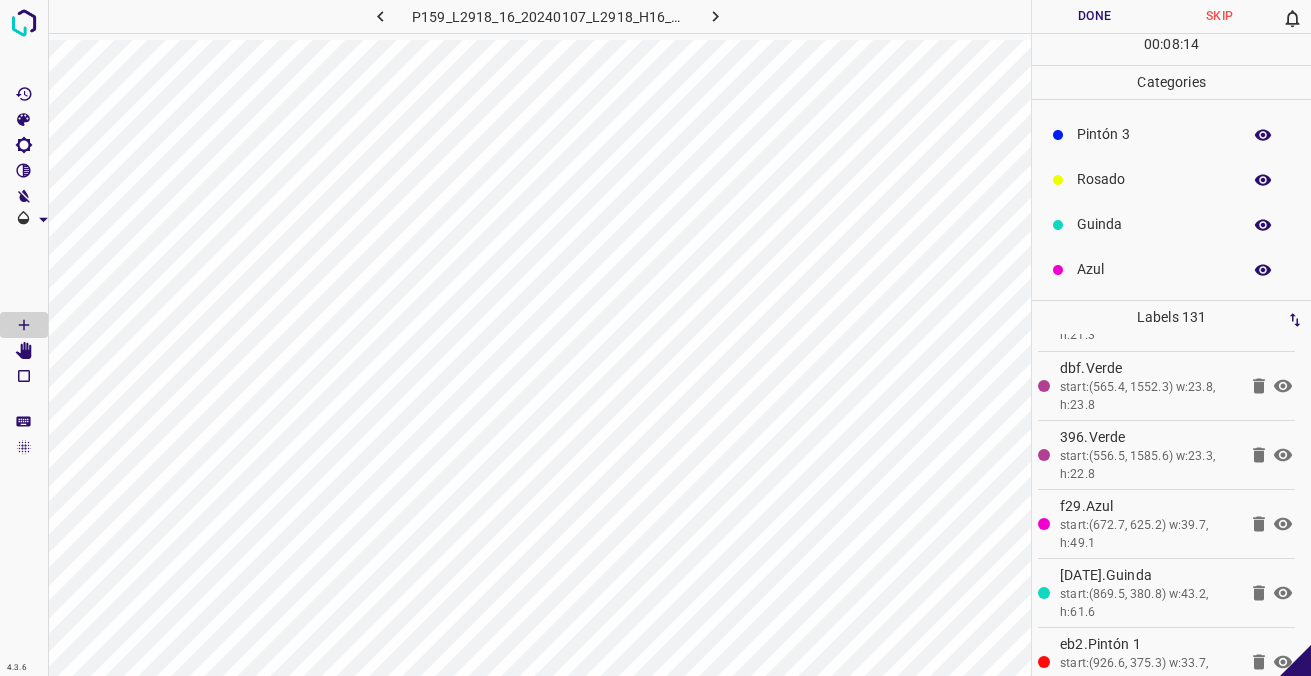 click on "Azul" at bounding box center (1154, 269) 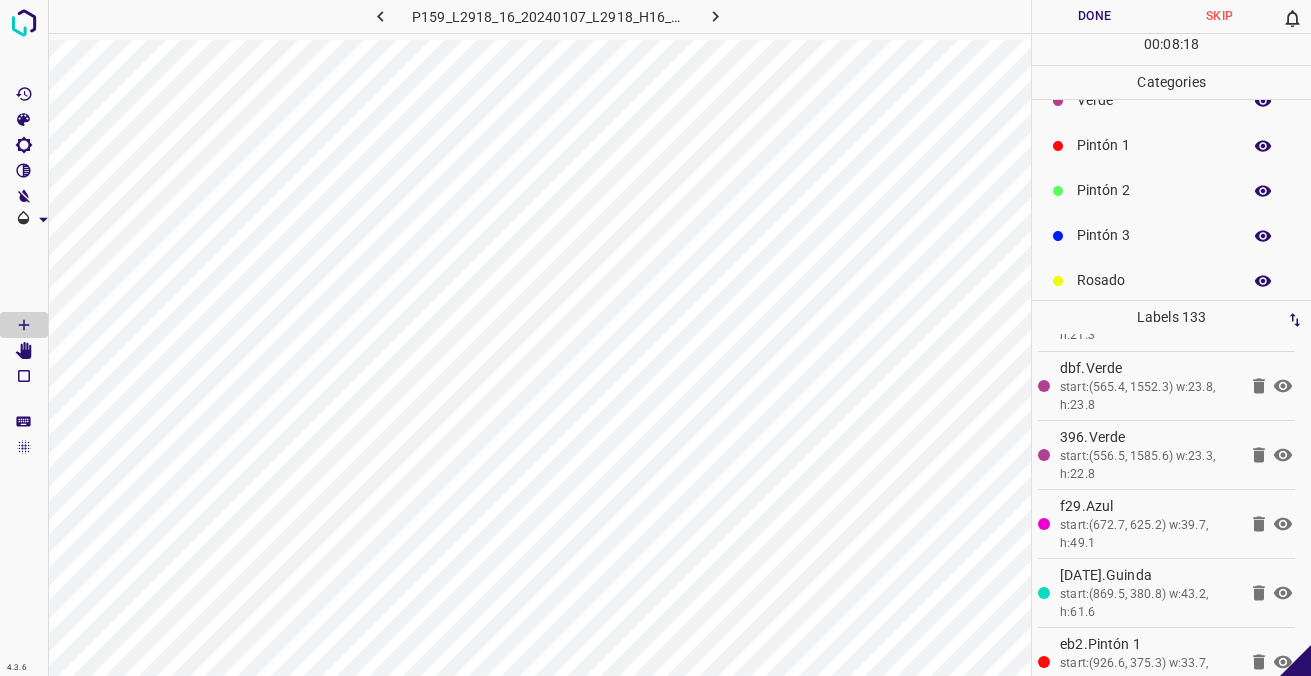 scroll, scrollTop: 0, scrollLeft: 0, axis: both 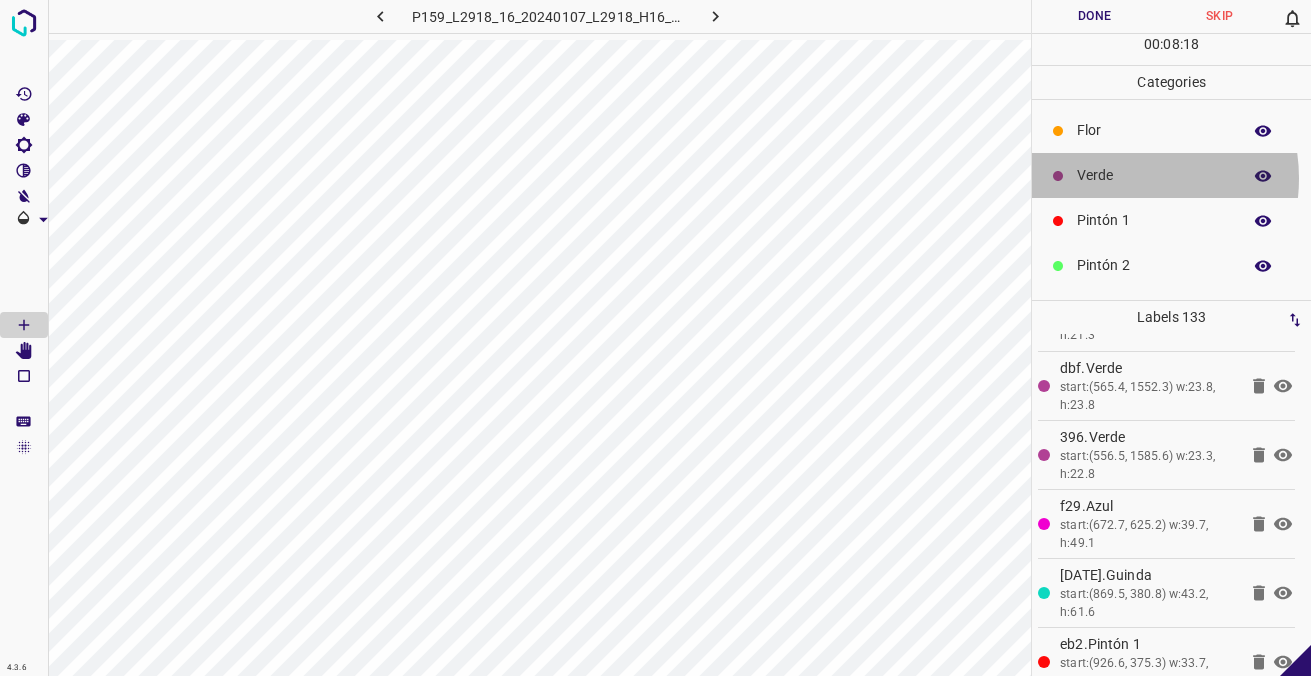 click on "Verde" at bounding box center [1154, 175] 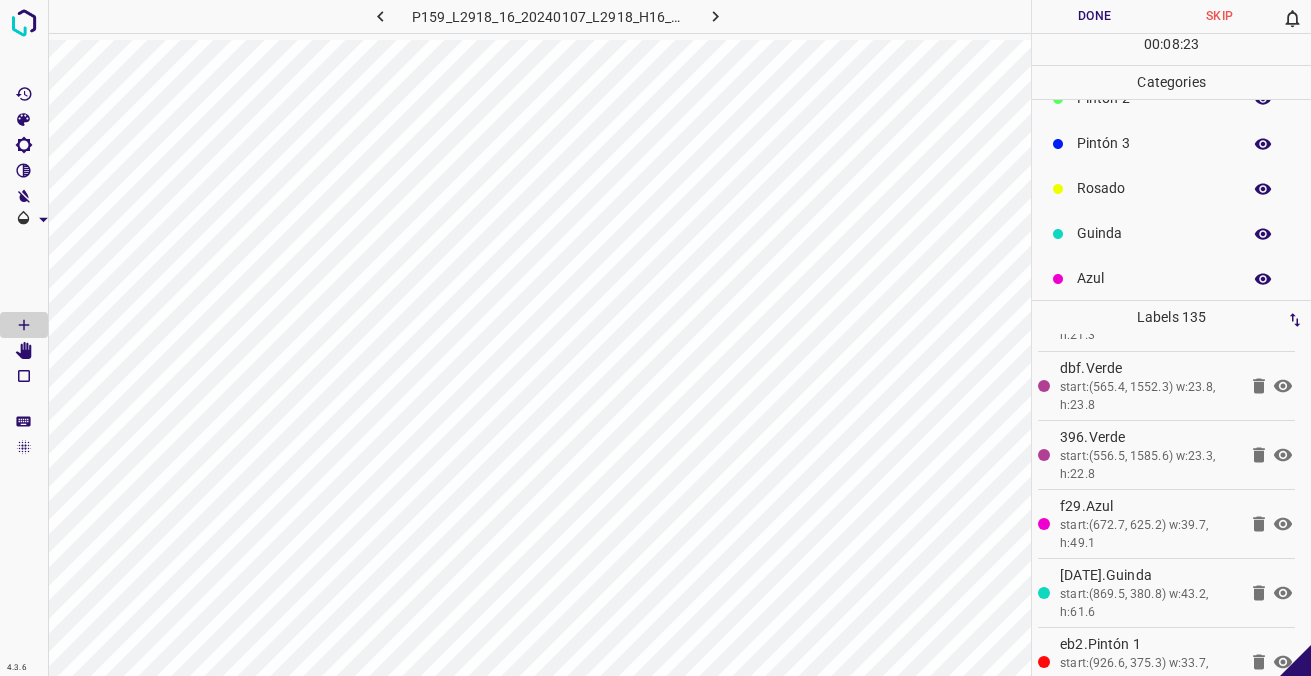 scroll, scrollTop: 176, scrollLeft: 0, axis: vertical 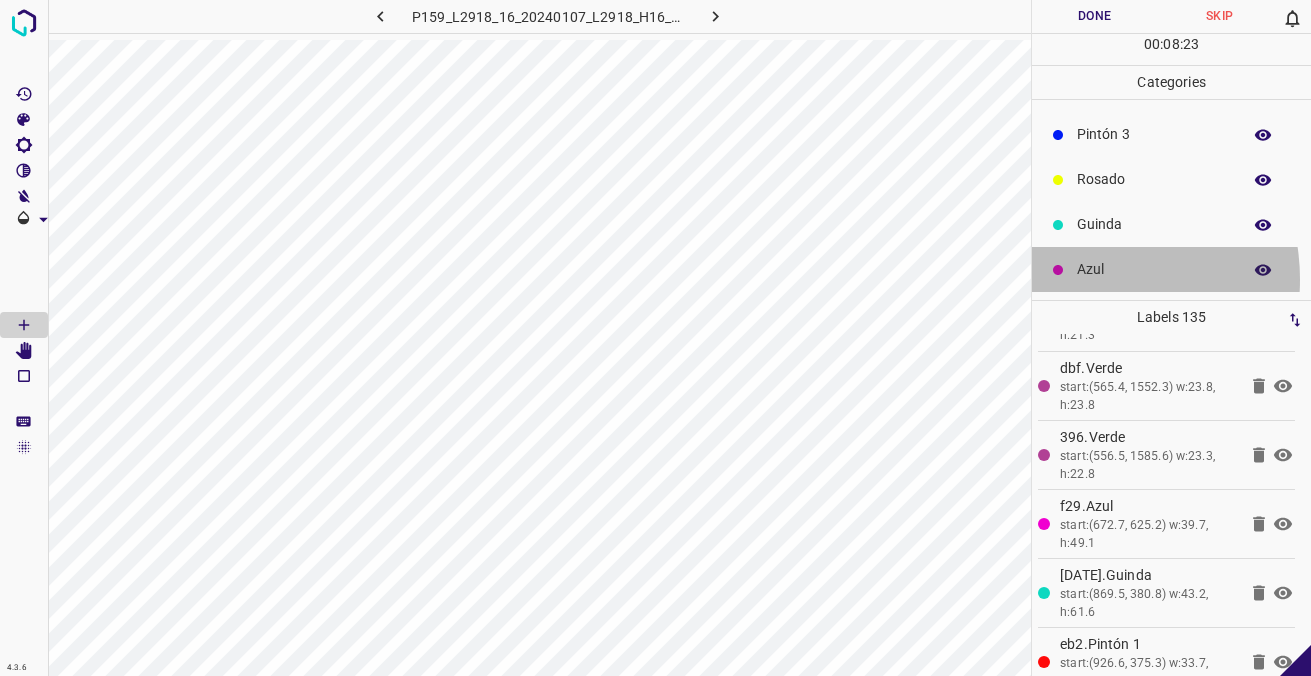 click on "Azul" at bounding box center (1154, 269) 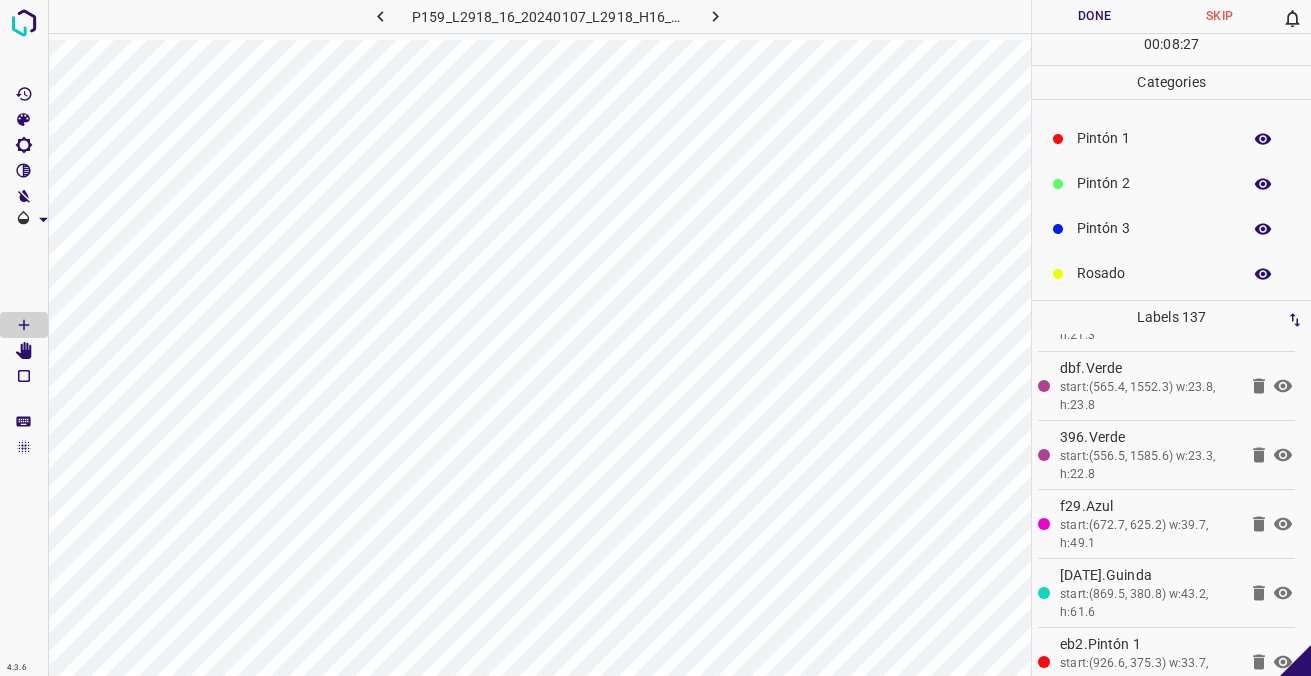 scroll, scrollTop: 0, scrollLeft: 0, axis: both 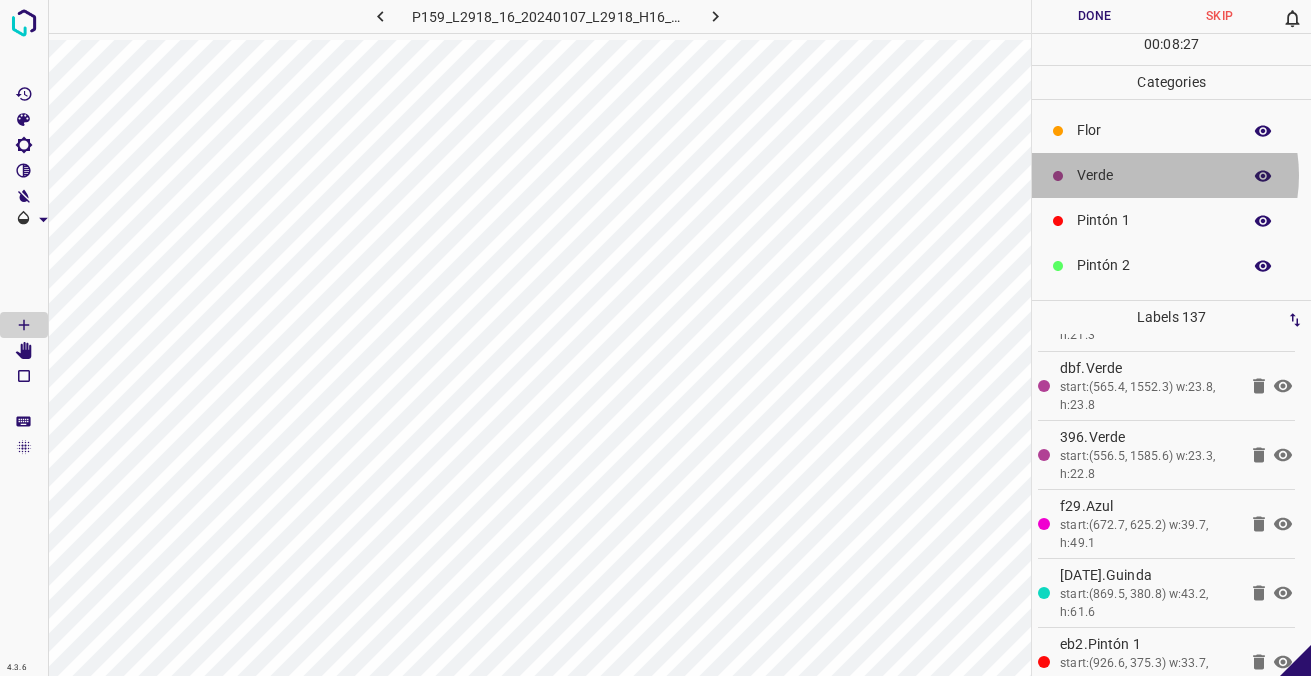 click on "Verde" at bounding box center (1154, 175) 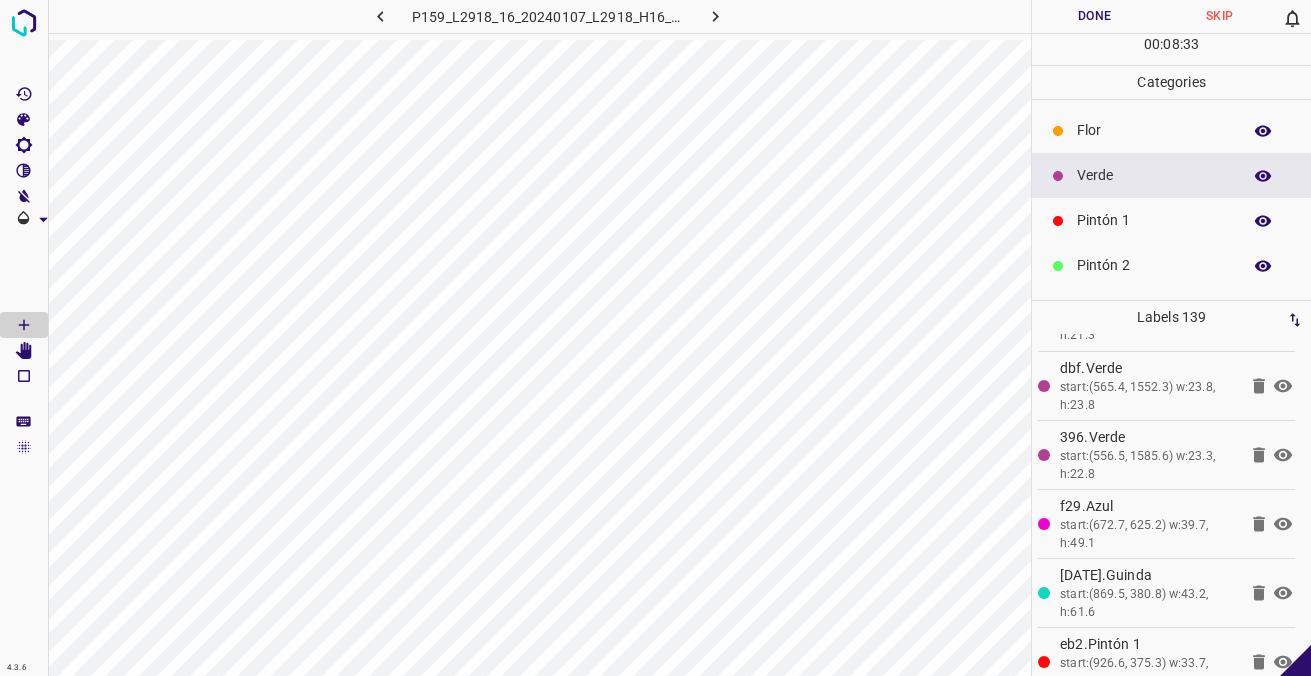 scroll, scrollTop: 176, scrollLeft: 0, axis: vertical 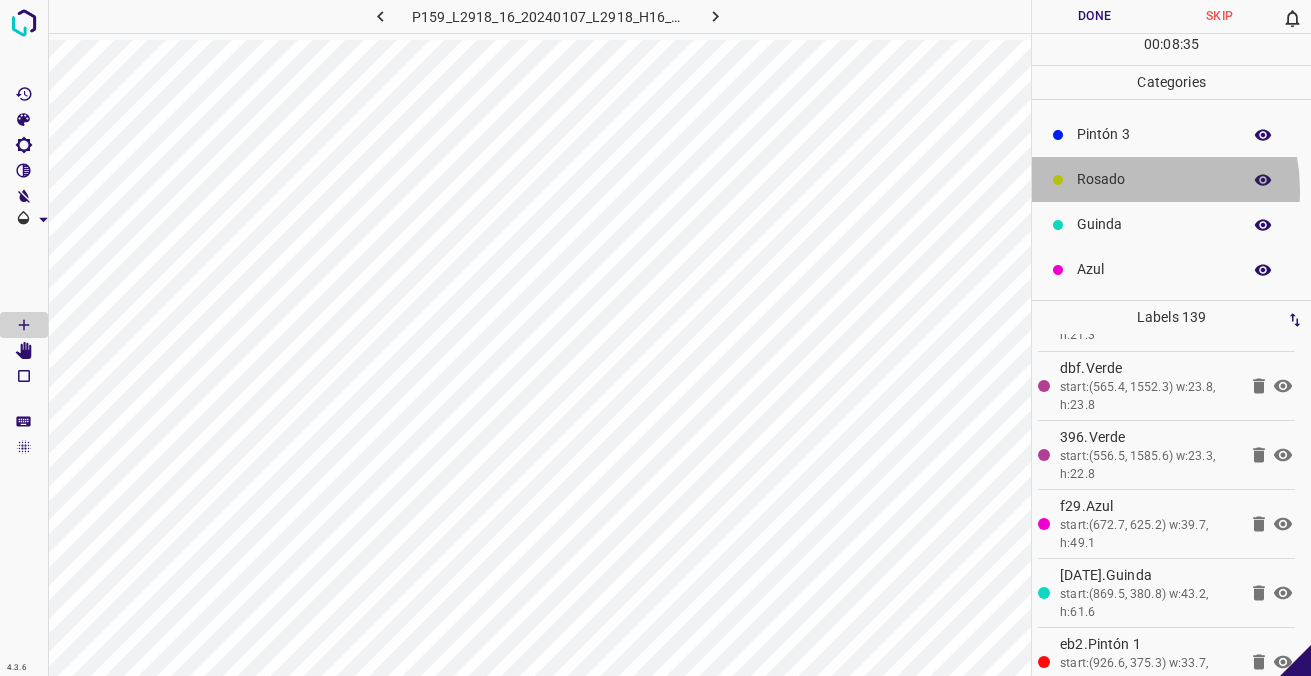 click on "Rosado" at bounding box center (1154, 179) 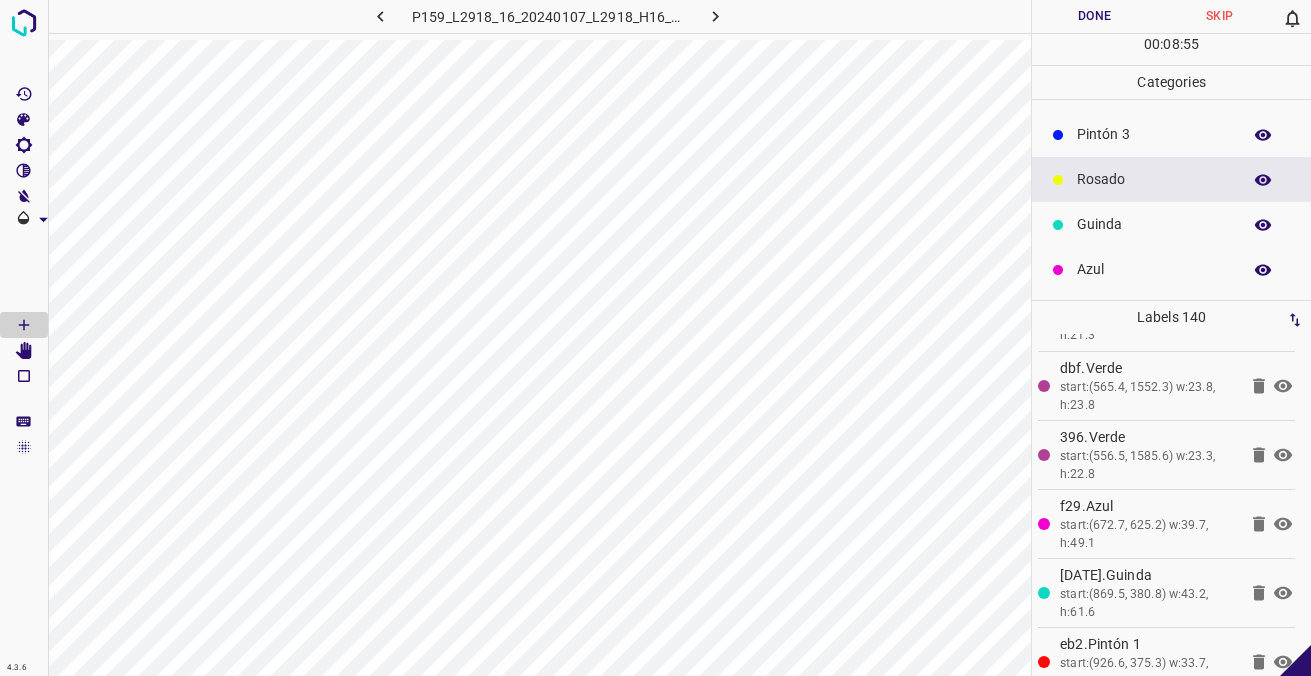 click on "Azul" at bounding box center [1154, 269] 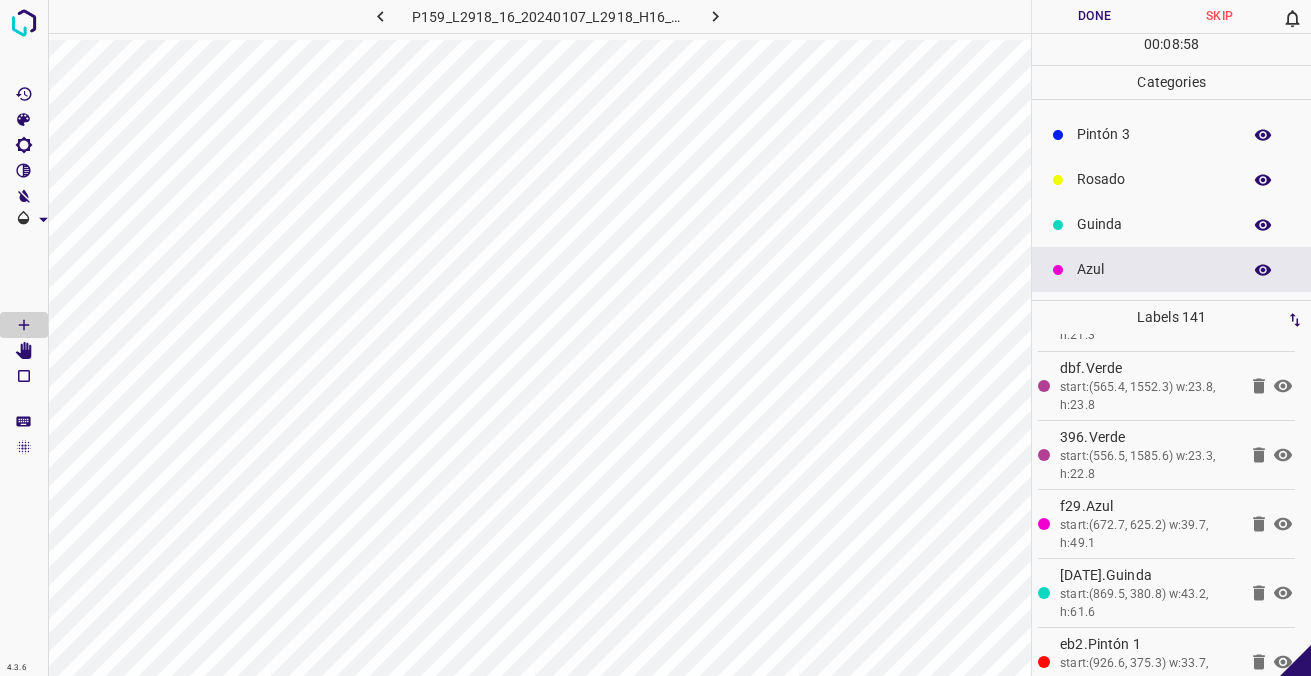 scroll, scrollTop: 0, scrollLeft: 0, axis: both 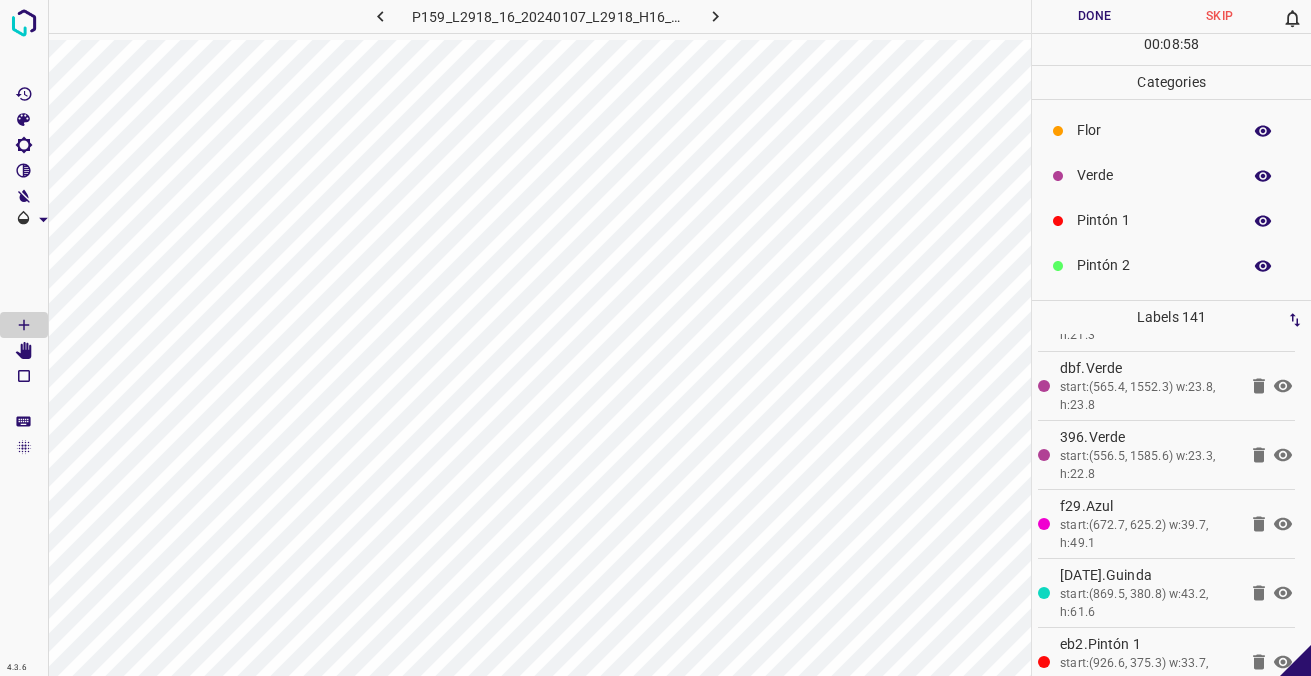 click on "Verde" at bounding box center [1154, 175] 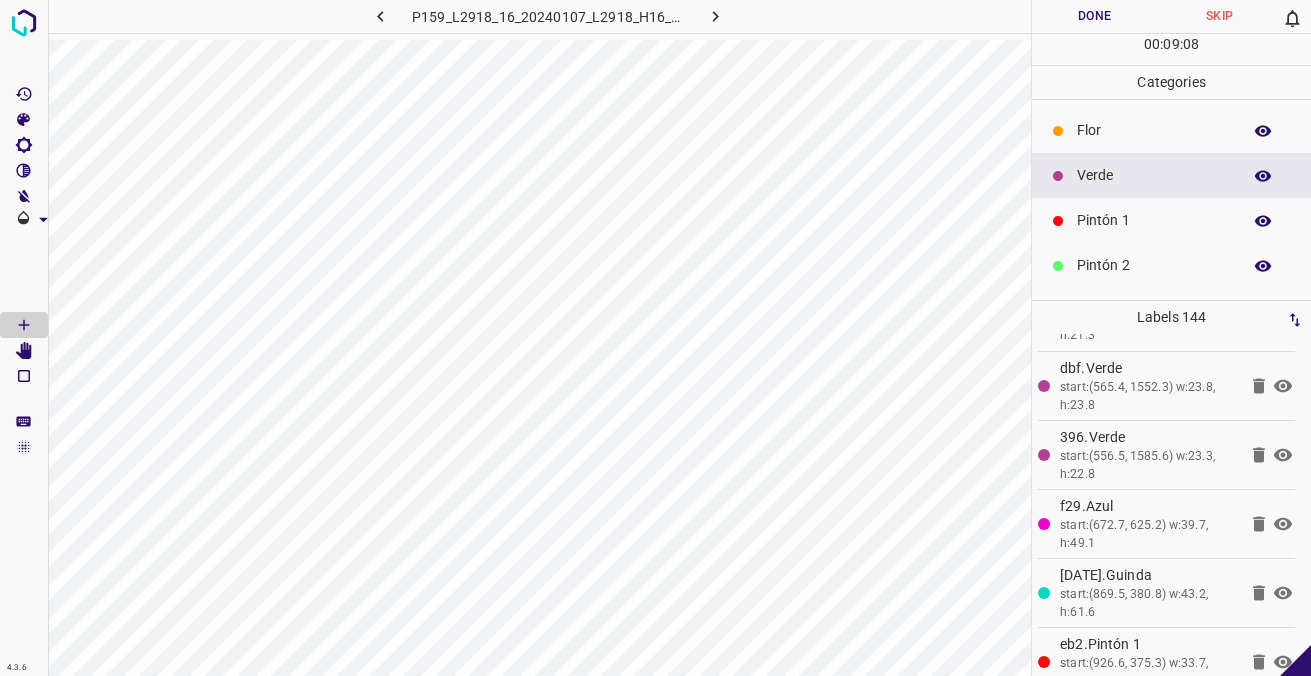 scroll, scrollTop: 176, scrollLeft: 0, axis: vertical 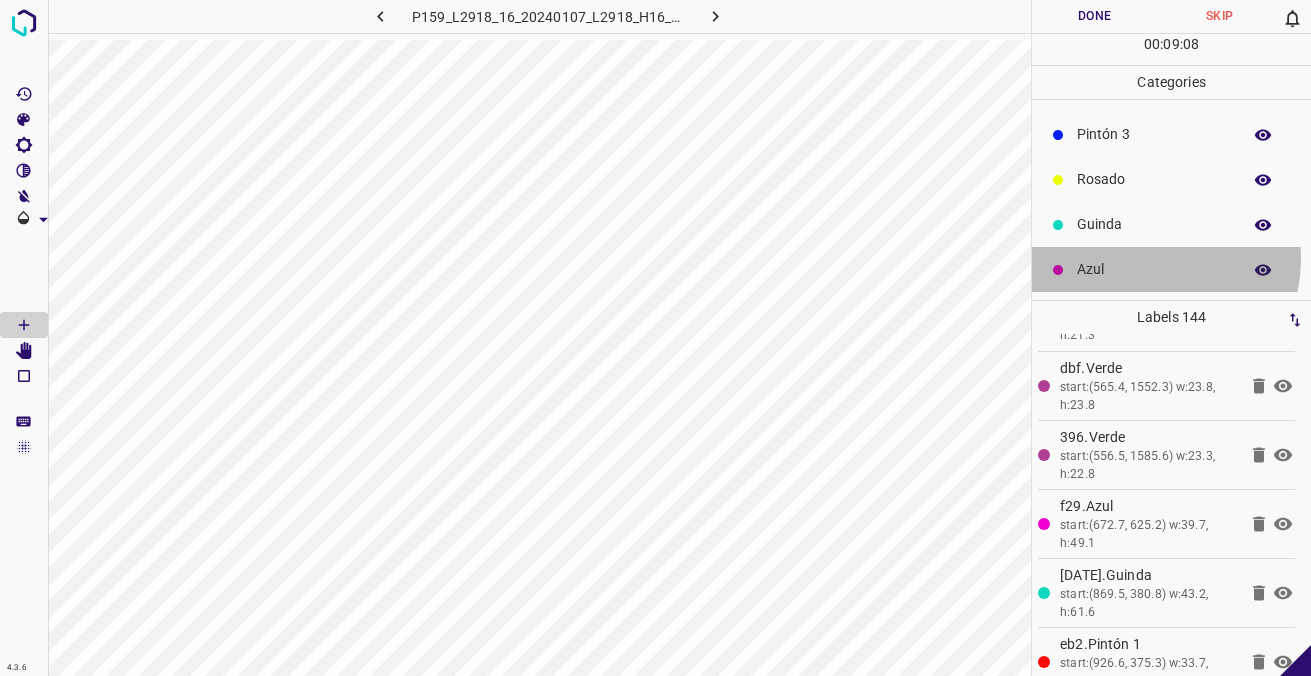 click on "Azul" at bounding box center [1171, 269] 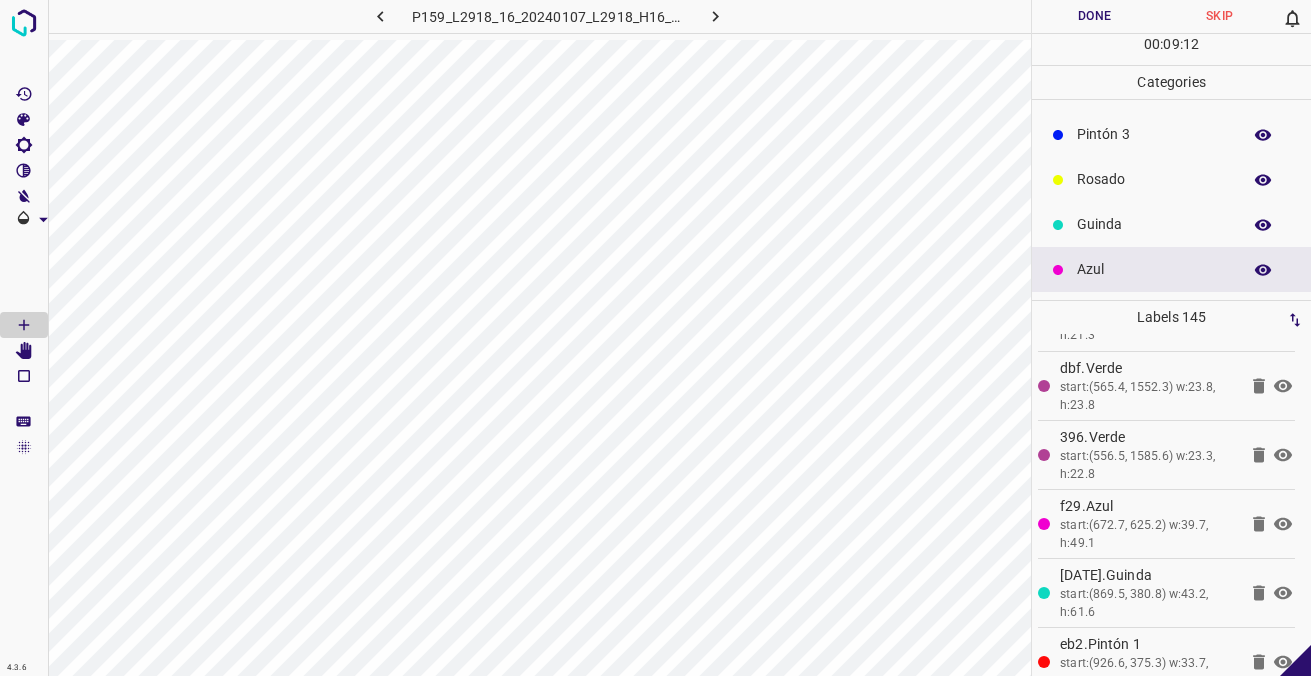 click on "Guinda" at bounding box center (1154, 224) 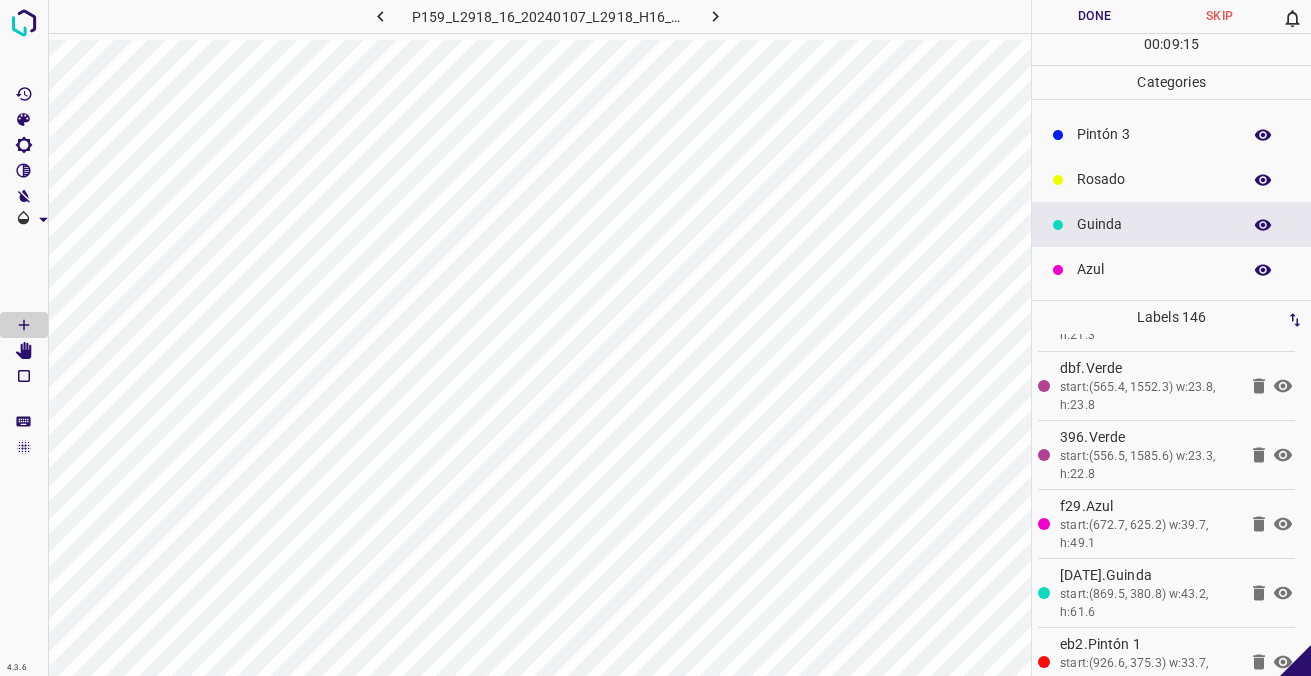 scroll, scrollTop: 0, scrollLeft: 0, axis: both 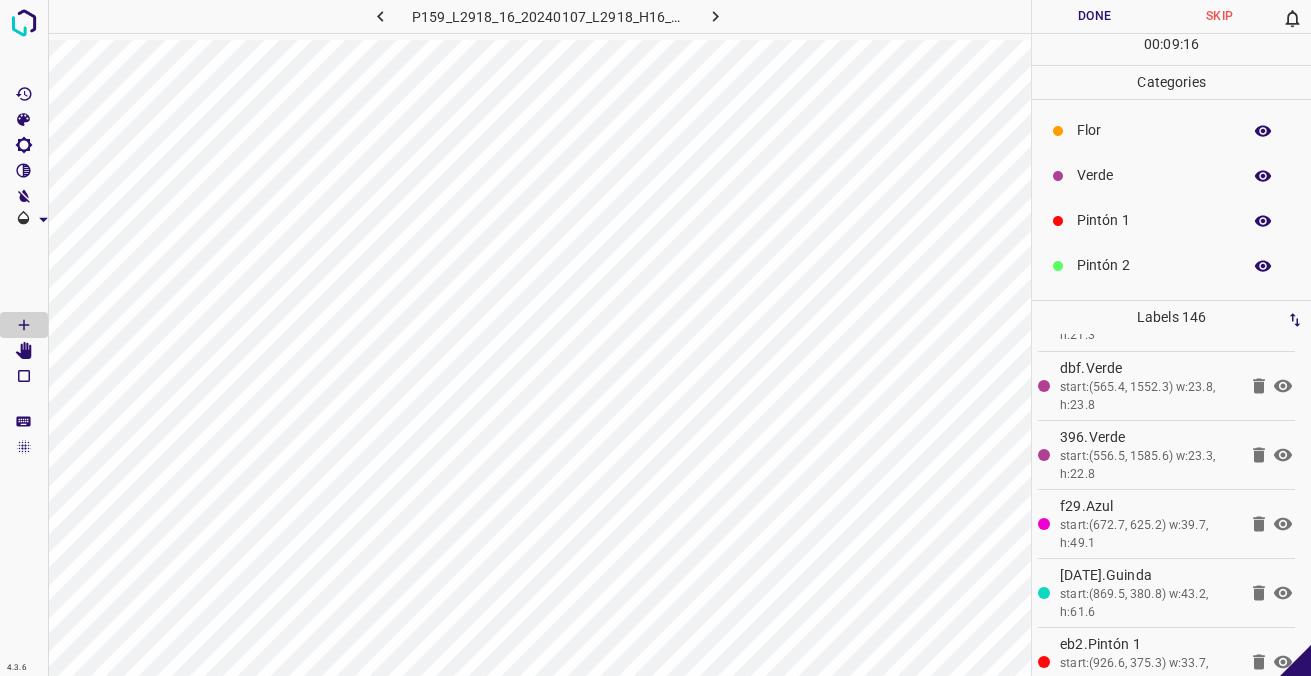 drag, startPoint x: 1125, startPoint y: 176, endPoint x: 1115, endPoint y: 179, distance: 10.440307 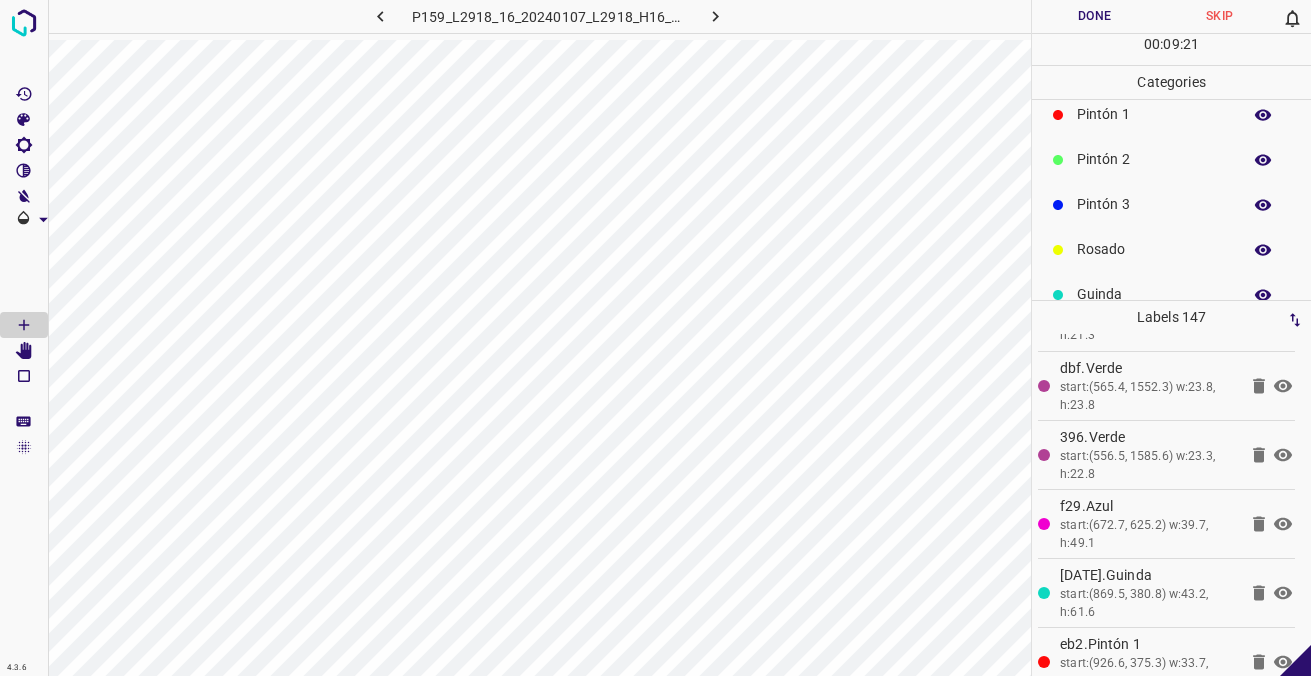 scroll, scrollTop: 176, scrollLeft: 0, axis: vertical 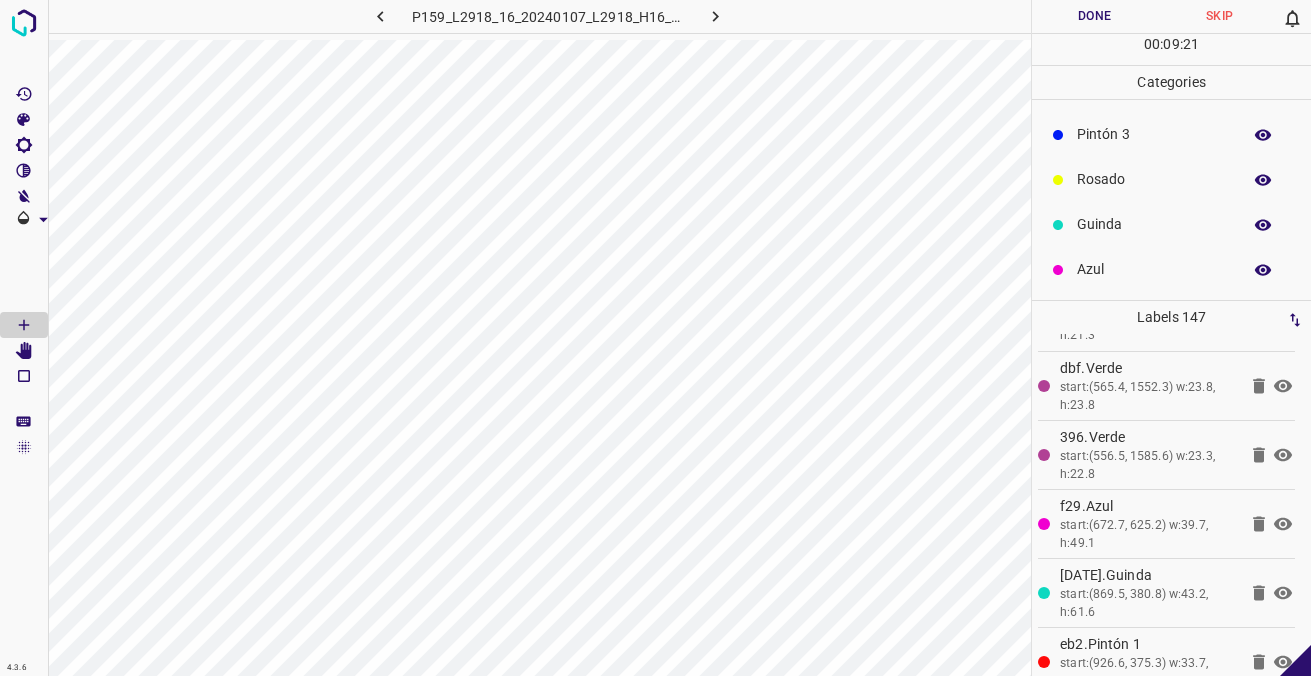 click on "Azul" at bounding box center (1154, 269) 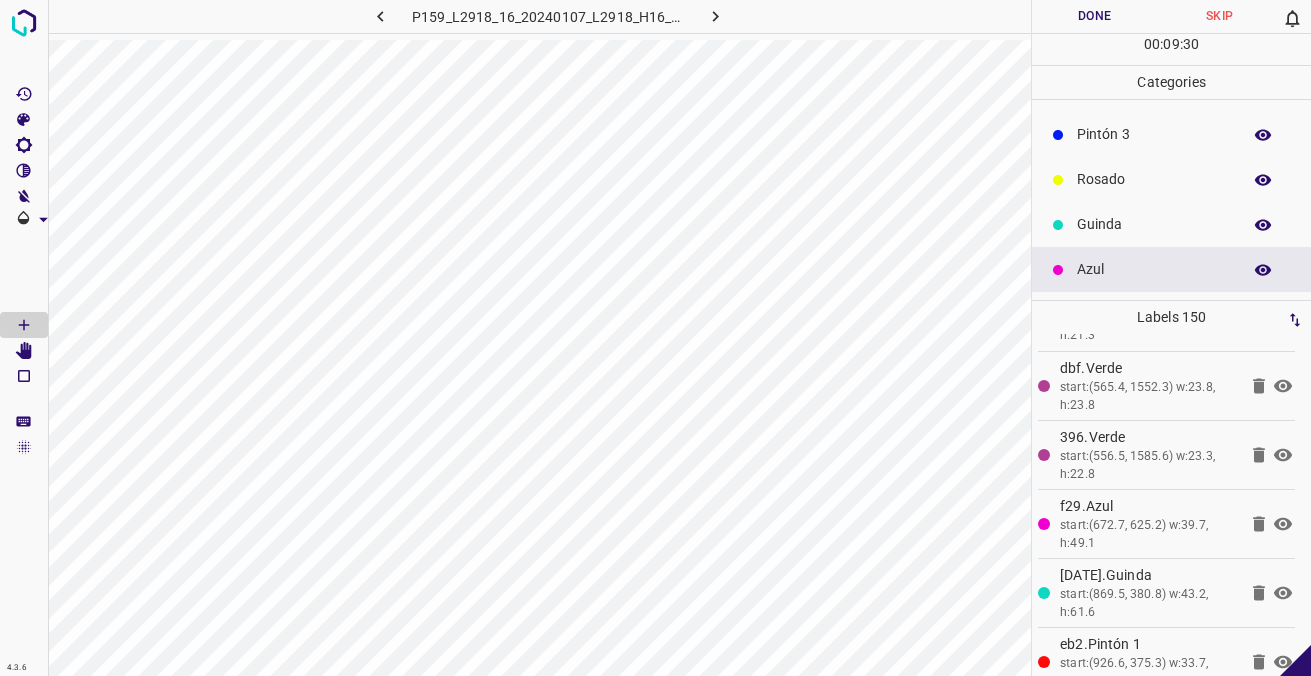 click on "Guinda" at bounding box center (1154, 224) 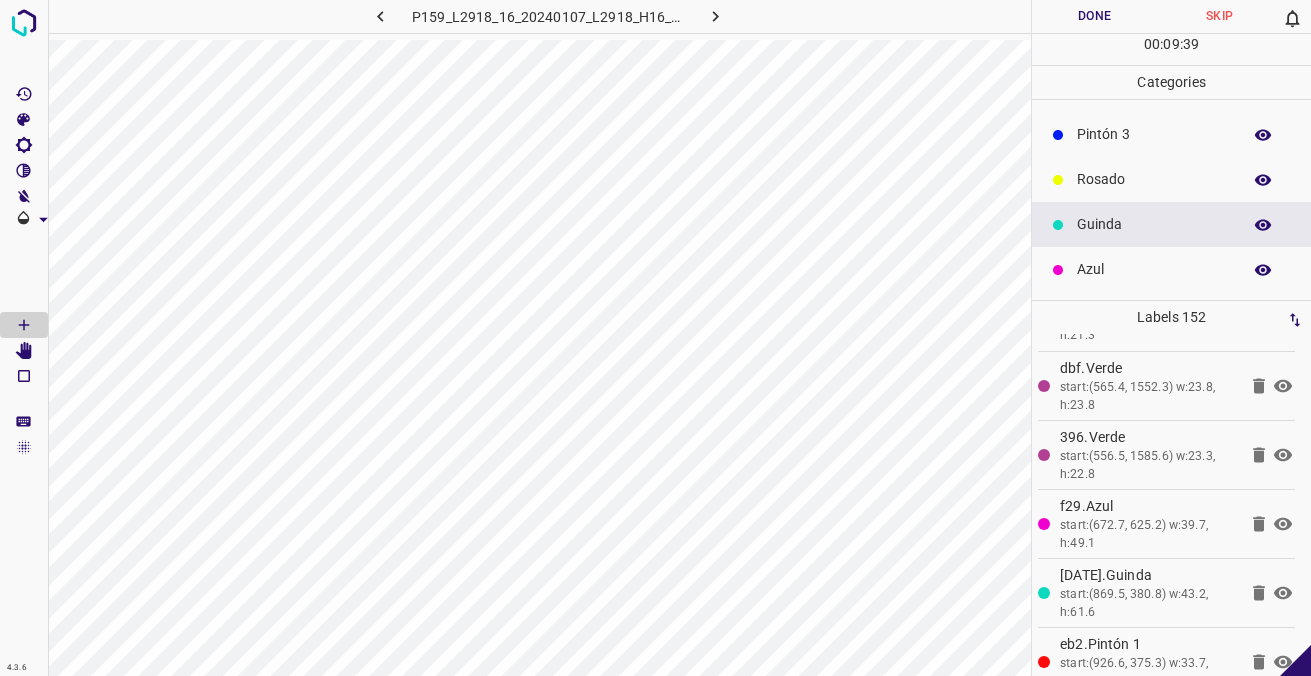 click on "Azul" at bounding box center [1171, 269] 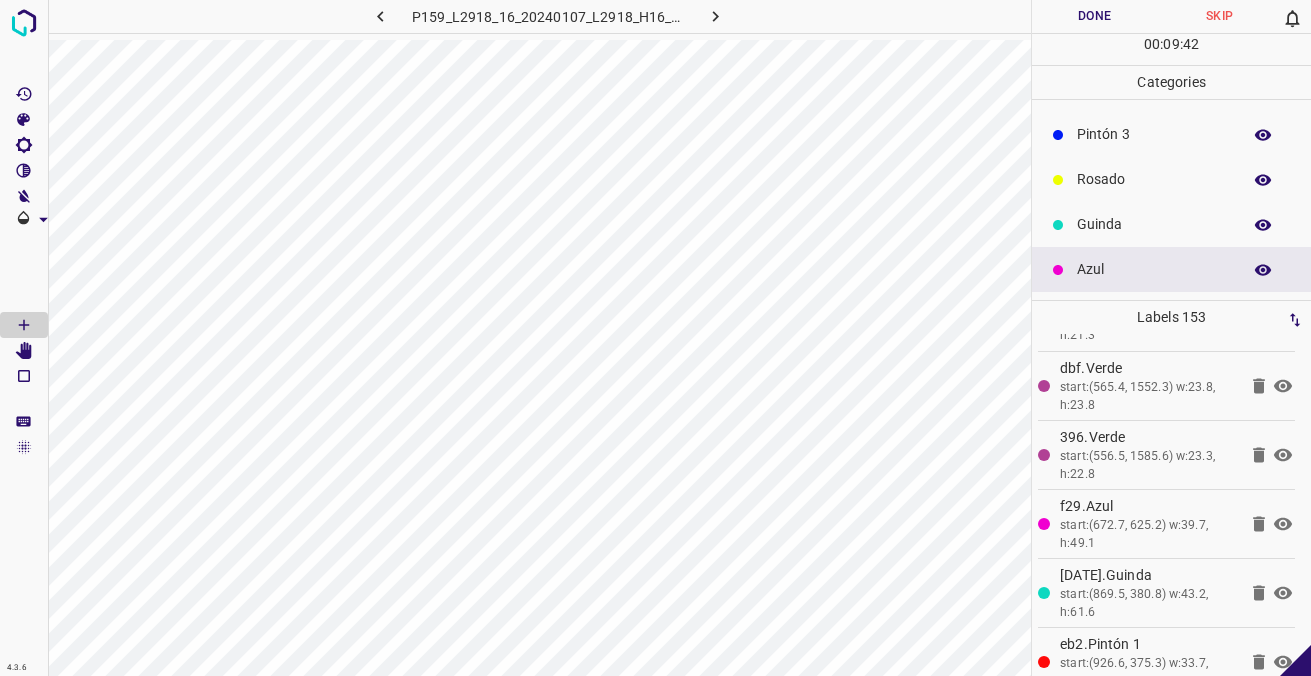 click on "Guinda" at bounding box center (1154, 224) 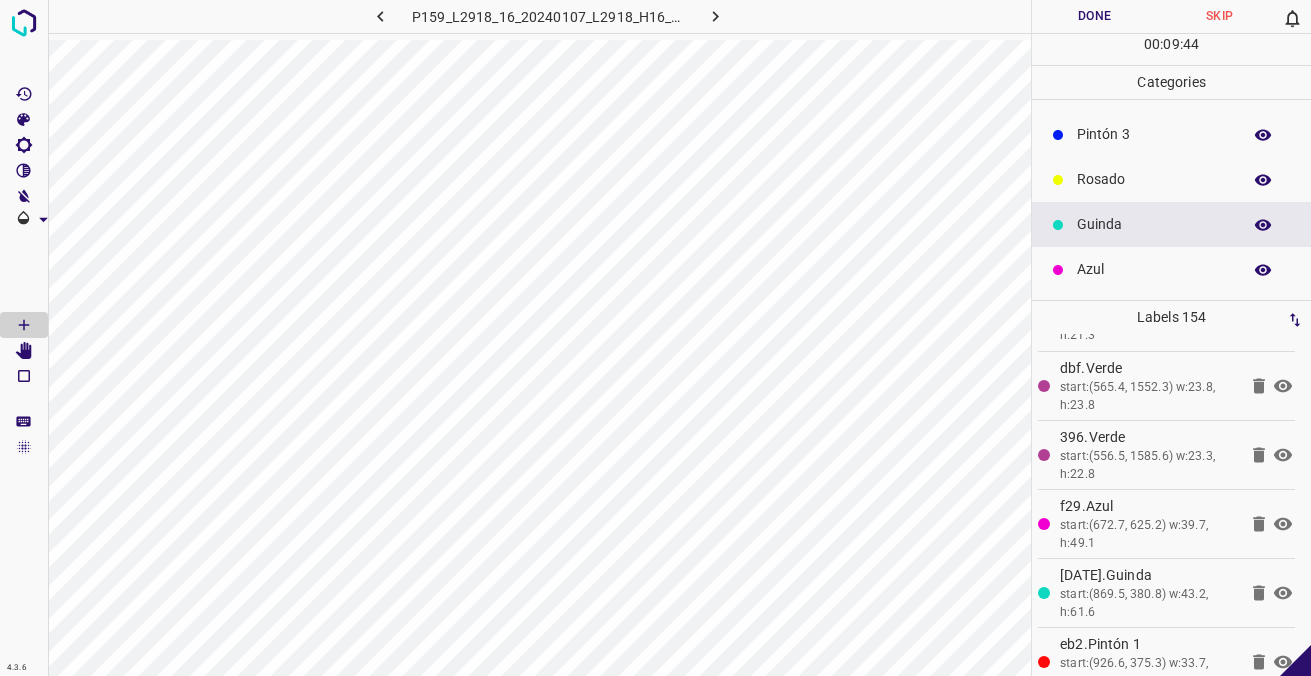 click on "Azul" at bounding box center (1154, 269) 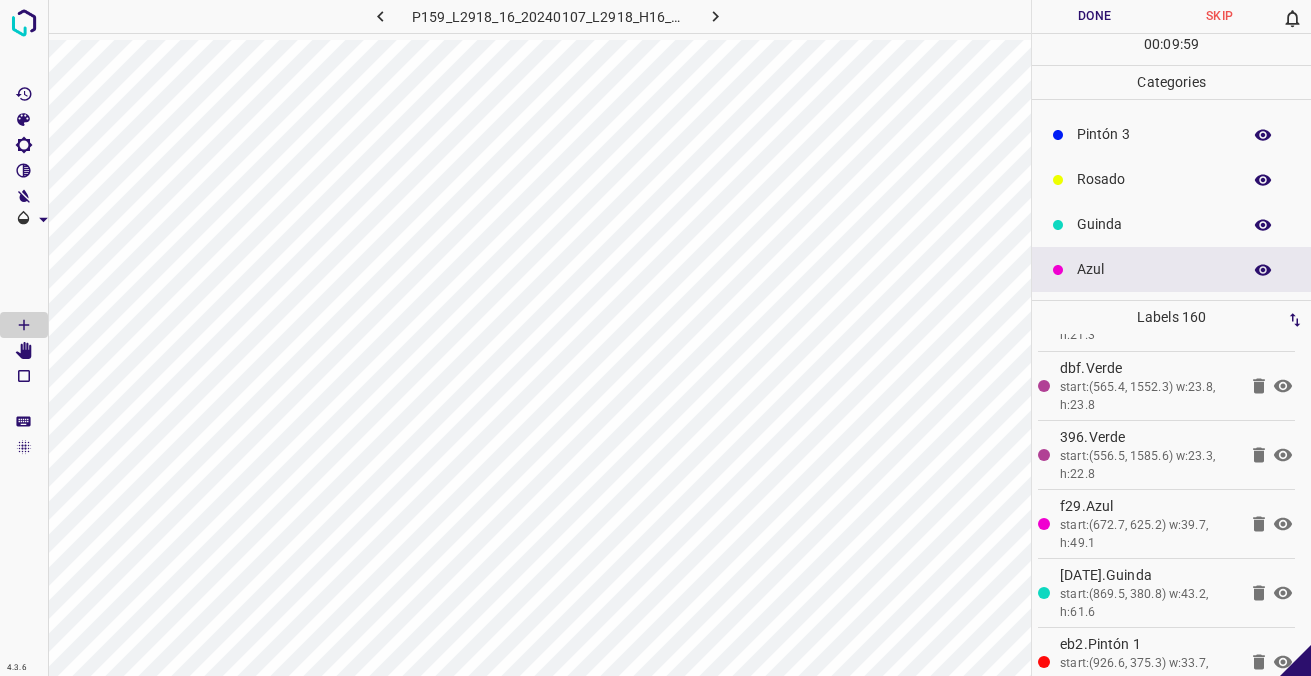 click on "Guinda" at bounding box center (1154, 224) 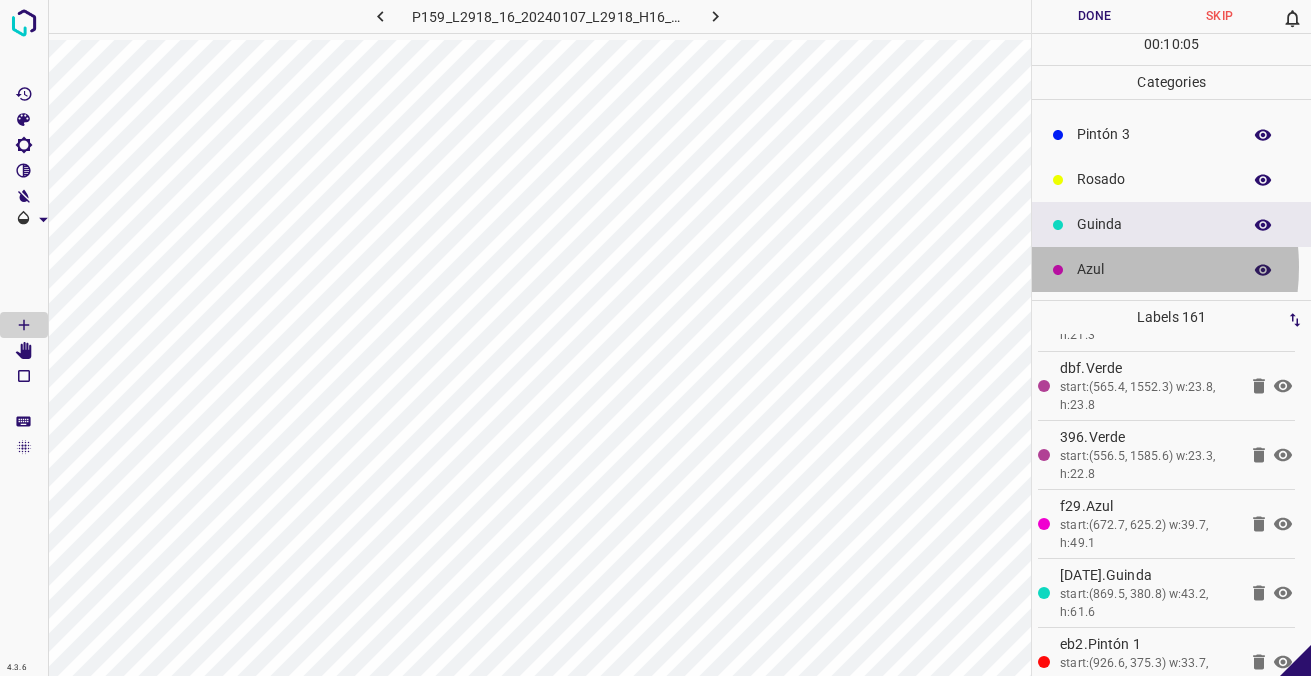 click on "Azul" at bounding box center [1154, 269] 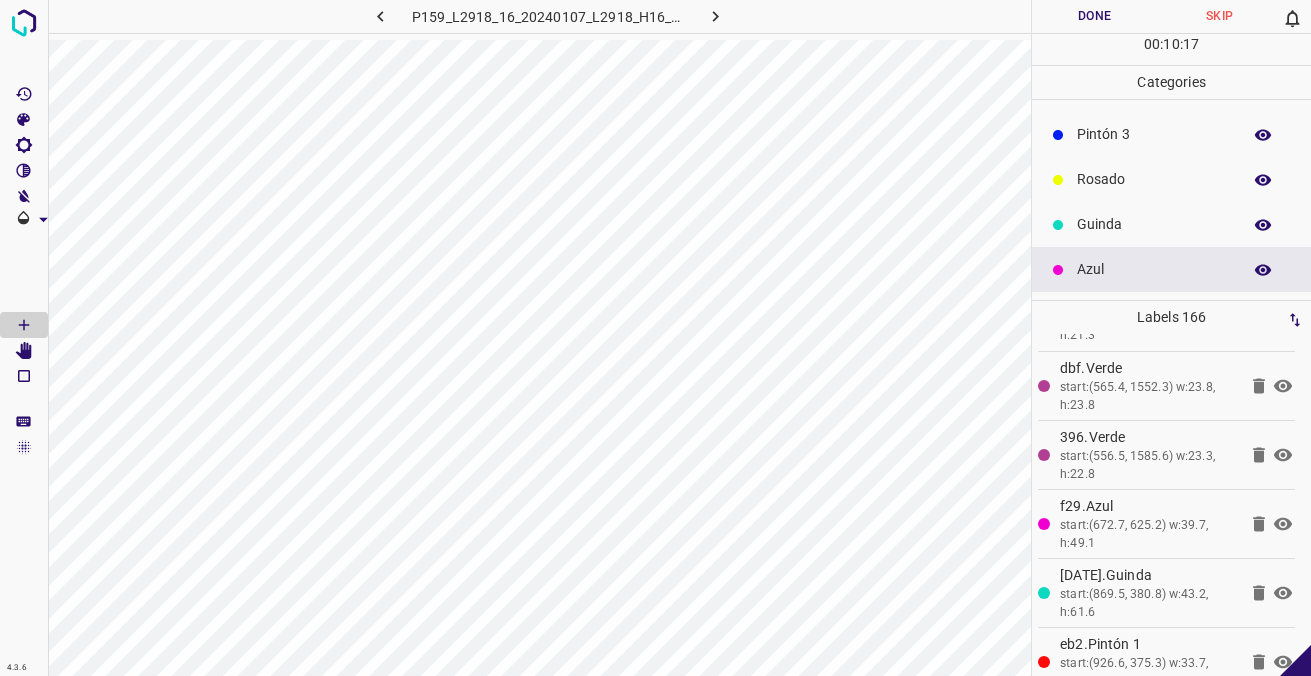 scroll, scrollTop: 0, scrollLeft: 0, axis: both 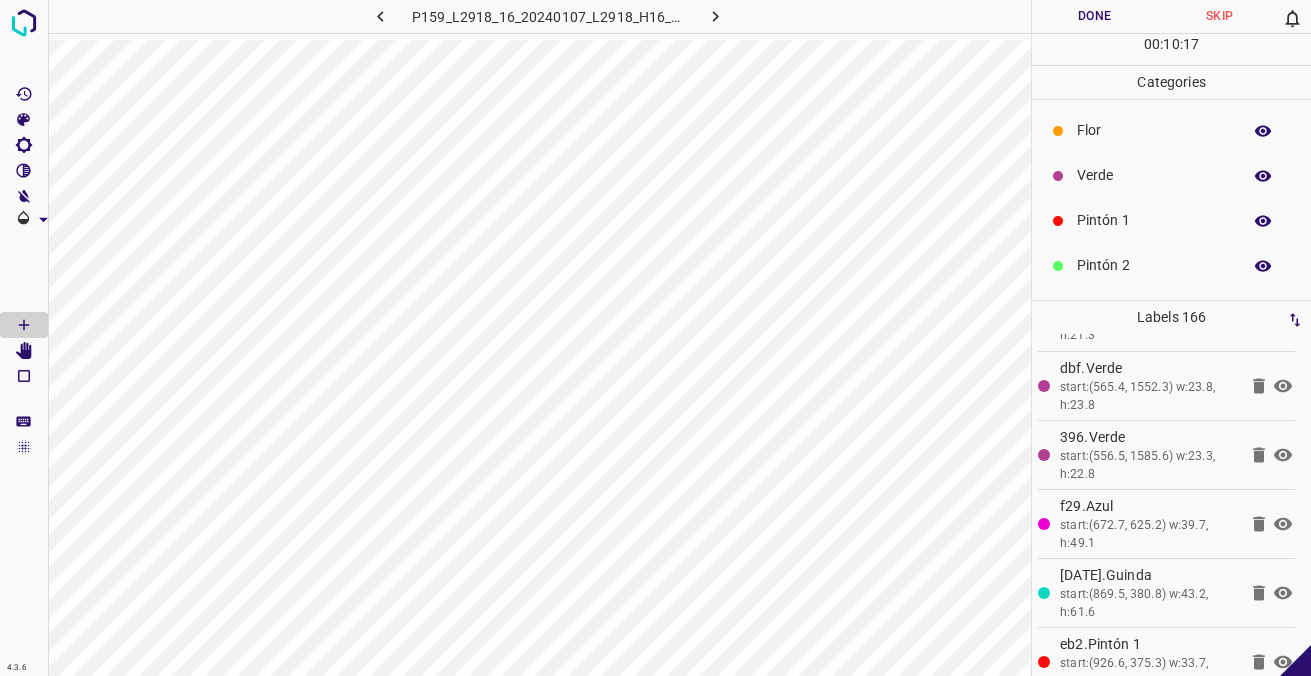 click on "Verde" at bounding box center (1154, 175) 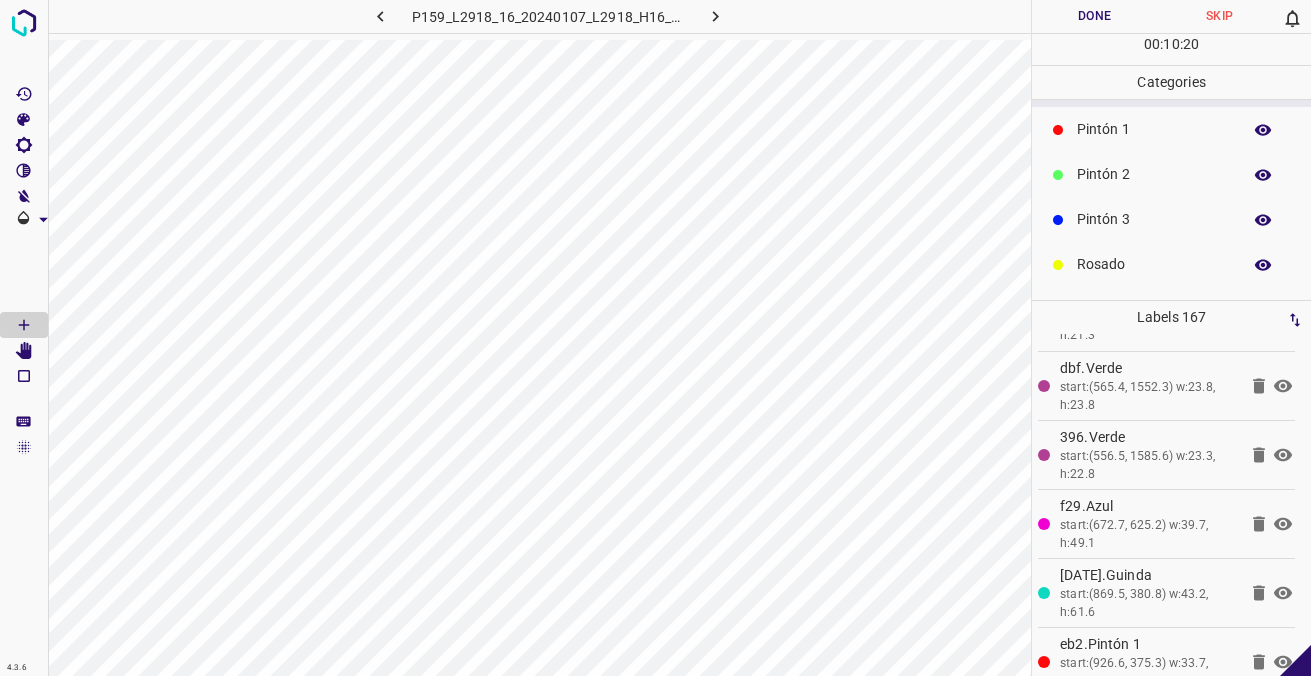 scroll, scrollTop: 176, scrollLeft: 0, axis: vertical 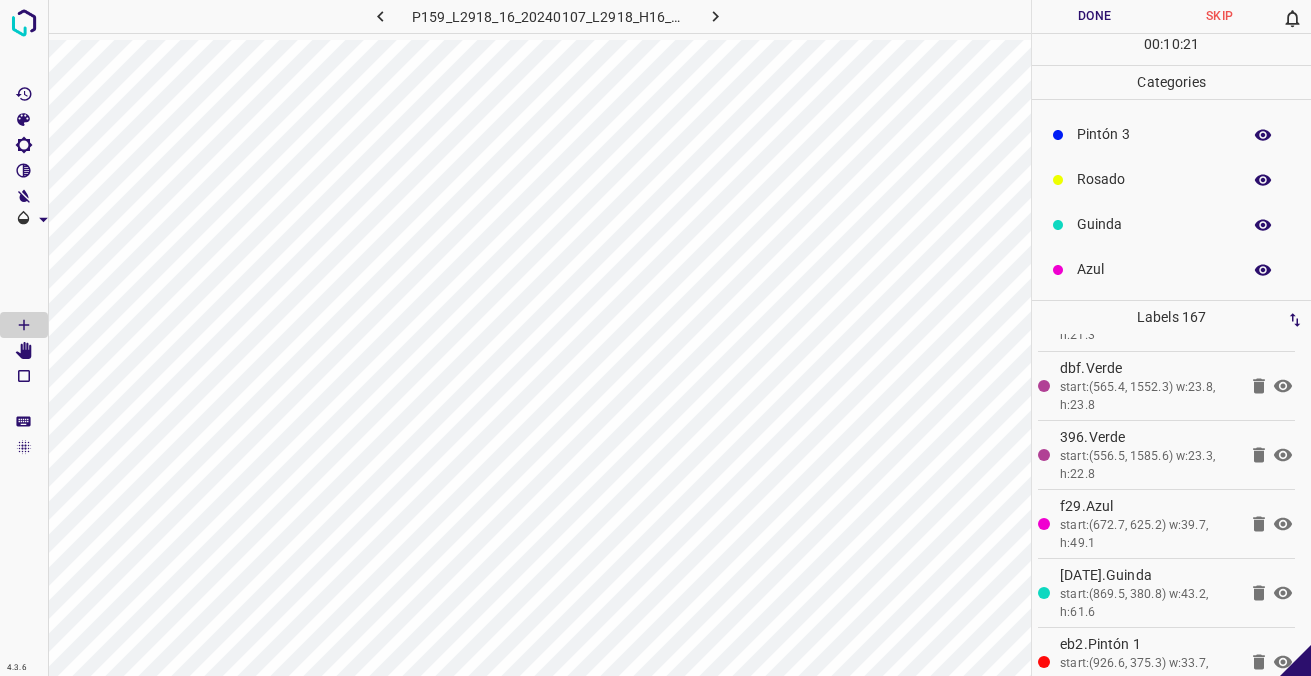 click on "Azul" at bounding box center (1154, 269) 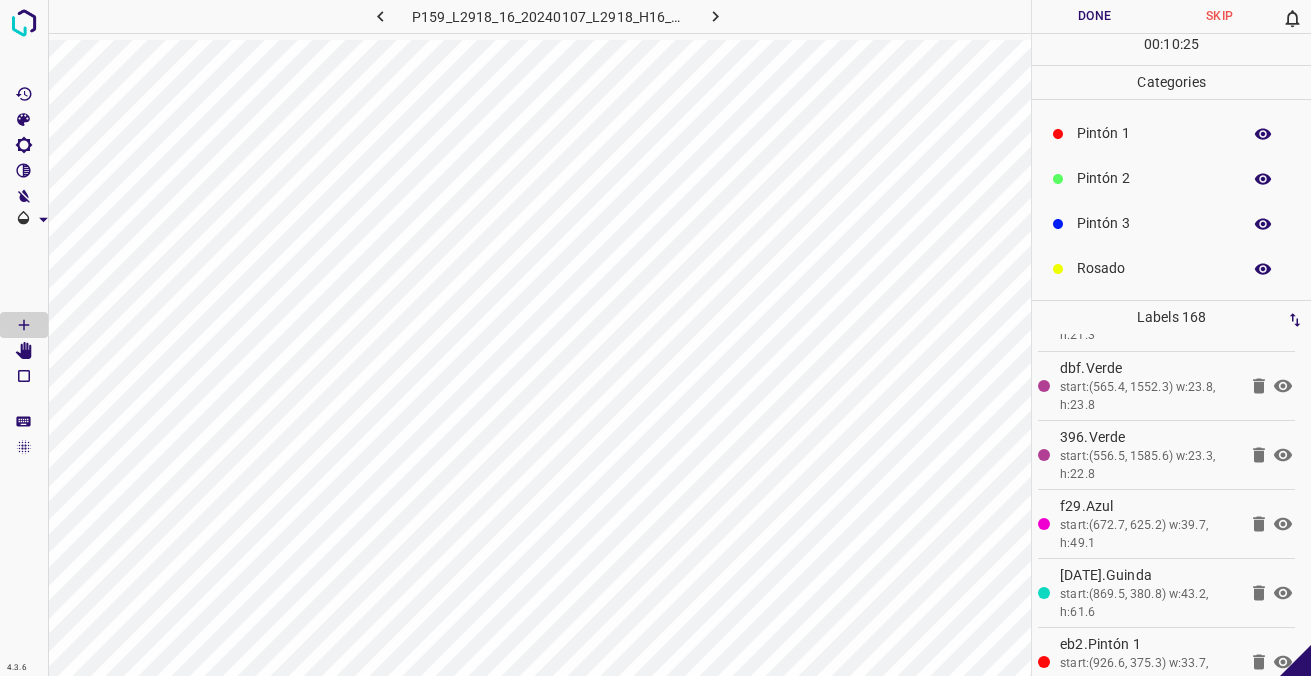 scroll, scrollTop: 0, scrollLeft: 0, axis: both 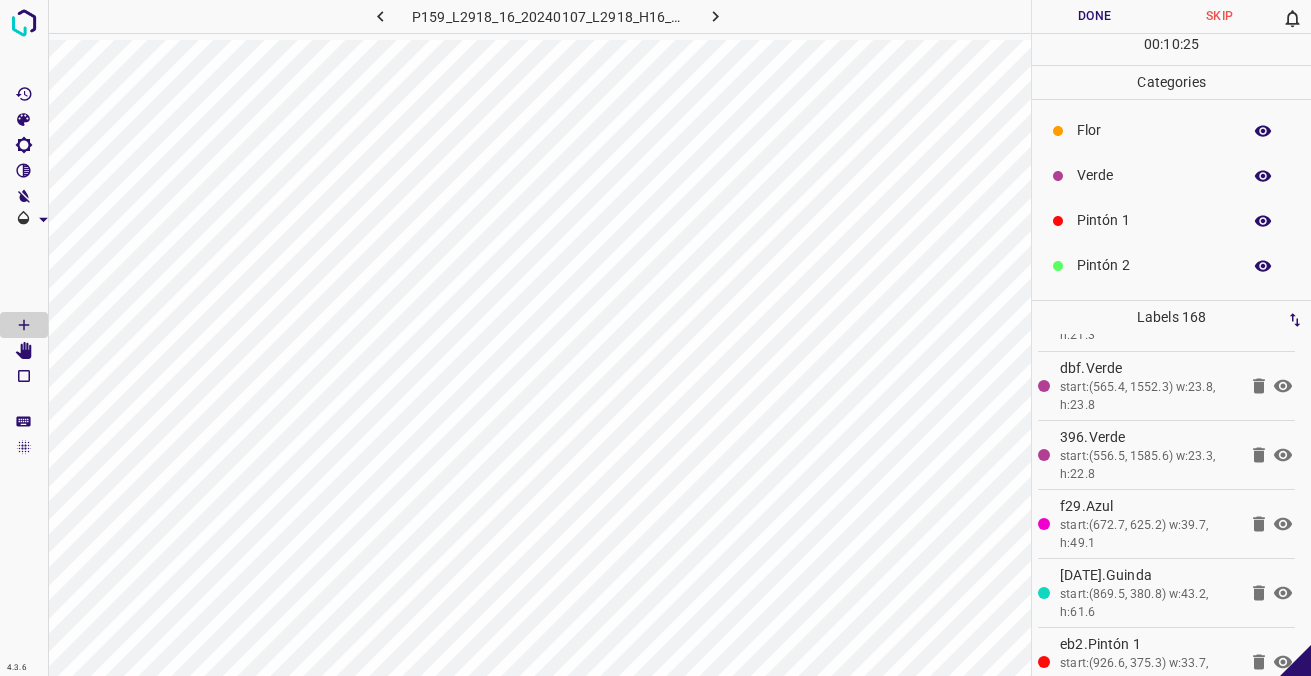 click on "Verde" at bounding box center (1154, 175) 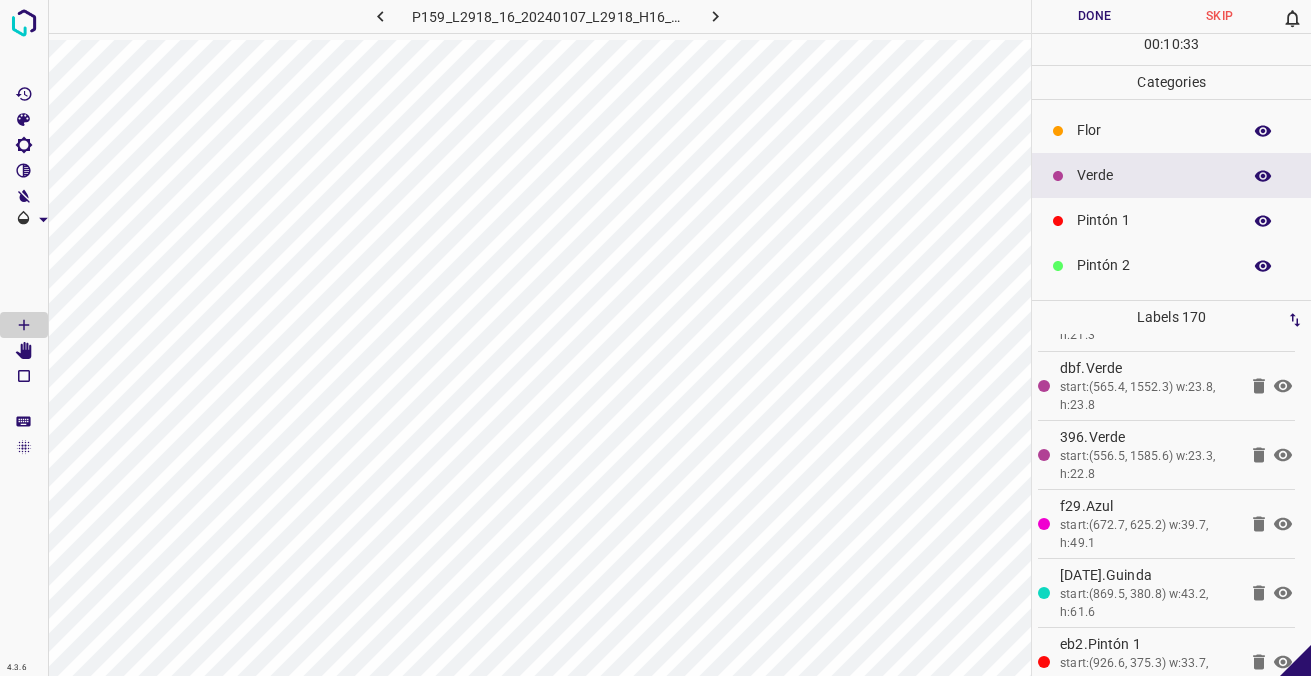 scroll, scrollTop: 176, scrollLeft: 0, axis: vertical 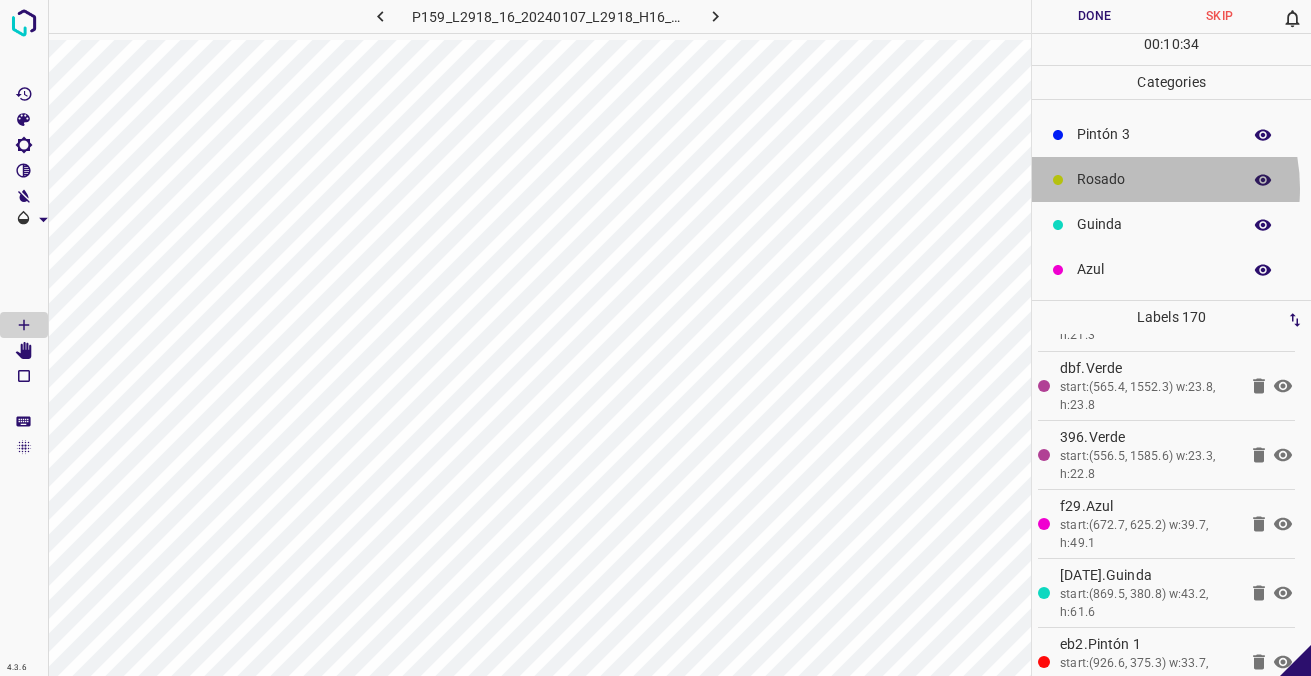 click on "Rosado" at bounding box center [1154, 179] 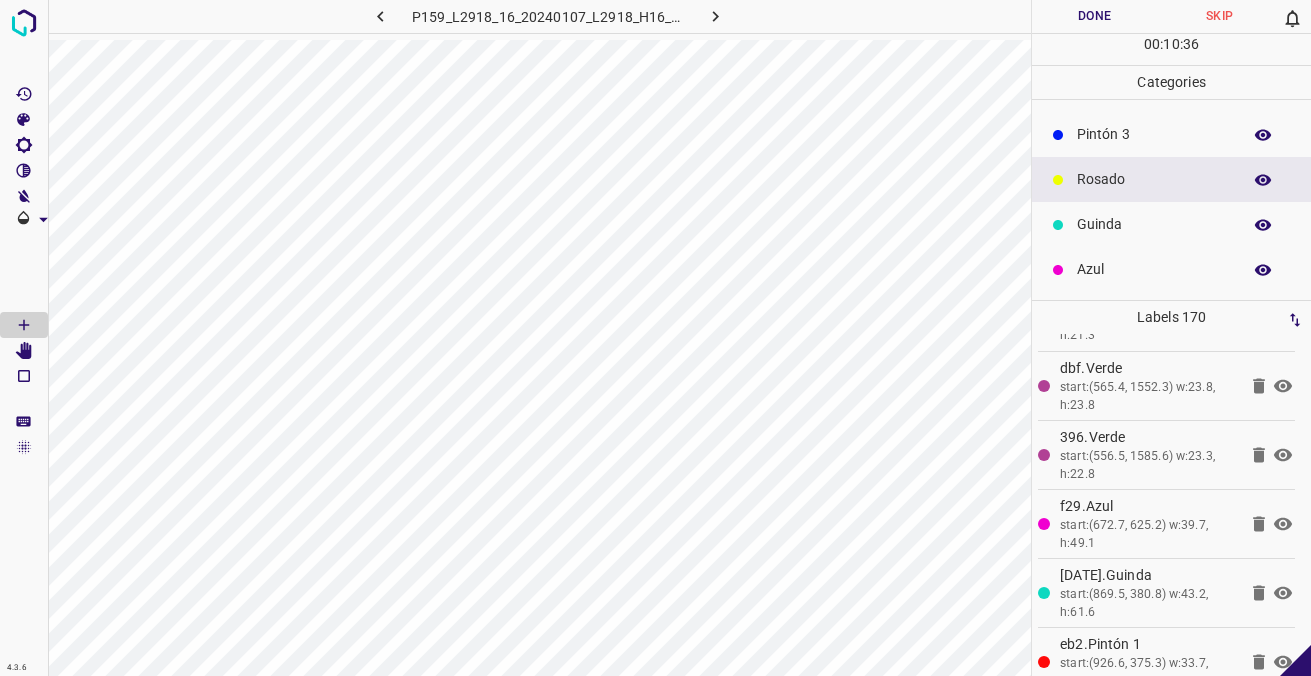 scroll, scrollTop: 0, scrollLeft: 0, axis: both 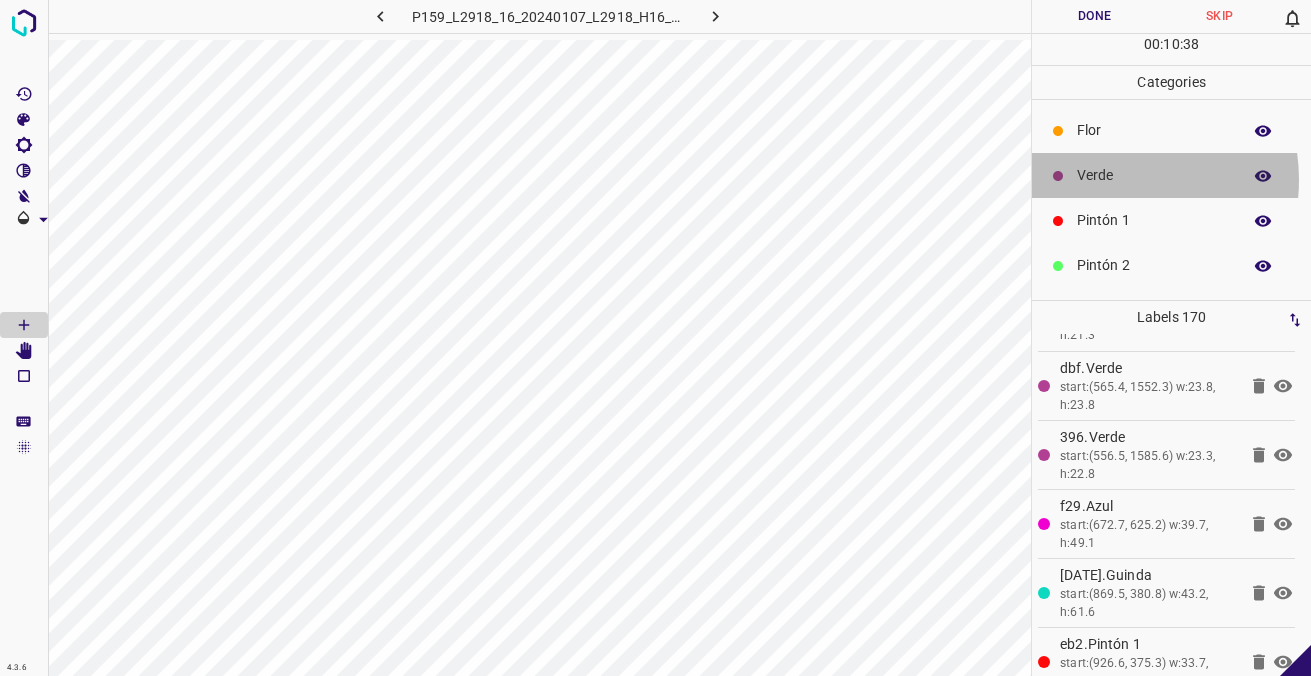 click on "Verde" at bounding box center (1154, 175) 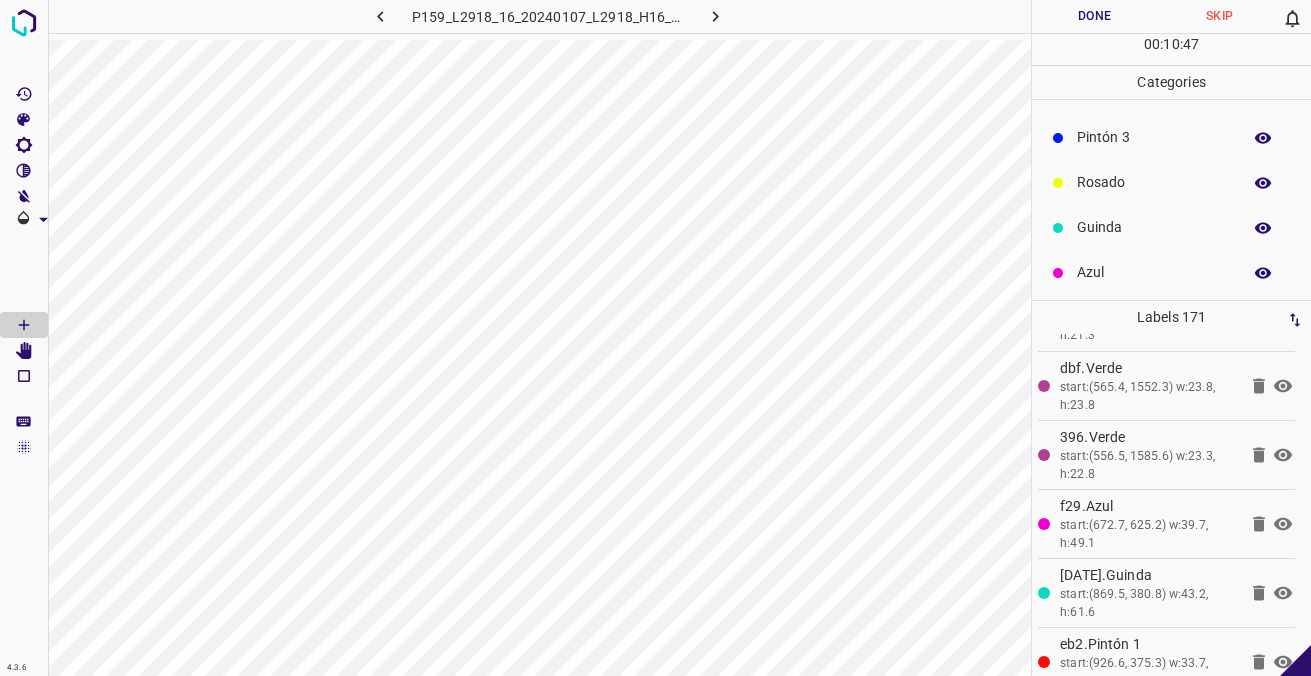 scroll, scrollTop: 176, scrollLeft: 0, axis: vertical 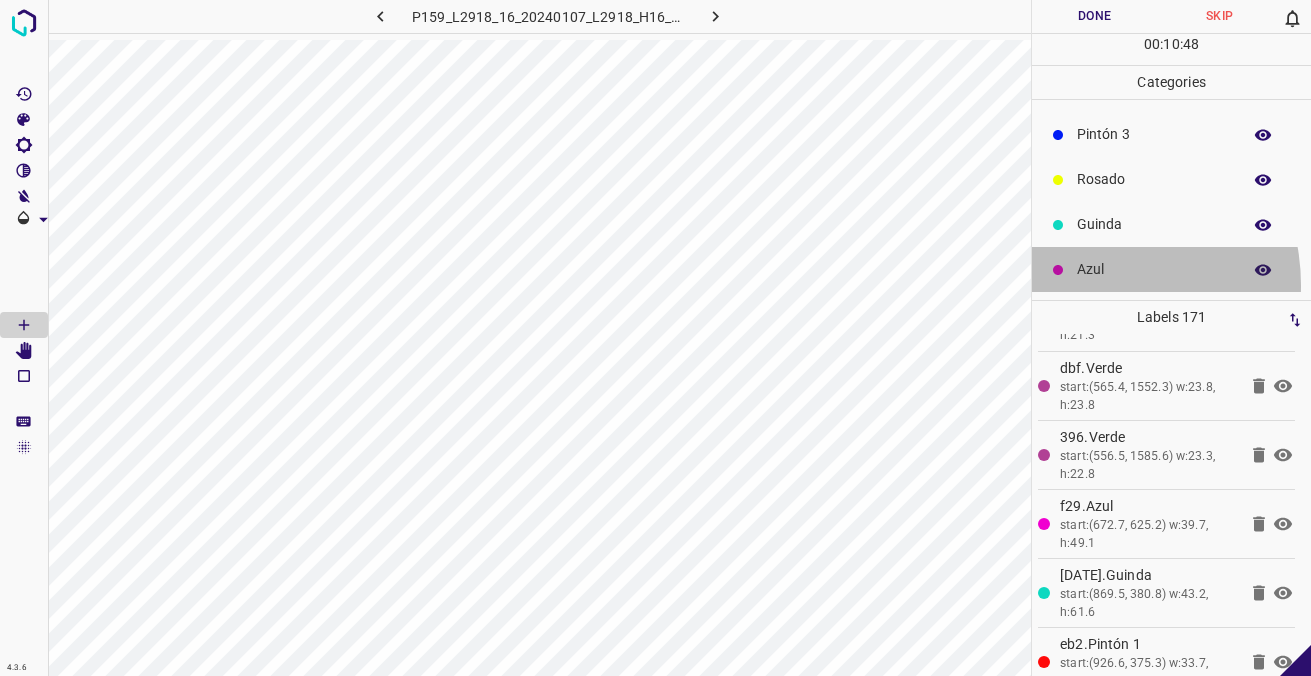 click on "Azul" at bounding box center (1171, 269) 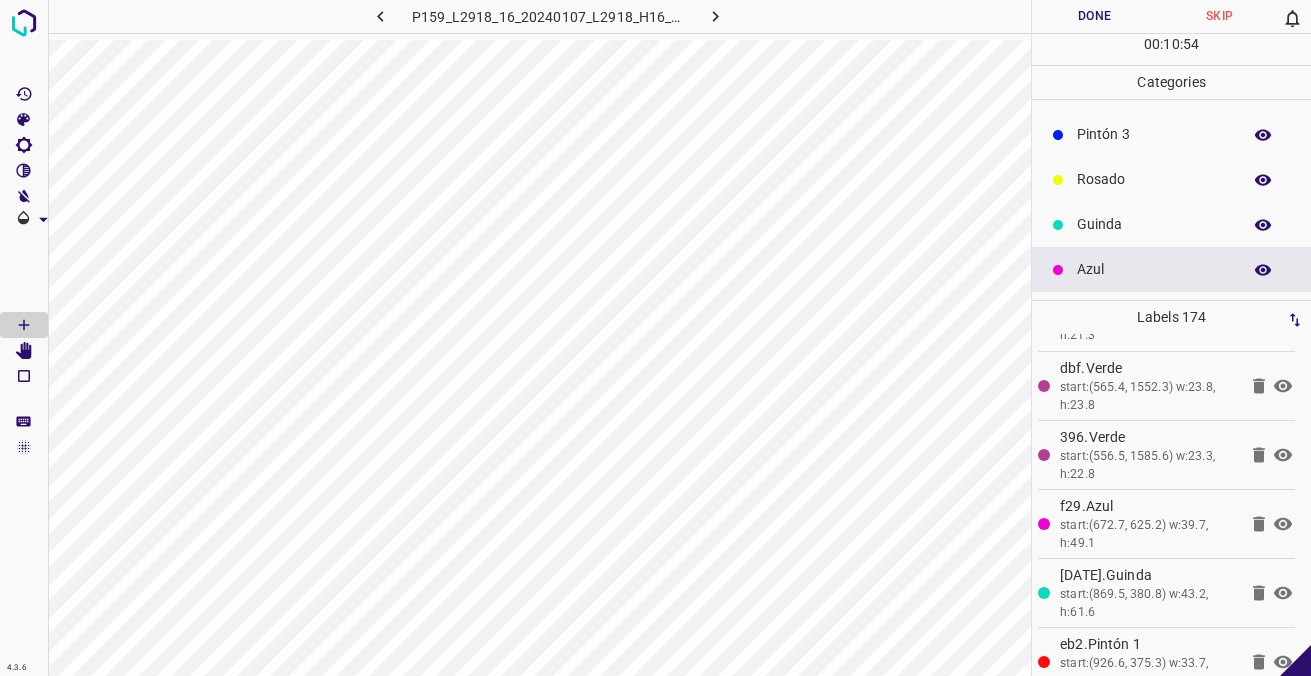 click on "Rosado" at bounding box center (1154, 179) 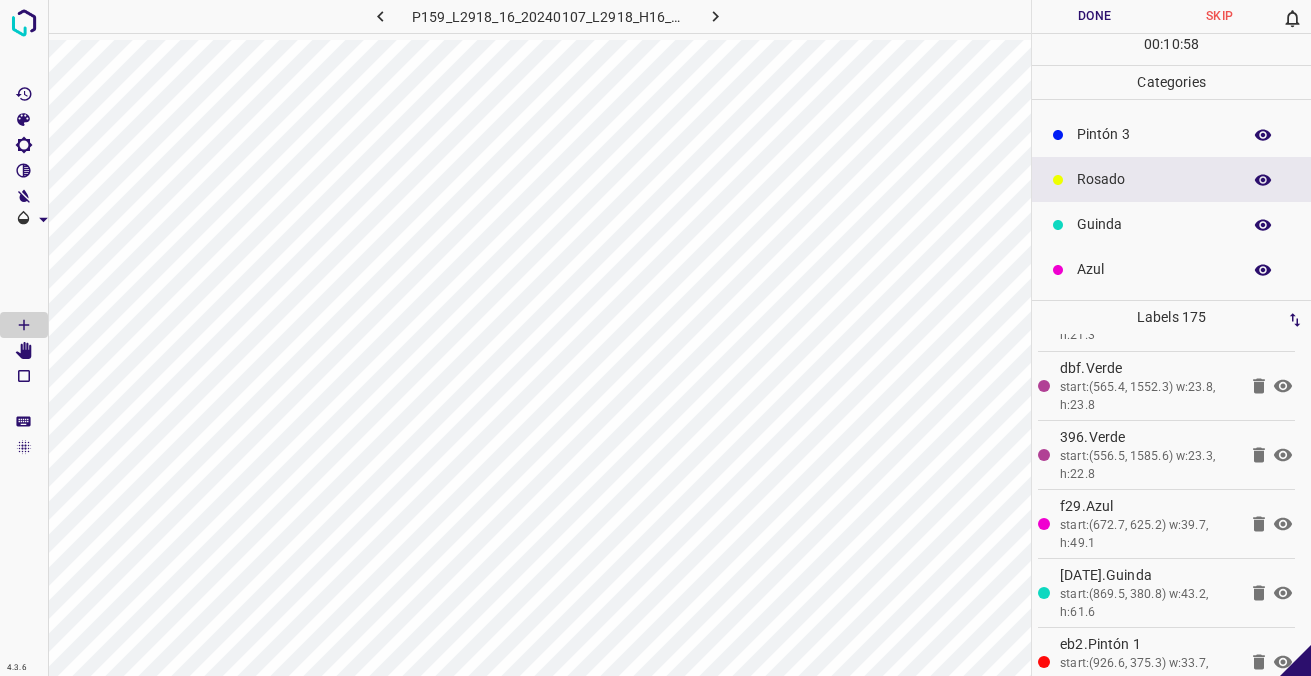 click on "Azul" at bounding box center [1154, 269] 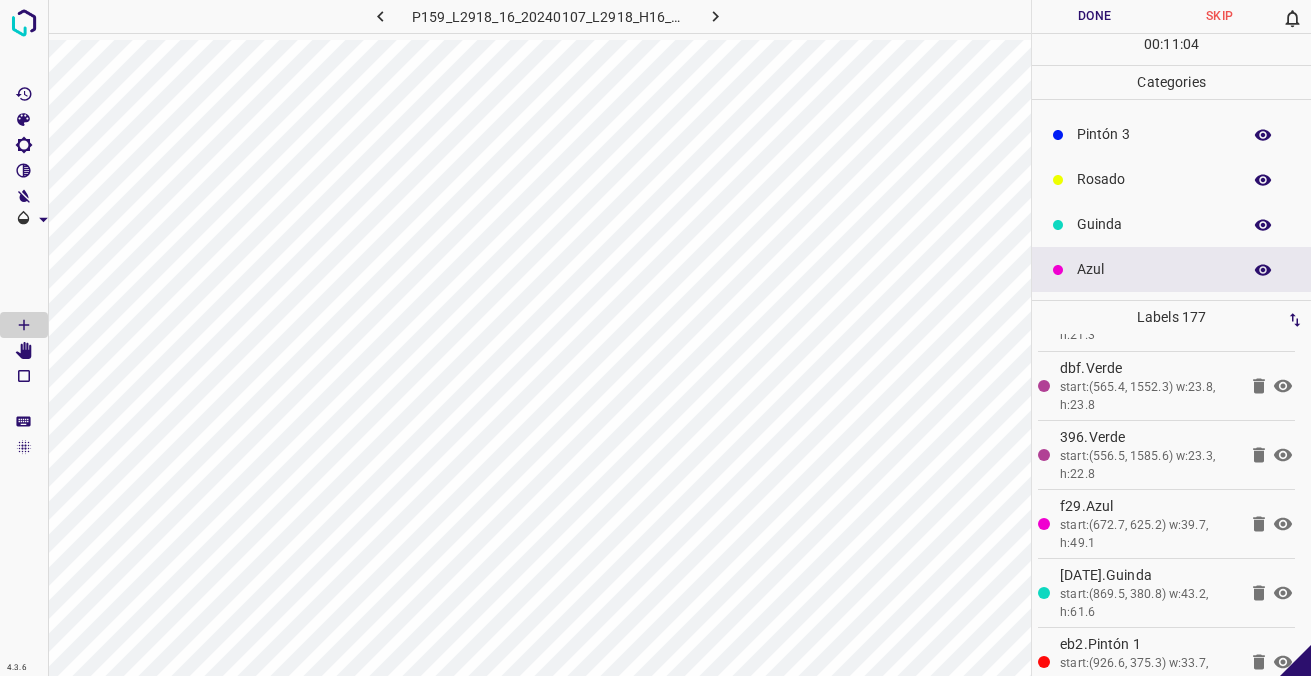 click on "Pintón 3" at bounding box center [1154, 134] 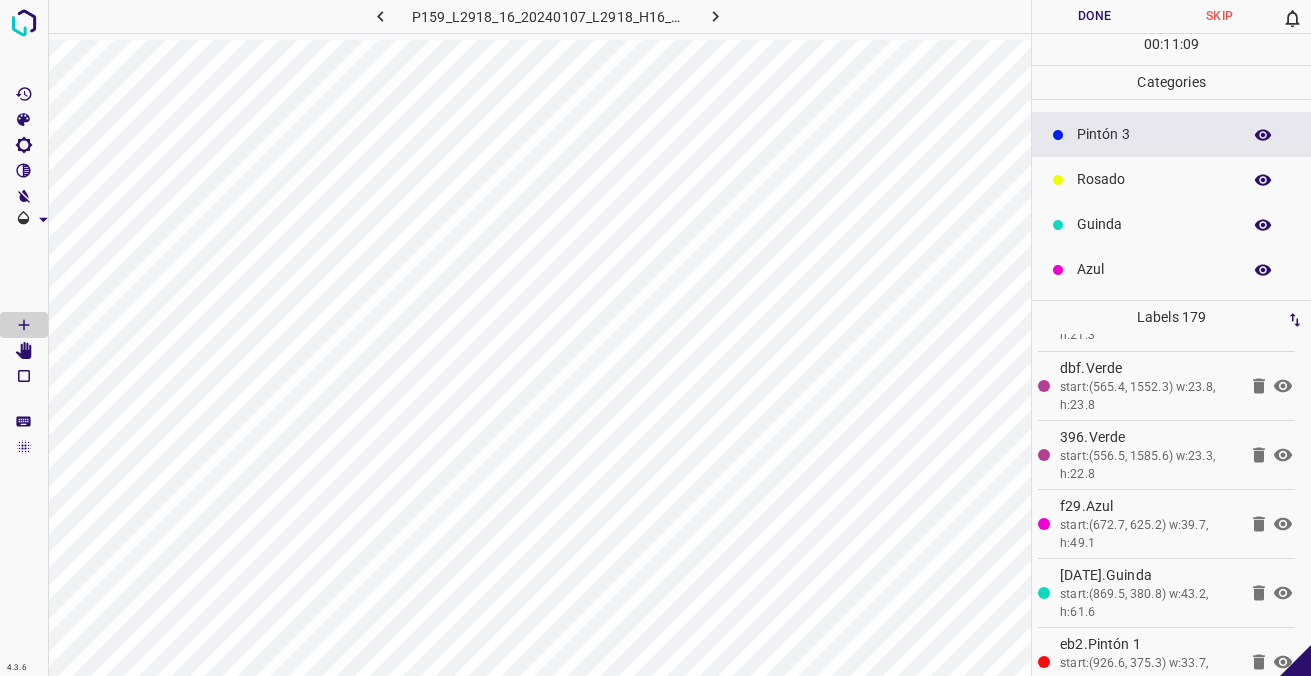 click on "Rosado" at bounding box center (1154, 179) 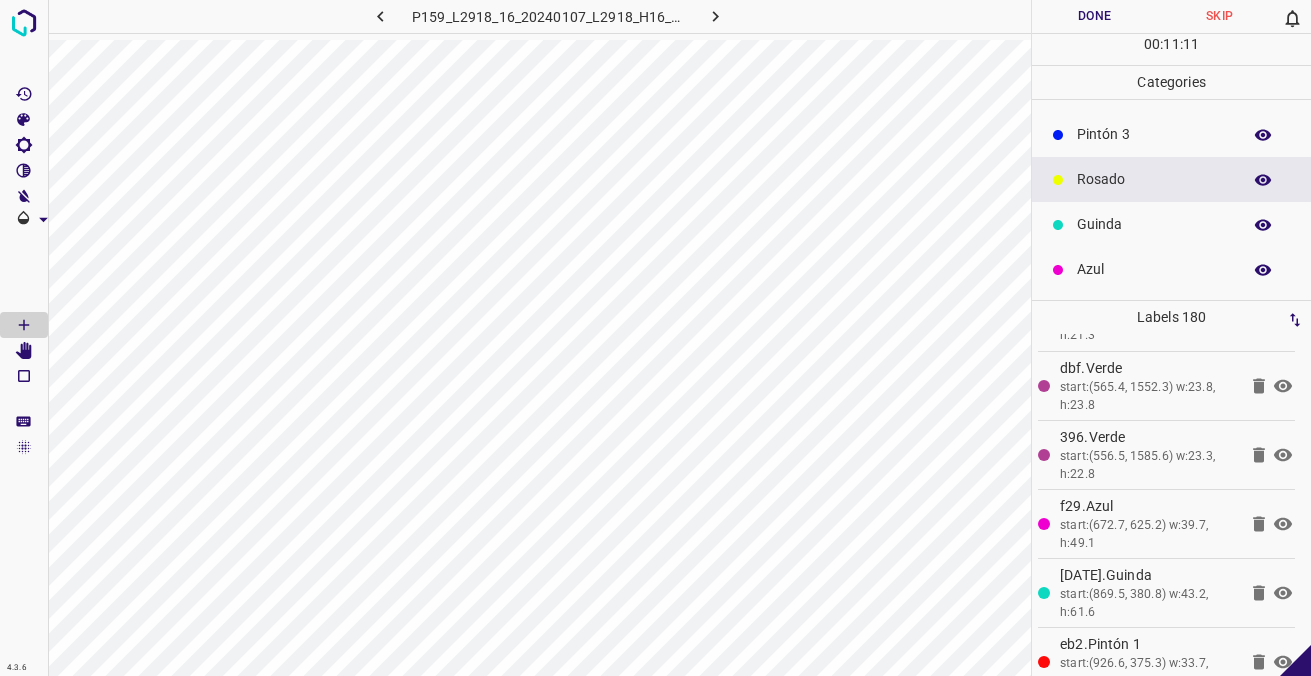 click on "Azul" at bounding box center [1171, 269] 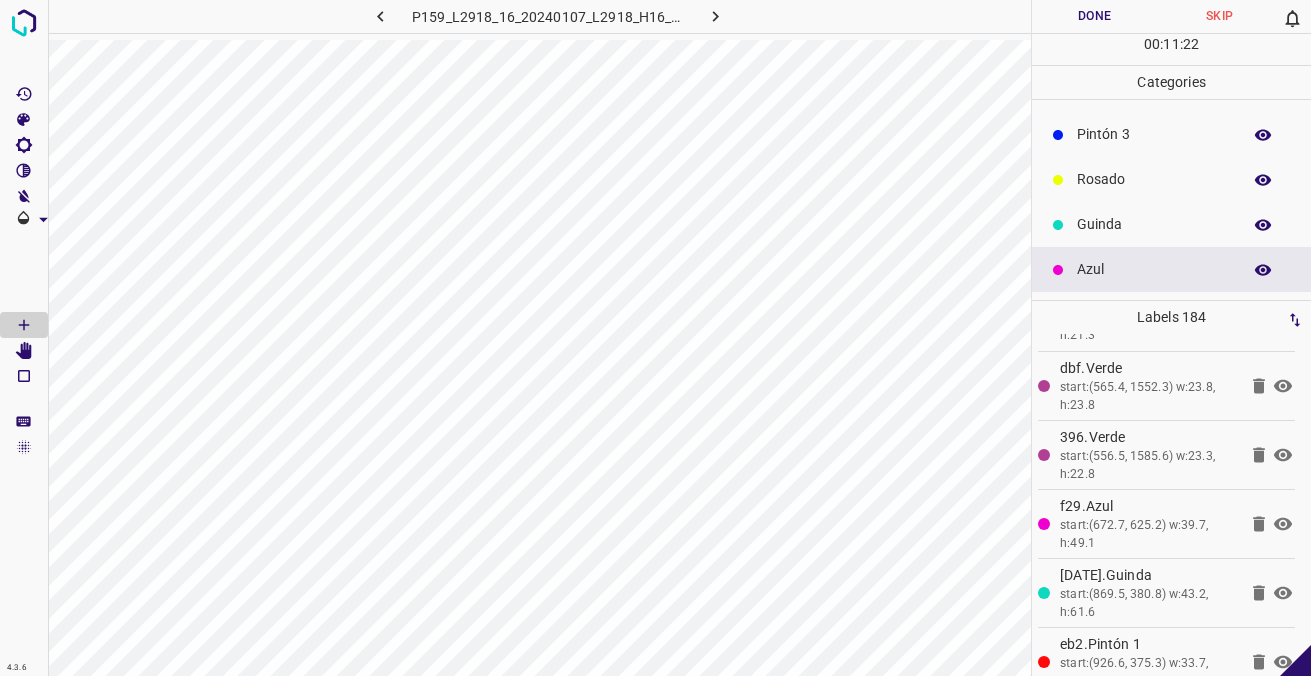 click 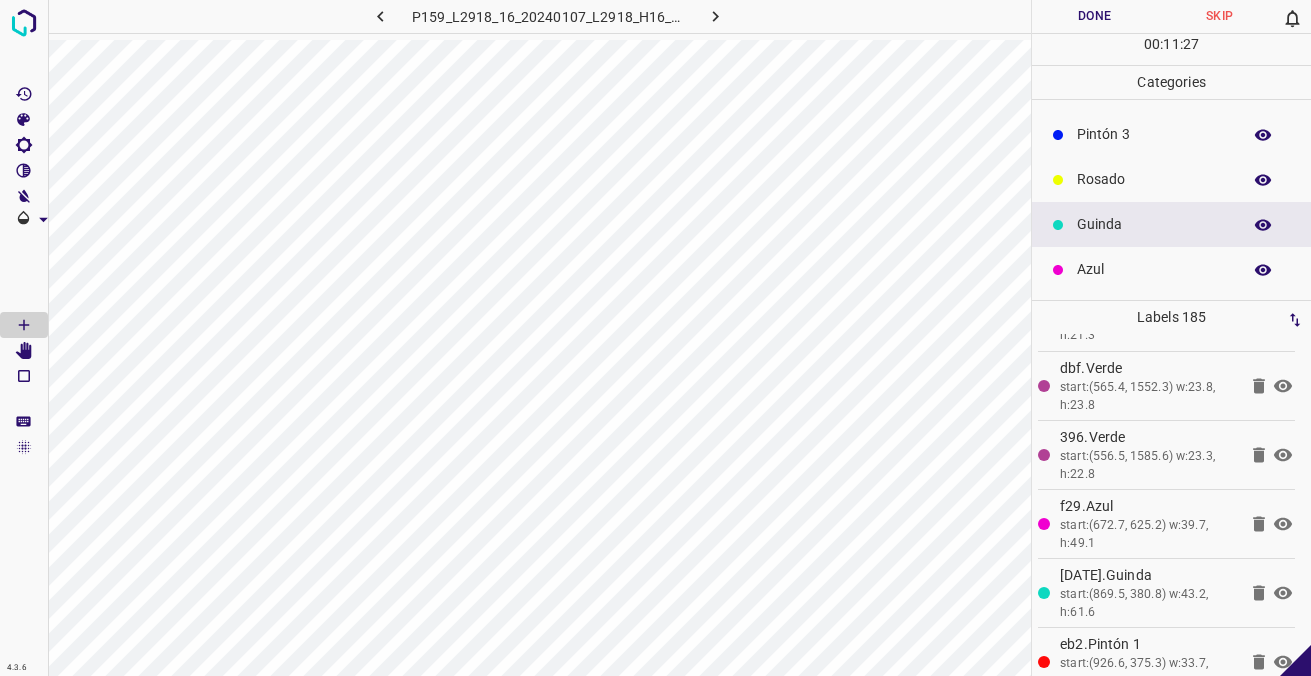 click on "Azul" at bounding box center [1154, 269] 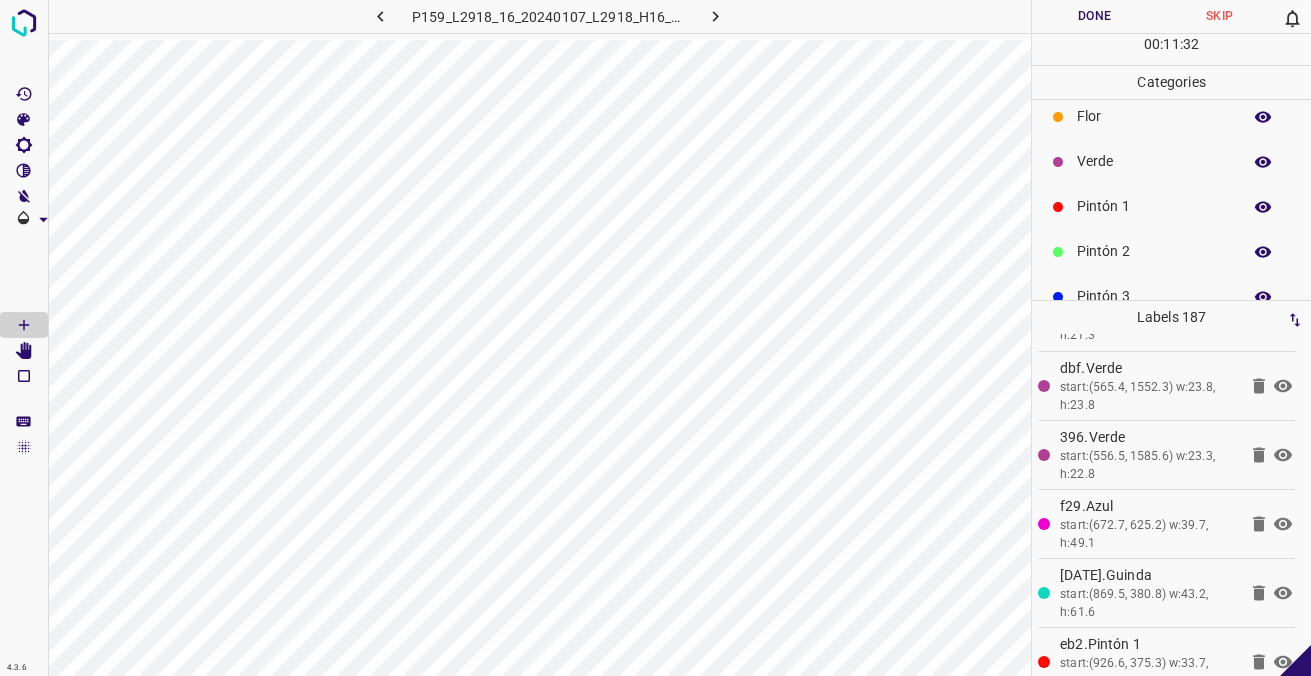 scroll, scrollTop: 176, scrollLeft: 0, axis: vertical 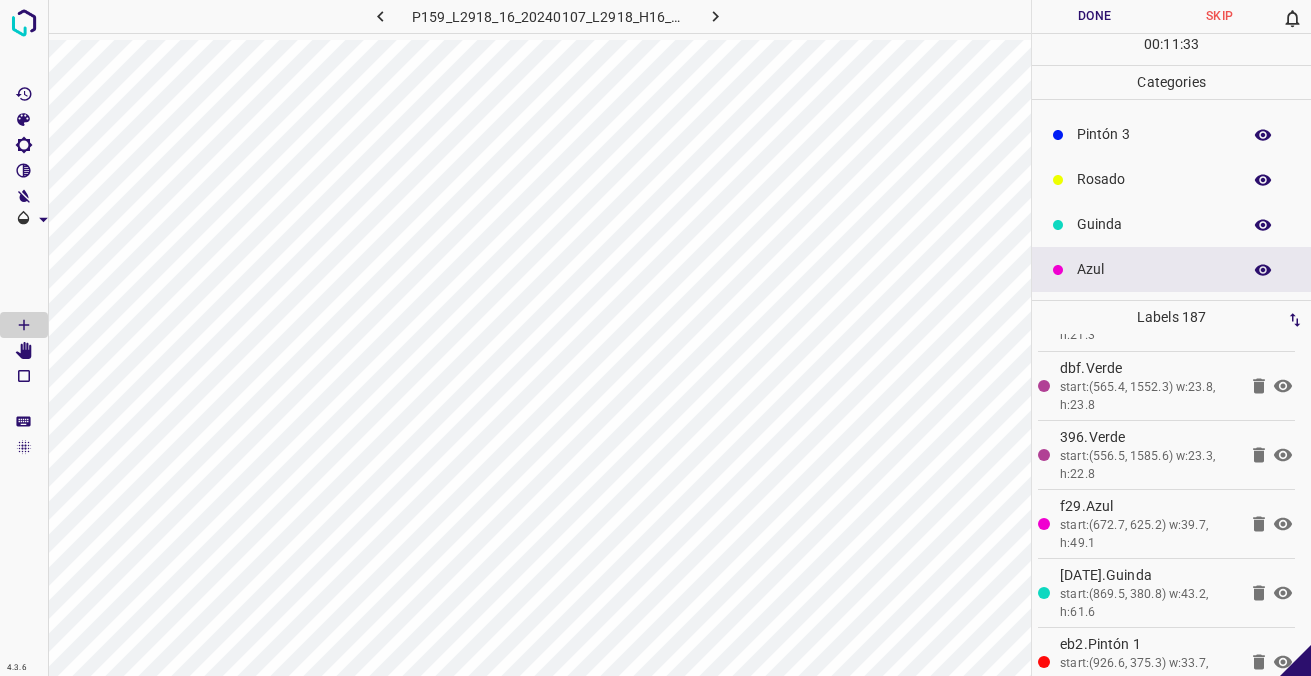 click on "Guinda" at bounding box center [1154, 224] 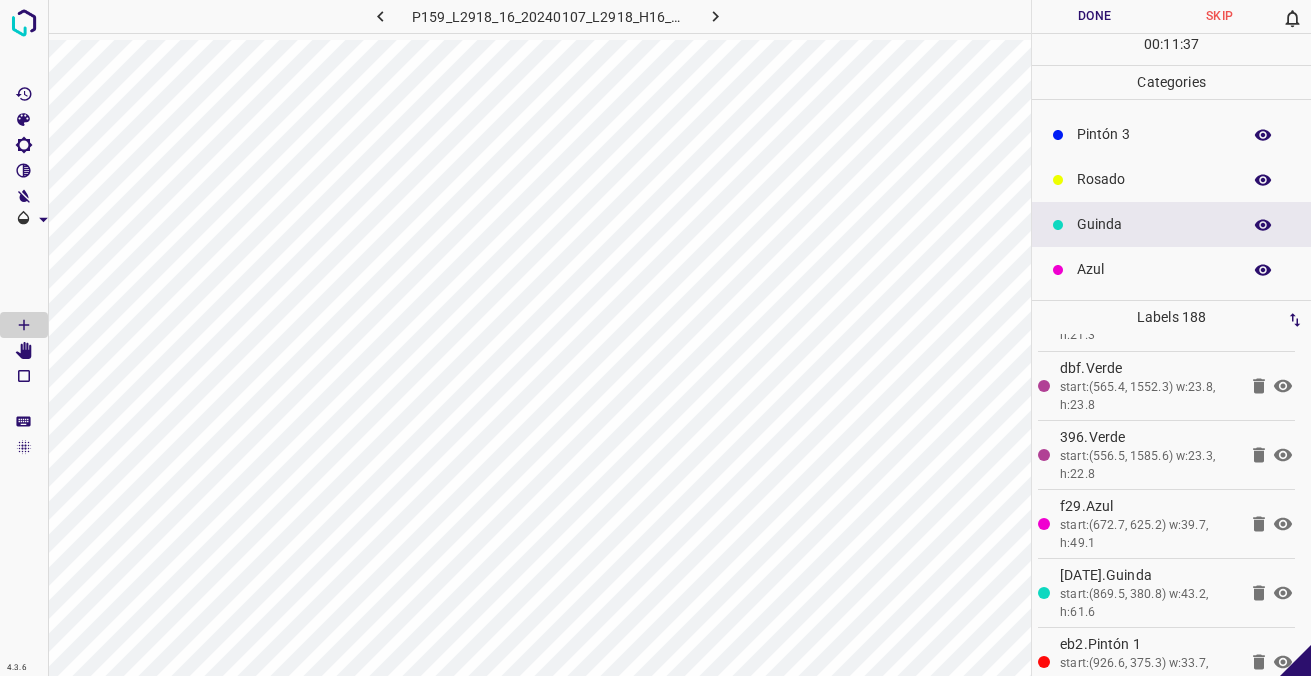 click on "Azul" at bounding box center [1154, 269] 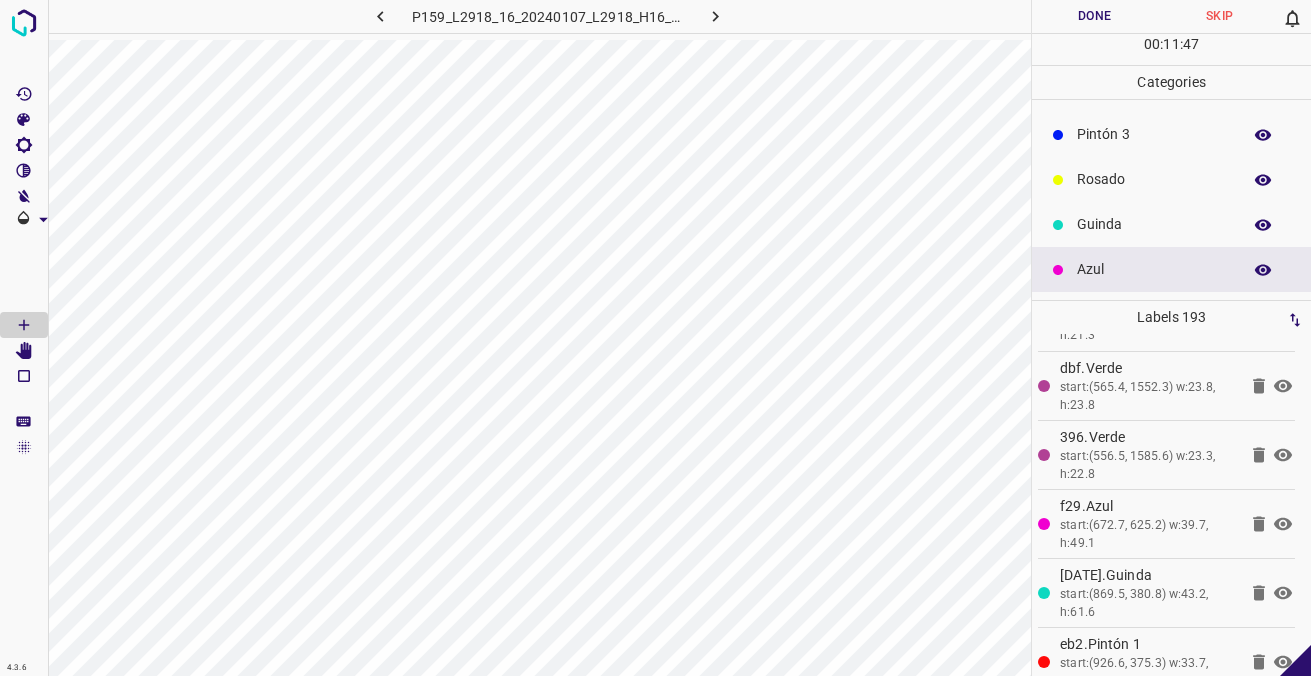 click on "Guinda" at bounding box center [1171, 224] 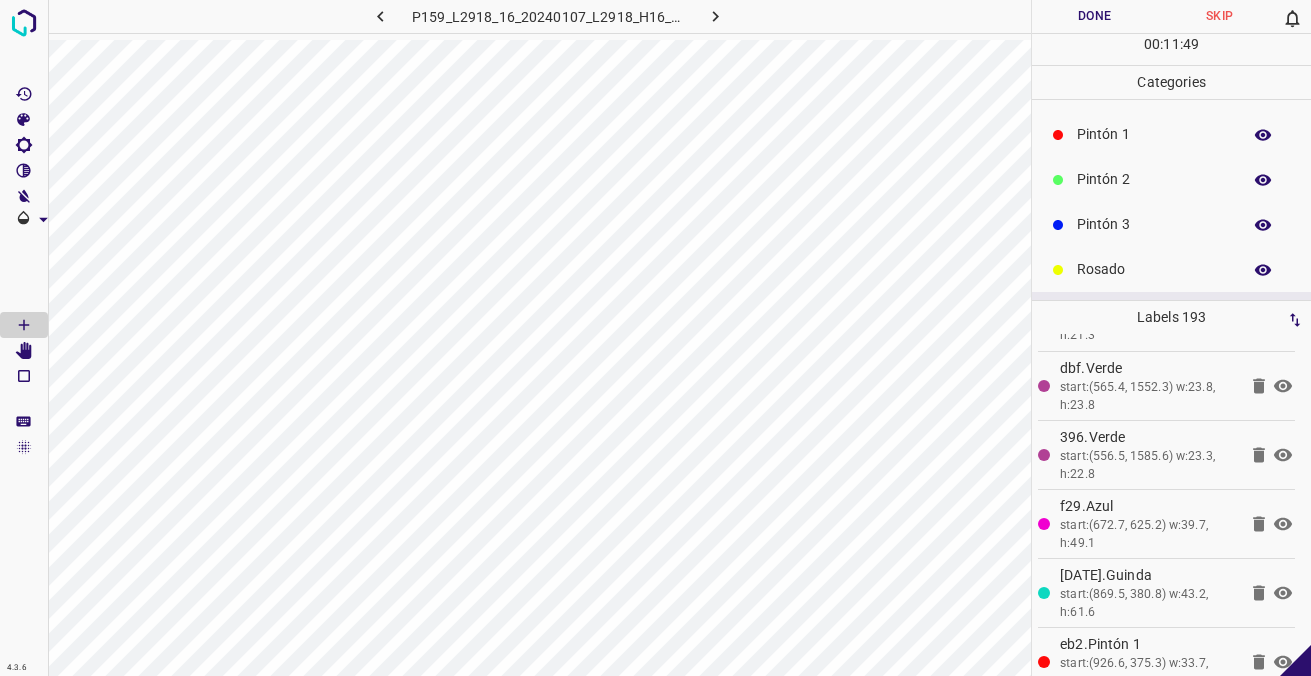 scroll, scrollTop: 0, scrollLeft: 0, axis: both 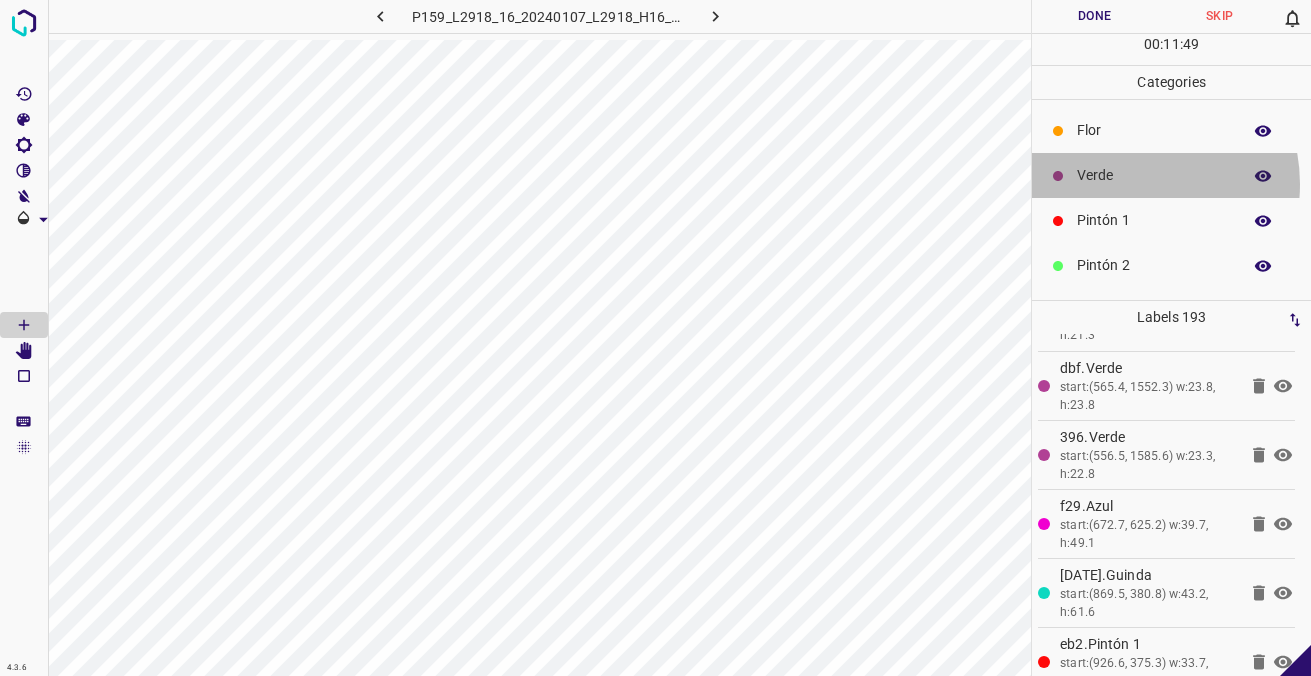 click on "Verde" at bounding box center [1154, 175] 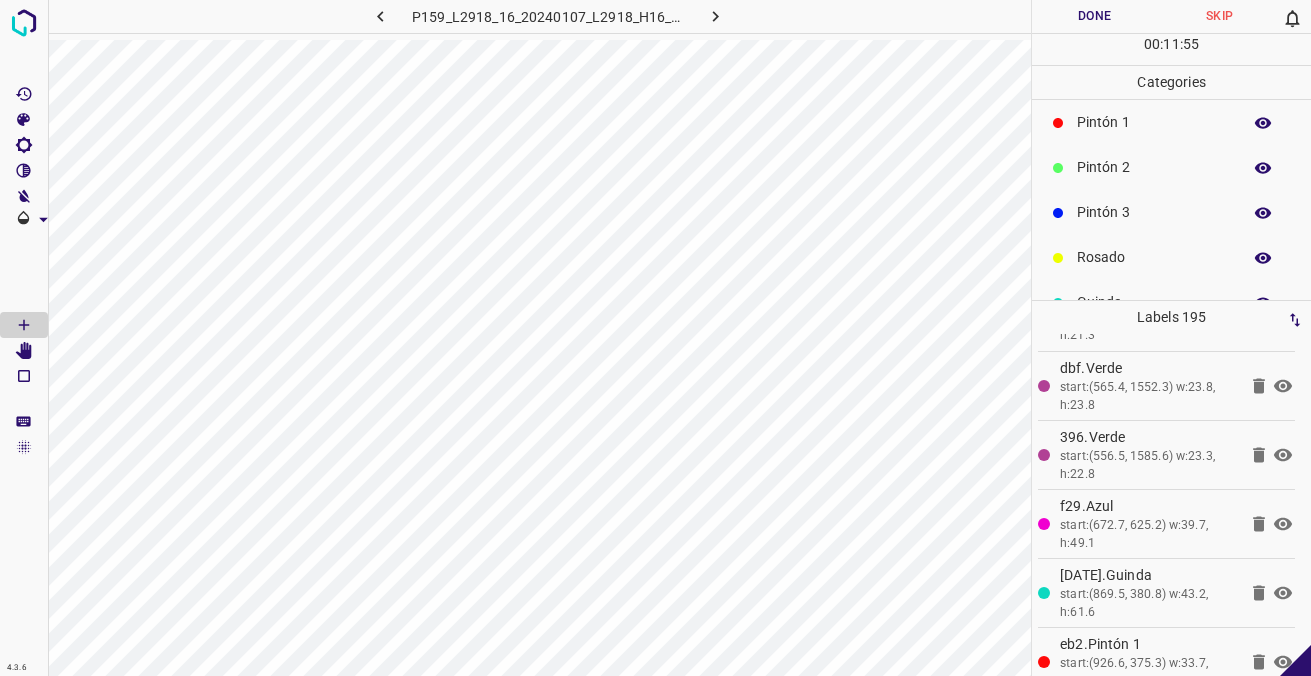 scroll, scrollTop: 176, scrollLeft: 0, axis: vertical 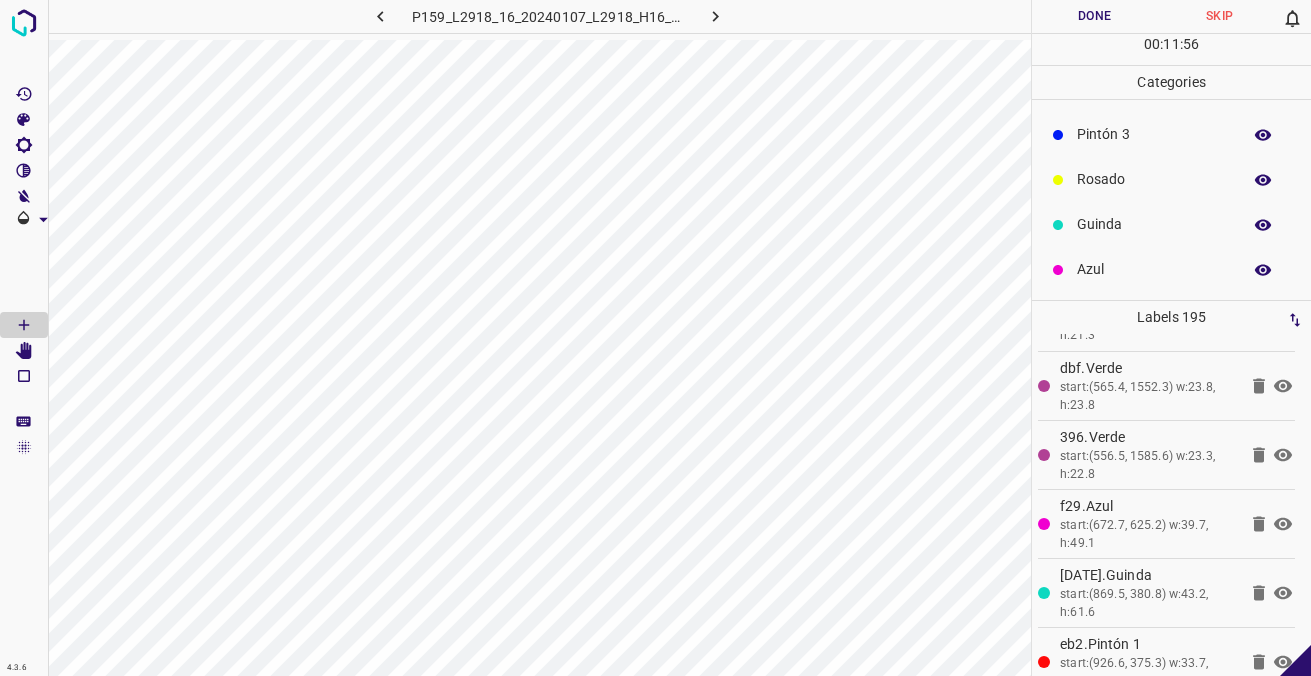 click on "Azul" at bounding box center [1154, 269] 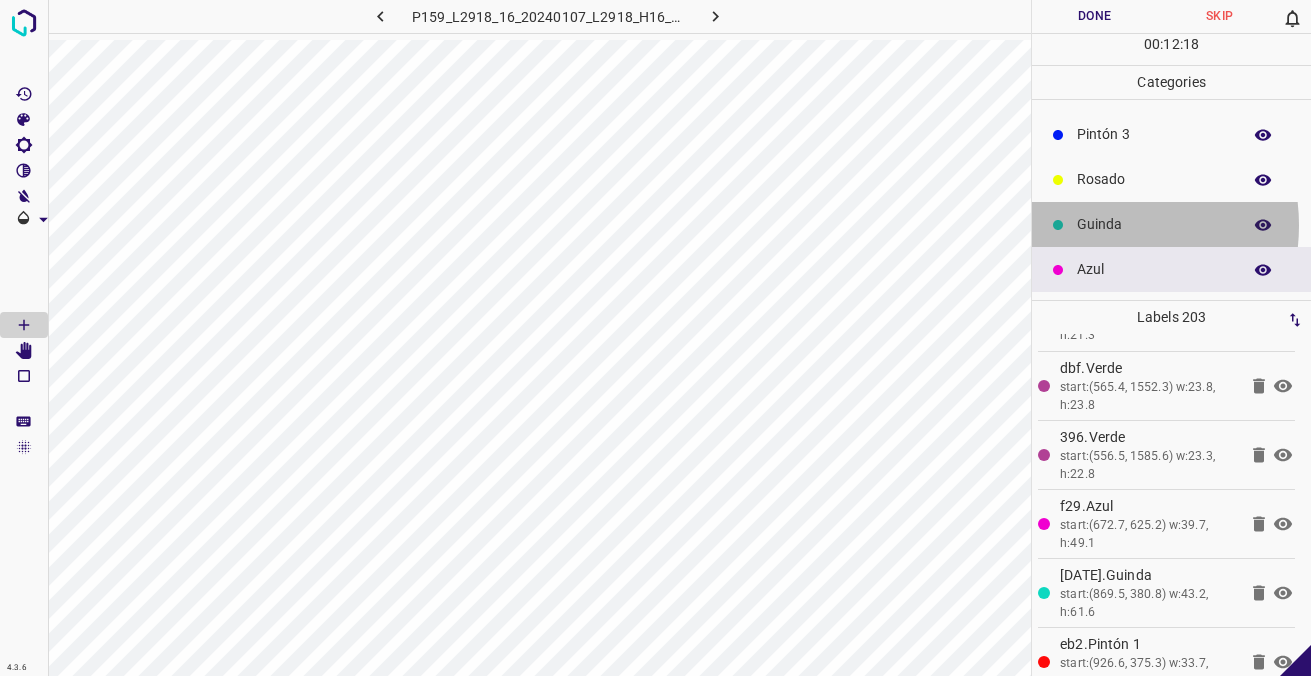 click on "Guinda" at bounding box center [1154, 224] 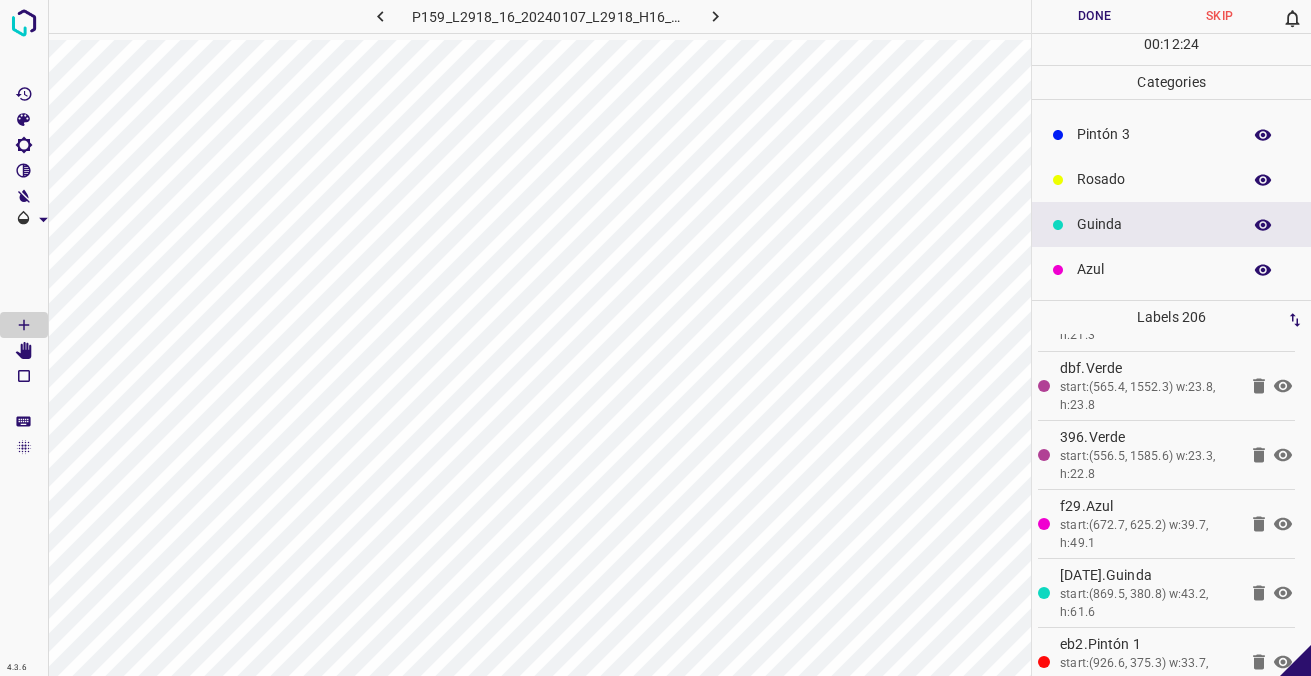scroll, scrollTop: 0, scrollLeft: 0, axis: both 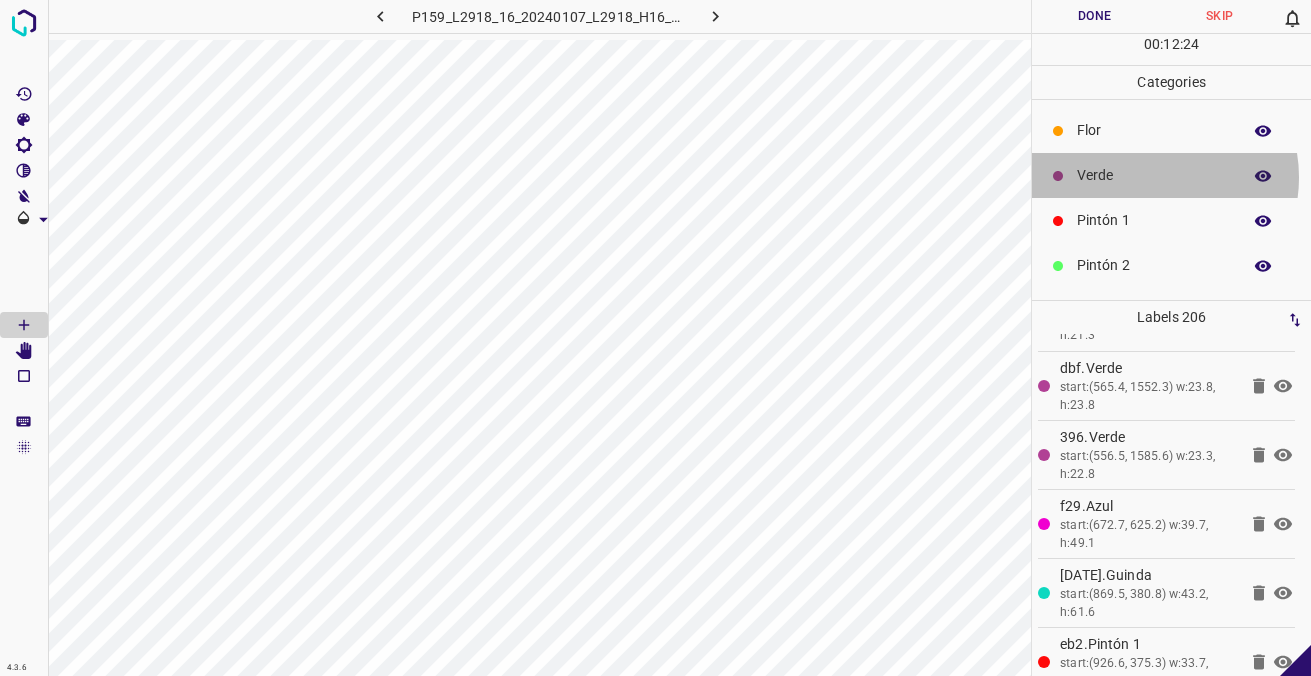 click on "Verde" at bounding box center (1154, 175) 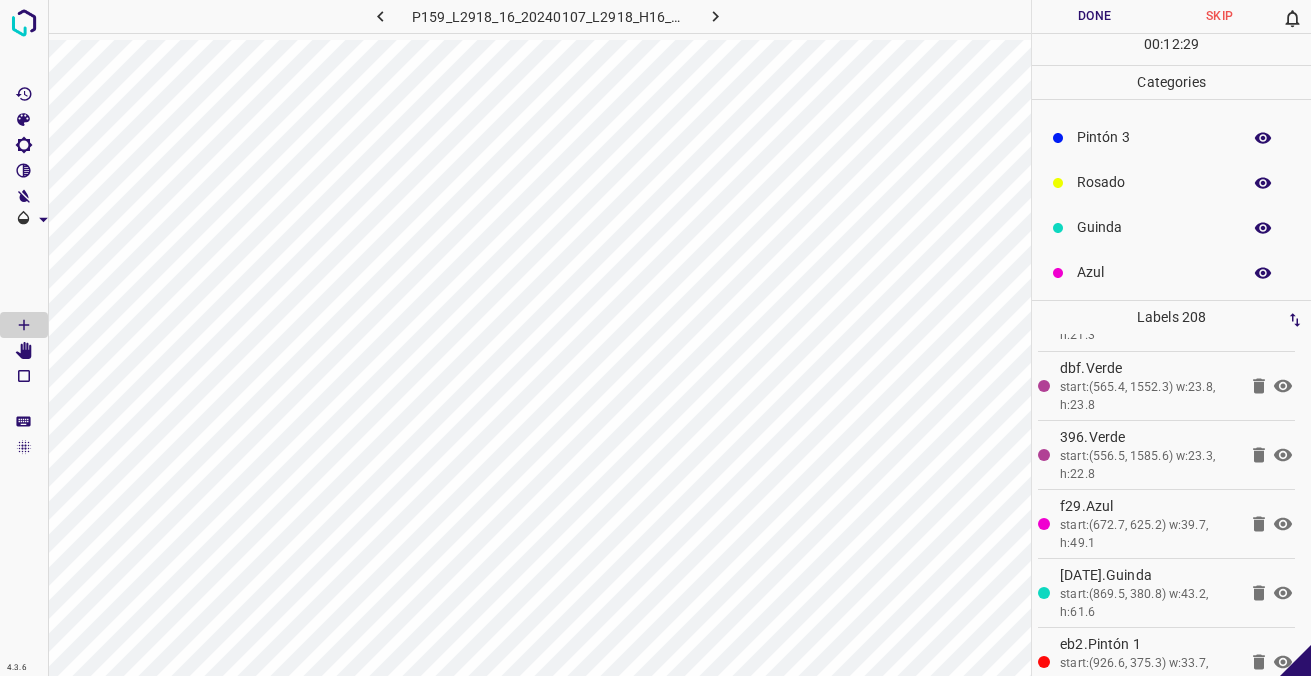 scroll, scrollTop: 176, scrollLeft: 0, axis: vertical 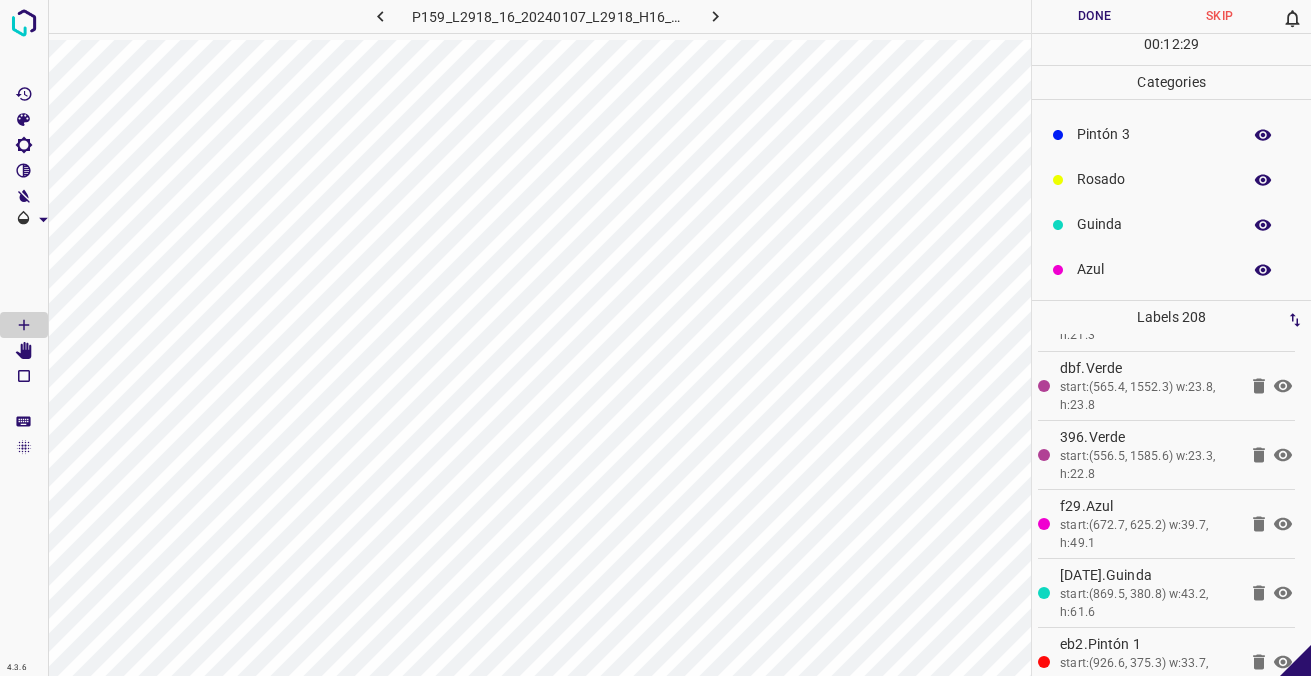 click on "Azul" at bounding box center (1154, 269) 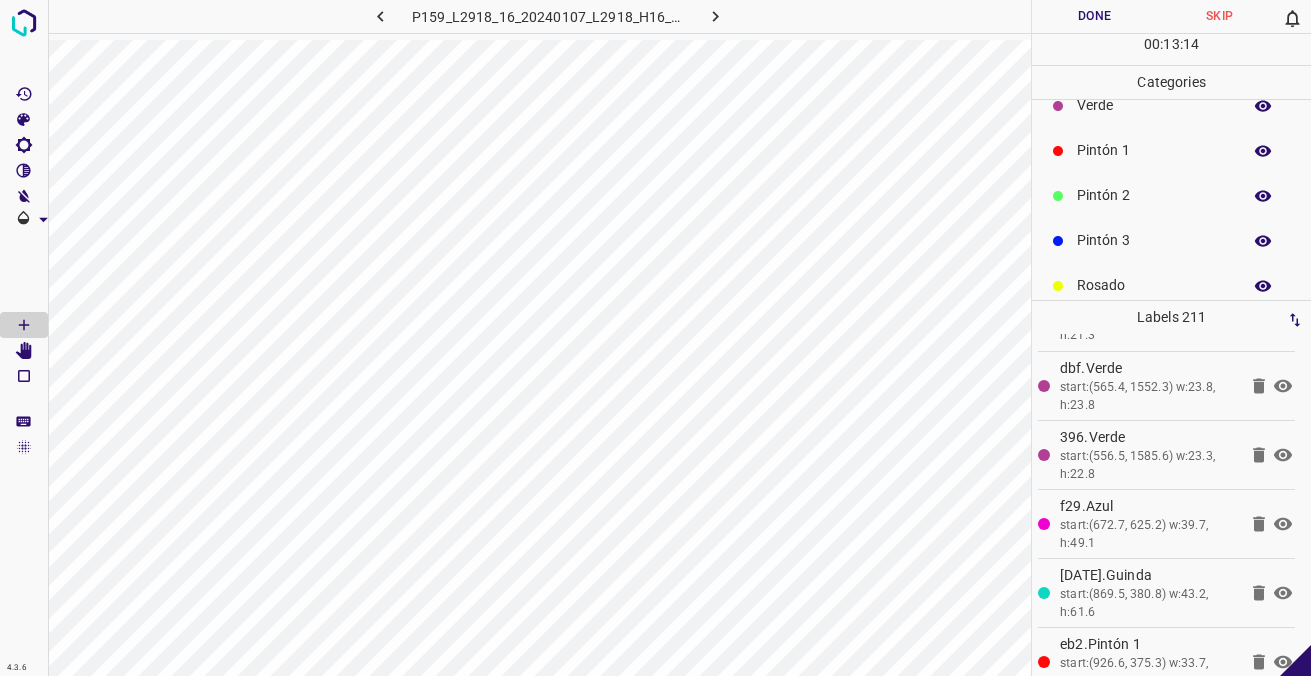scroll, scrollTop: 0, scrollLeft: 0, axis: both 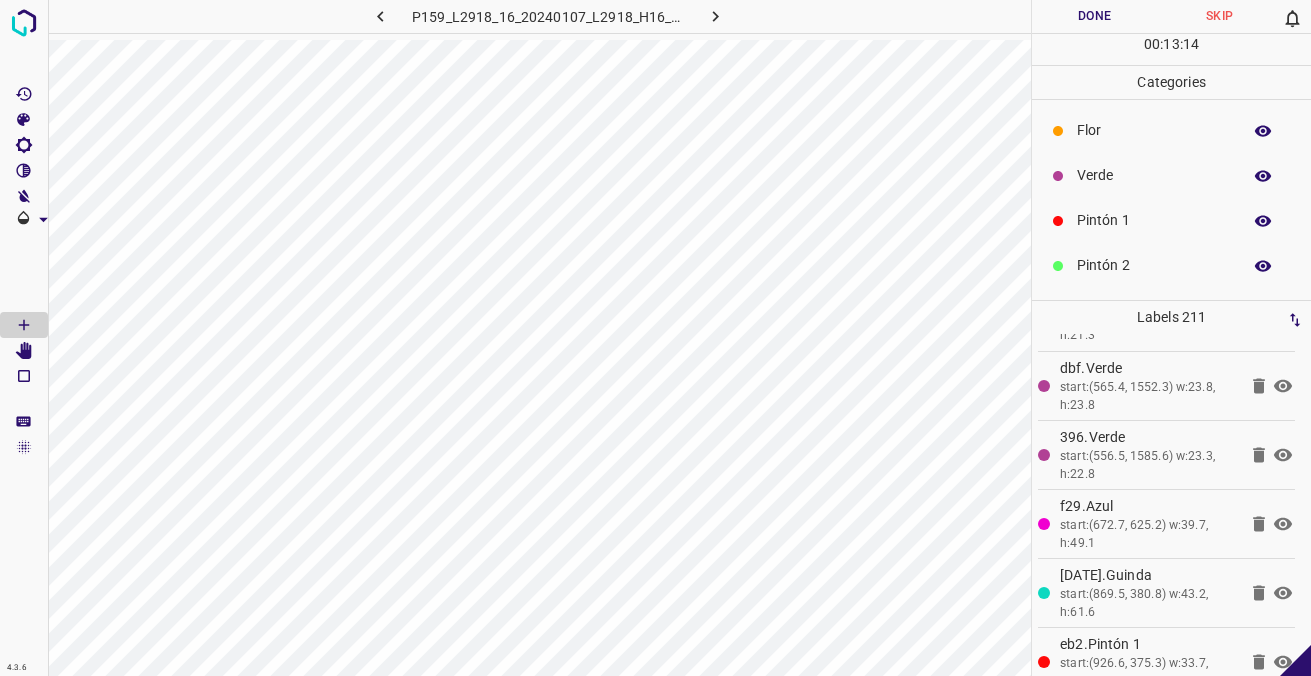 click on "Flor" at bounding box center [1154, 130] 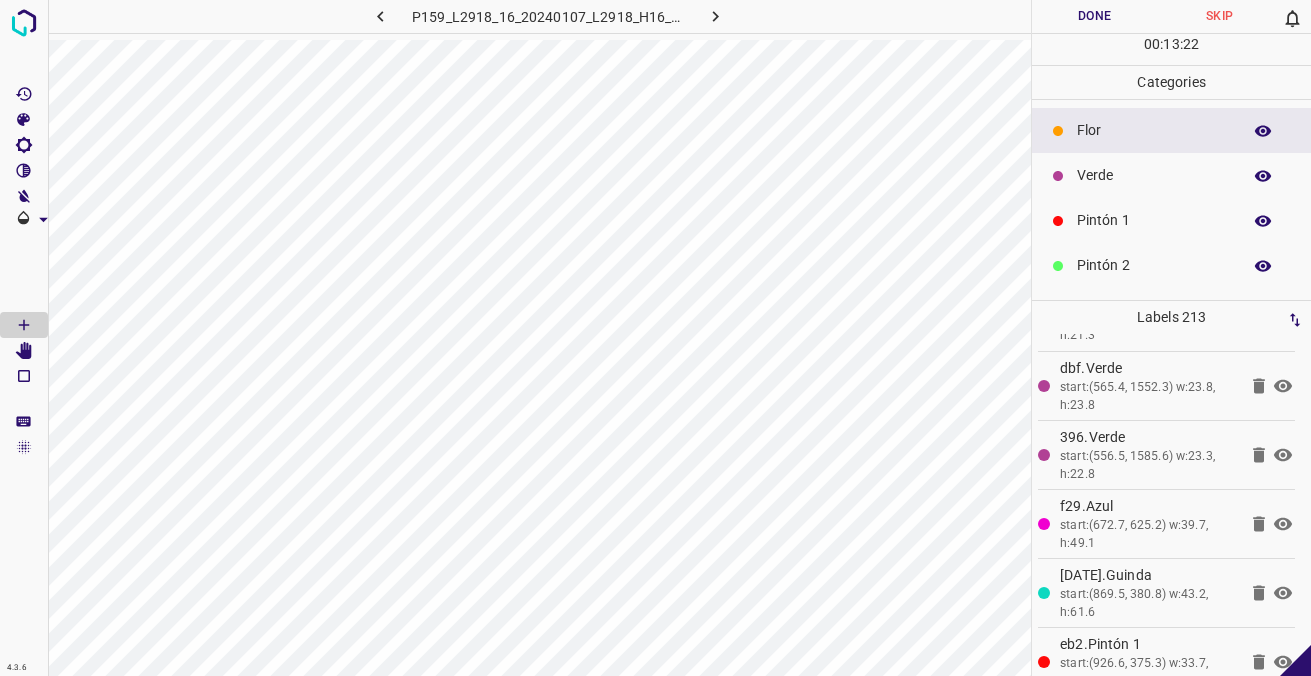 click on "Verde" at bounding box center (1154, 175) 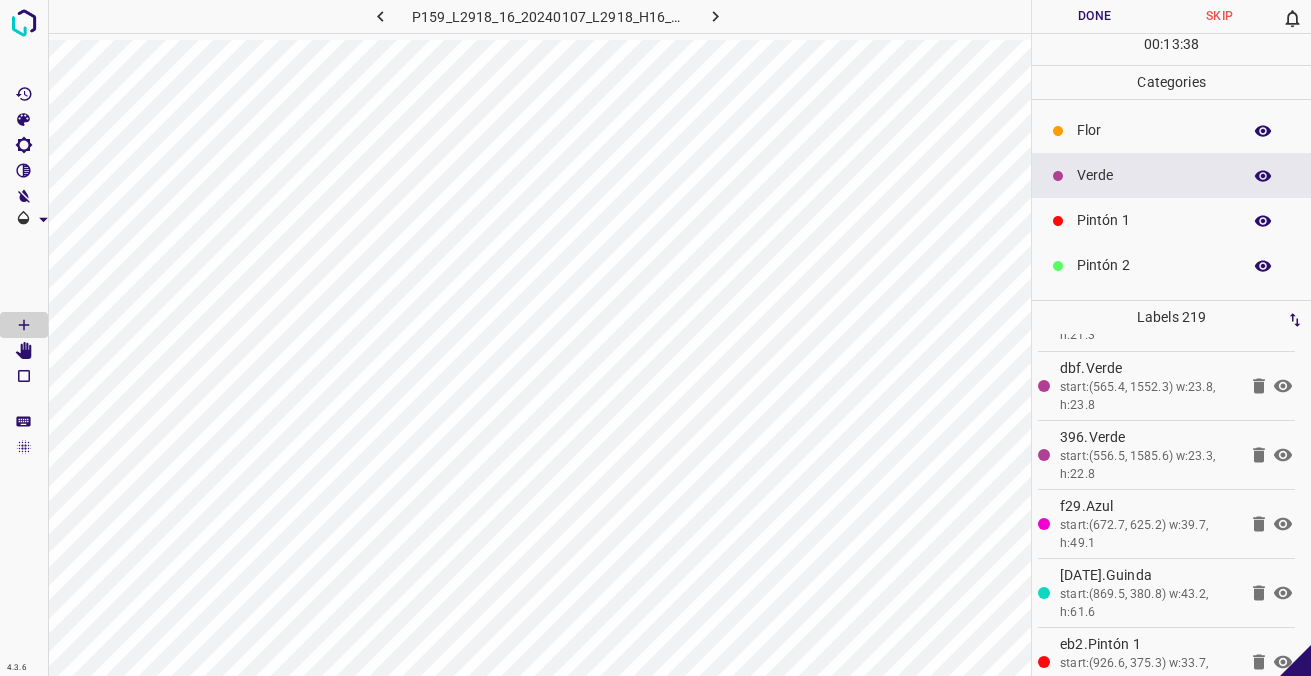 scroll, scrollTop: 176, scrollLeft: 0, axis: vertical 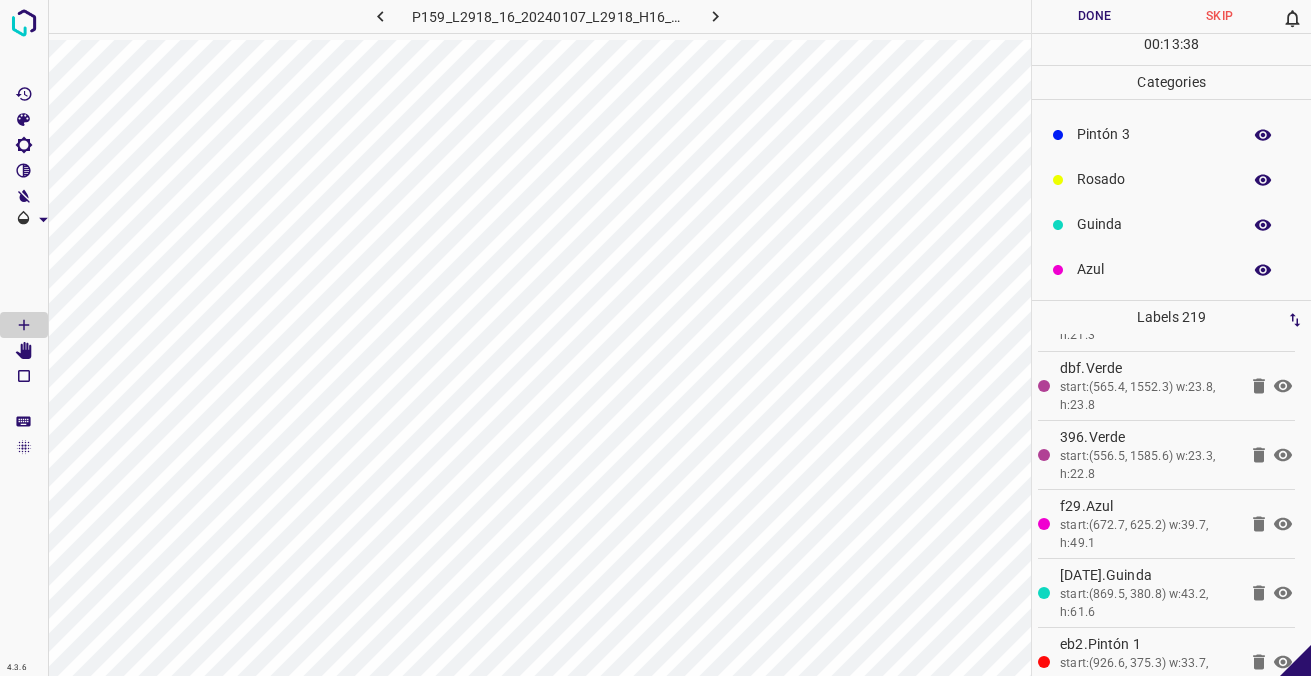 click on "Azul" at bounding box center [1171, 269] 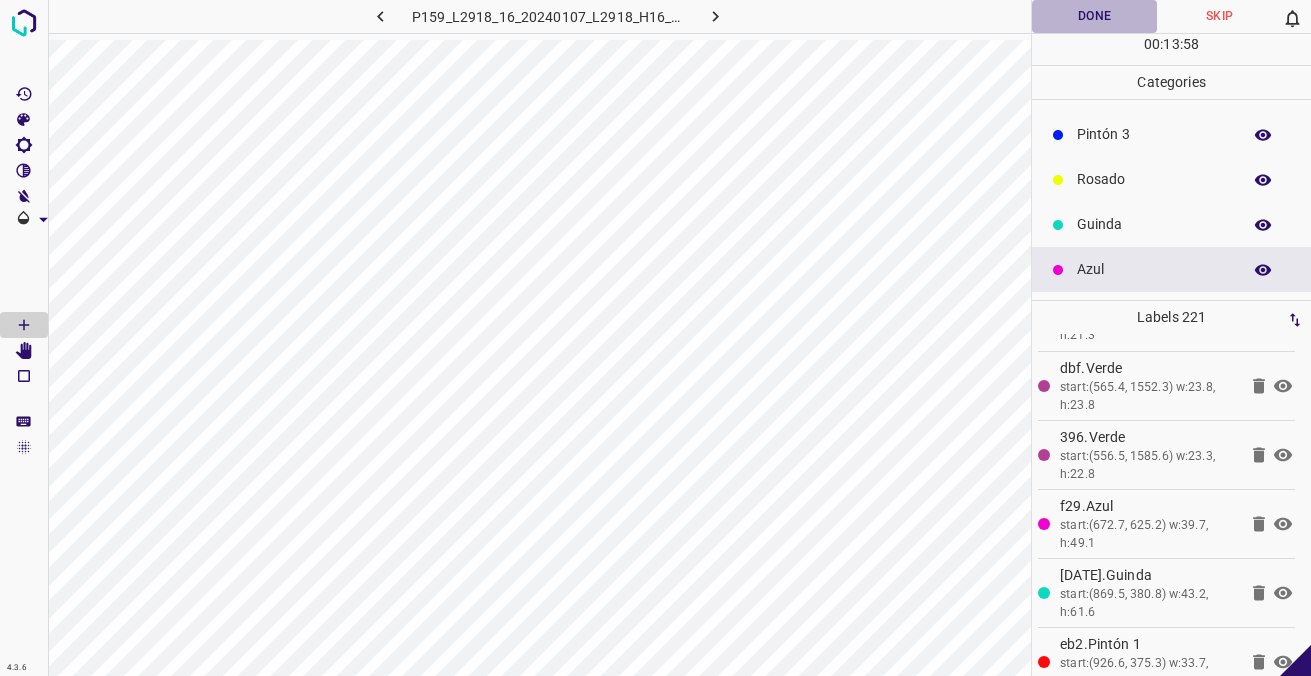 click on "Done" at bounding box center (1094, 16) 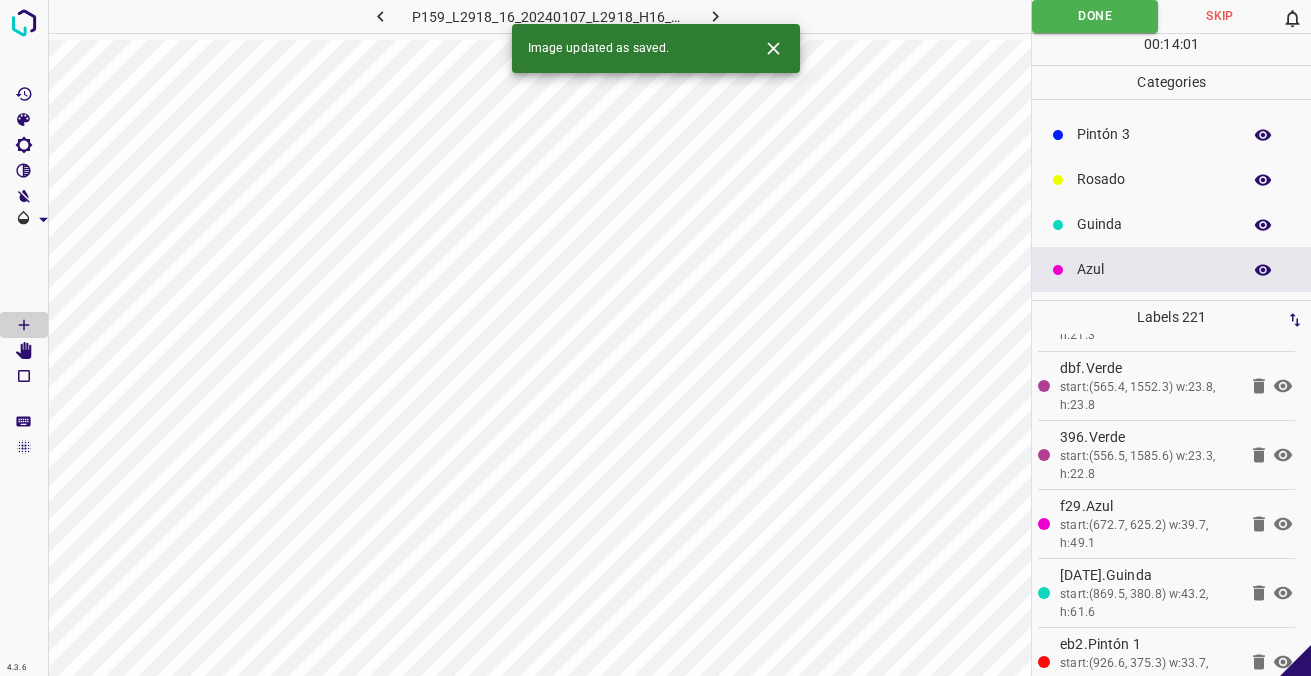 click 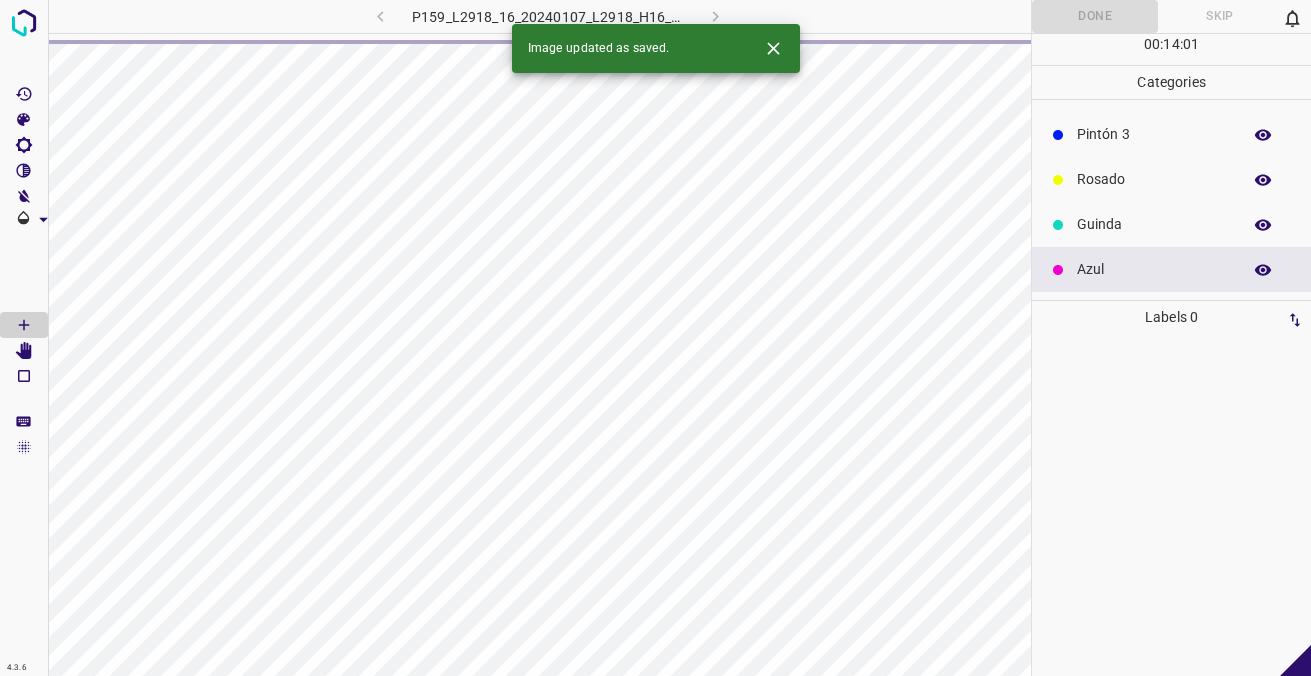 scroll, scrollTop: 0, scrollLeft: 0, axis: both 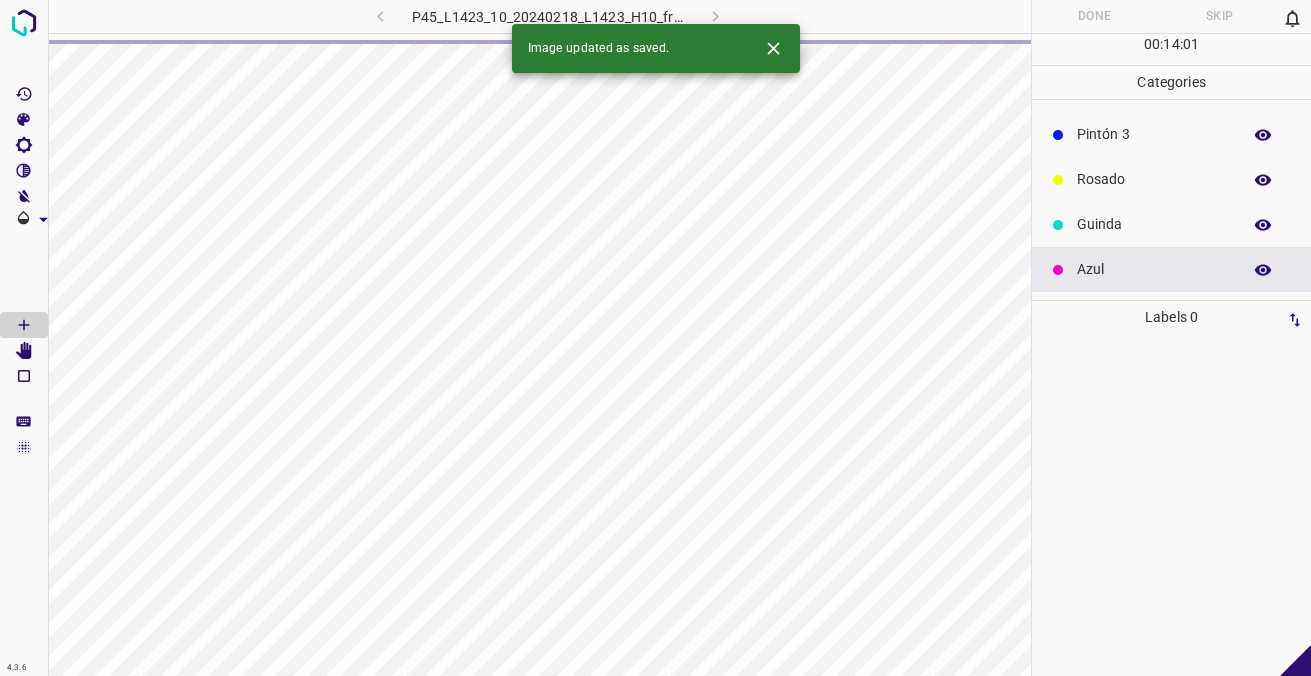 drag, startPoint x: 769, startPoint y: 36, endPoint x: 766, endPoint y: 52, distance: 16.27882 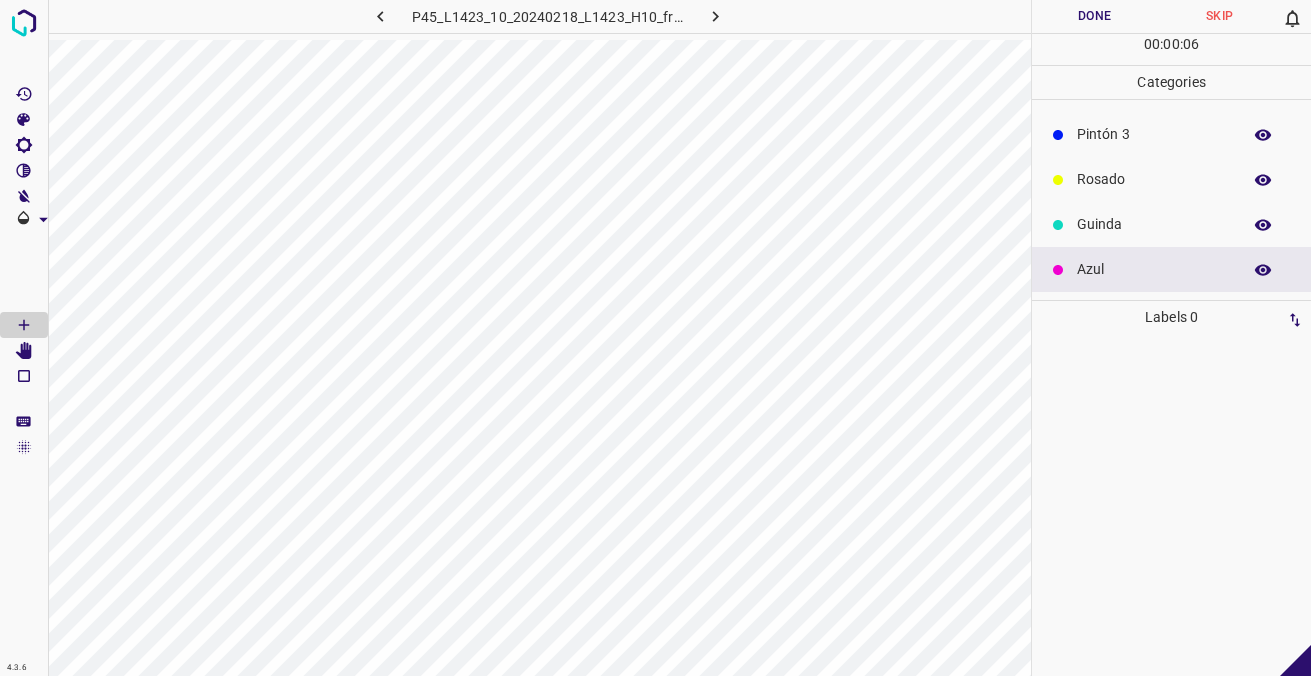 click at bounding box center [380, 16] 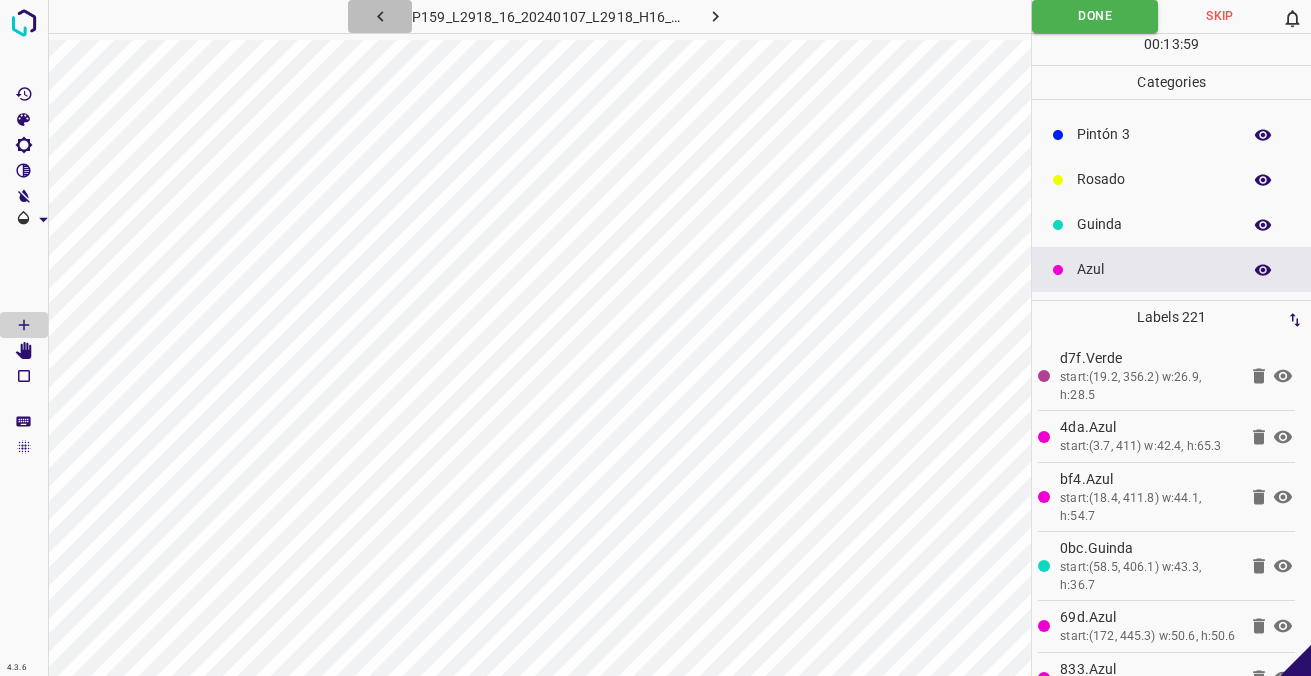click 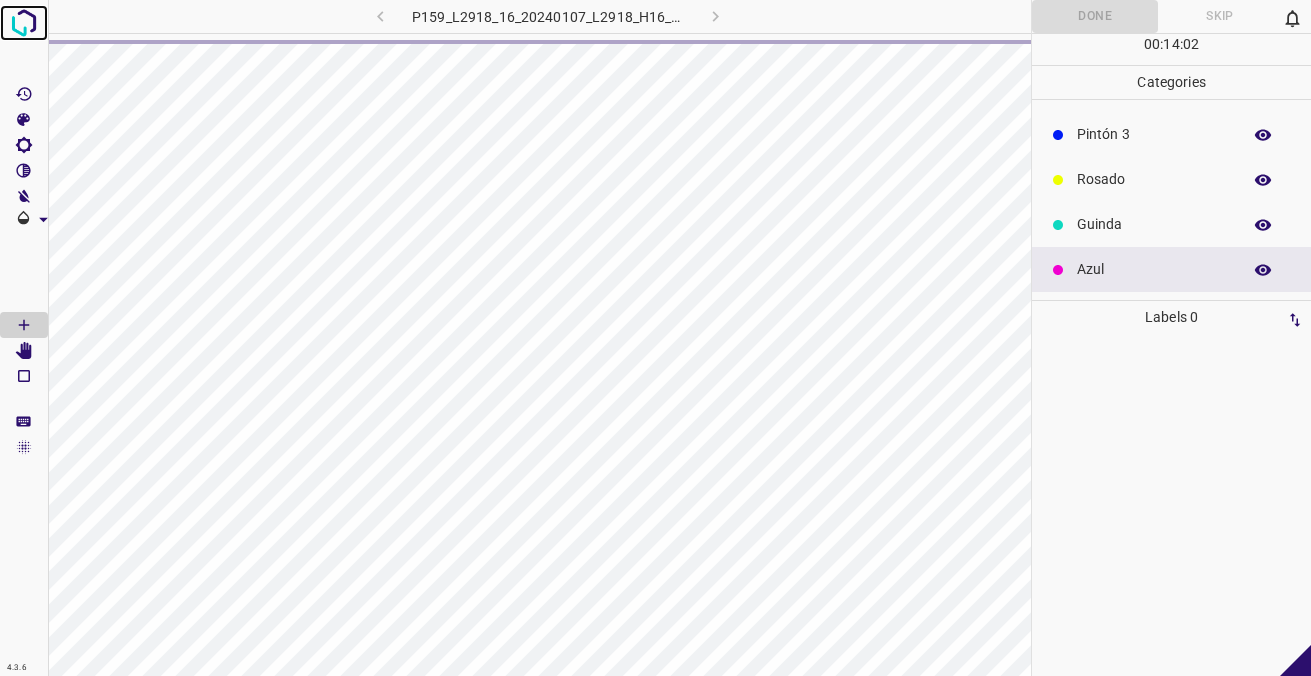 click at bounding box center (24, 23) 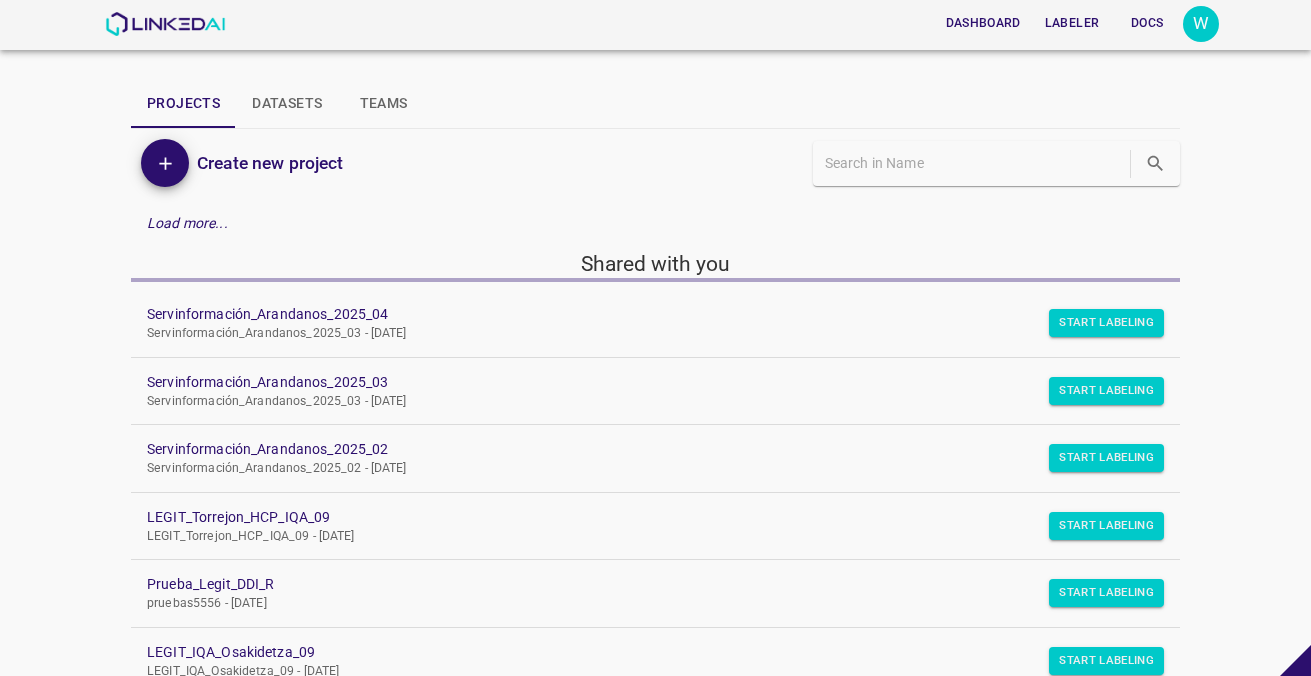 click on "Servinformación_Arandanos_2025_04 Servinformación_Arandanos_2025_03 - Tue Jul 08 2025" at bounding box center [655, 323] 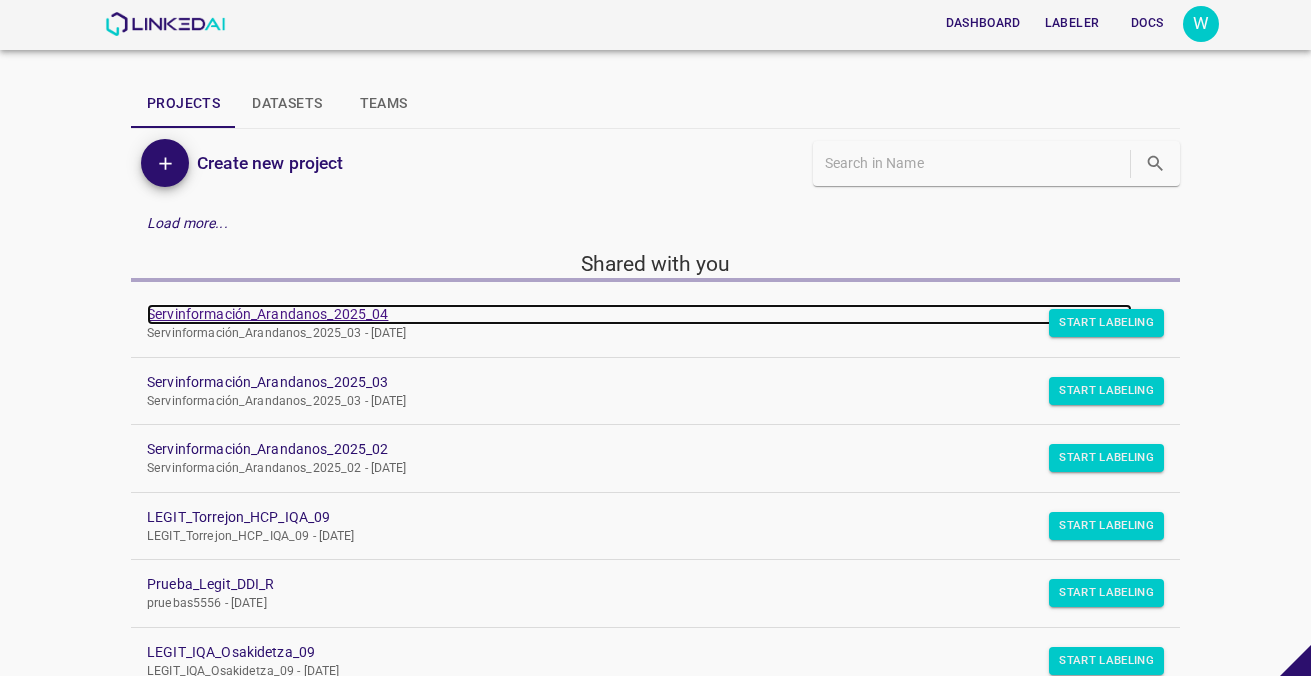 click on "Servinformación_Arandanos_2025_04" at bounding box center [639, 314] 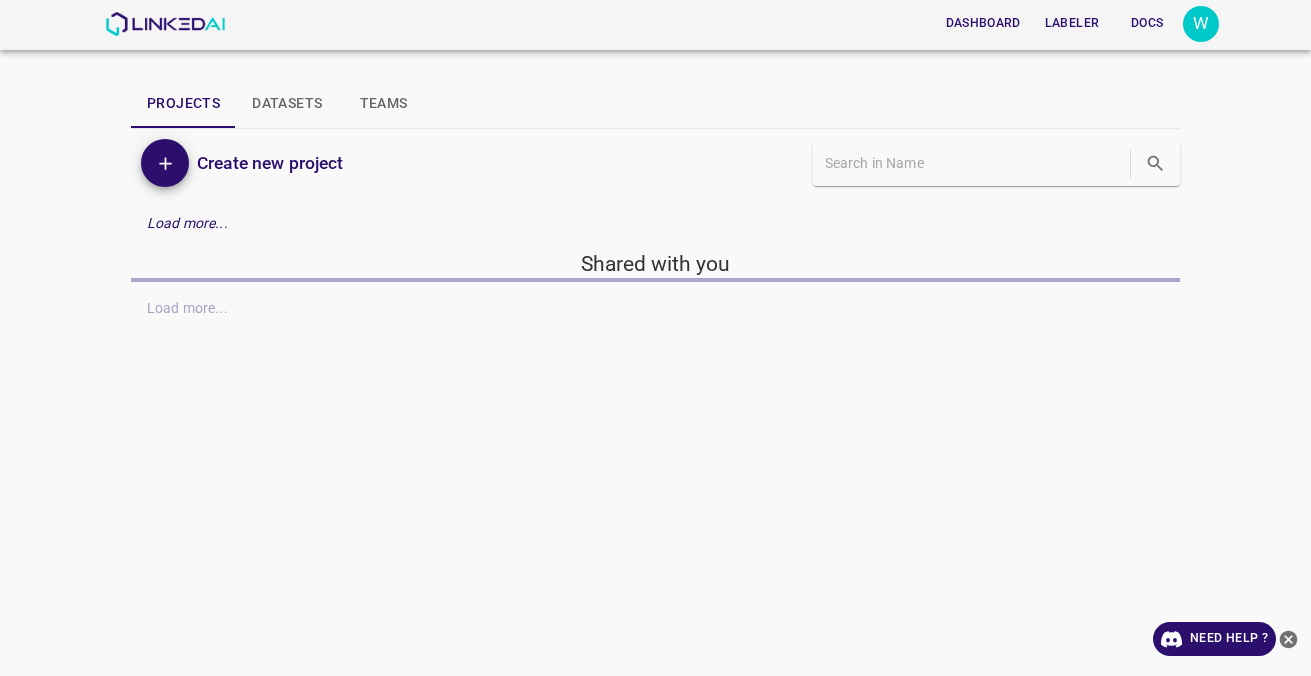 scroll, scrollTop: 0, scrollLeft: 0, axis: both 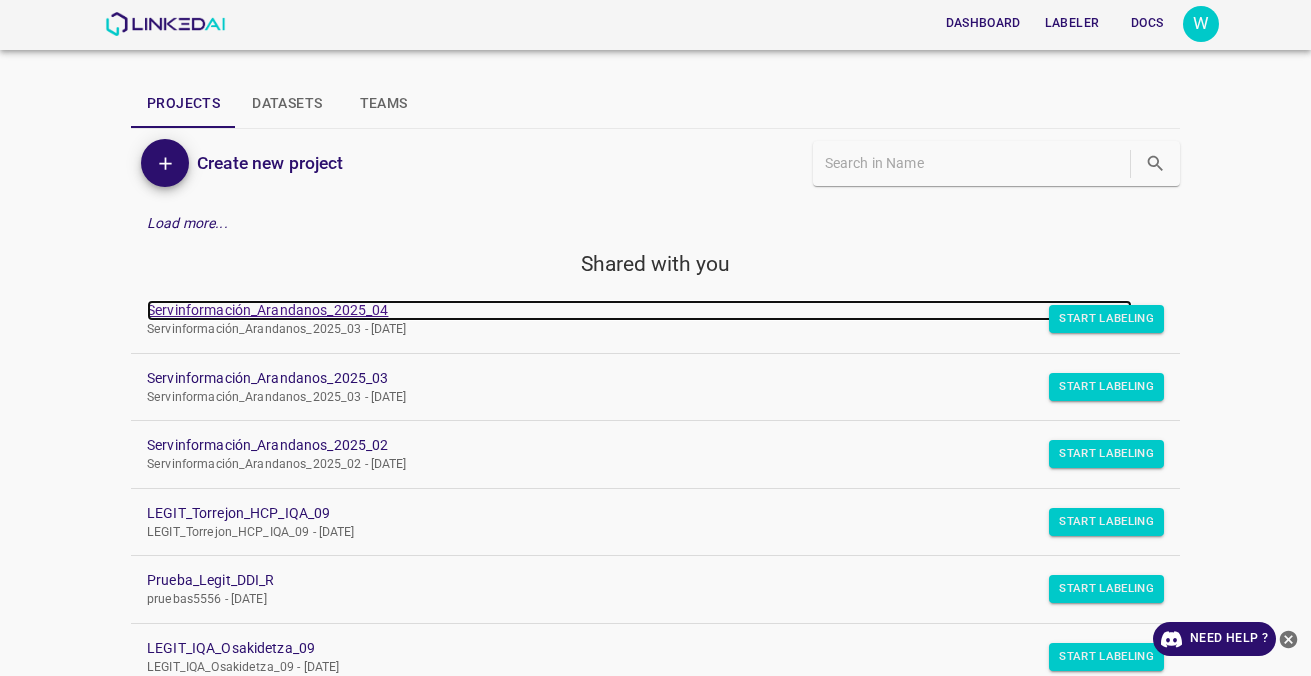 click on "Servinformación_Arandanos_2025_04" at bounding box center (639, 310) 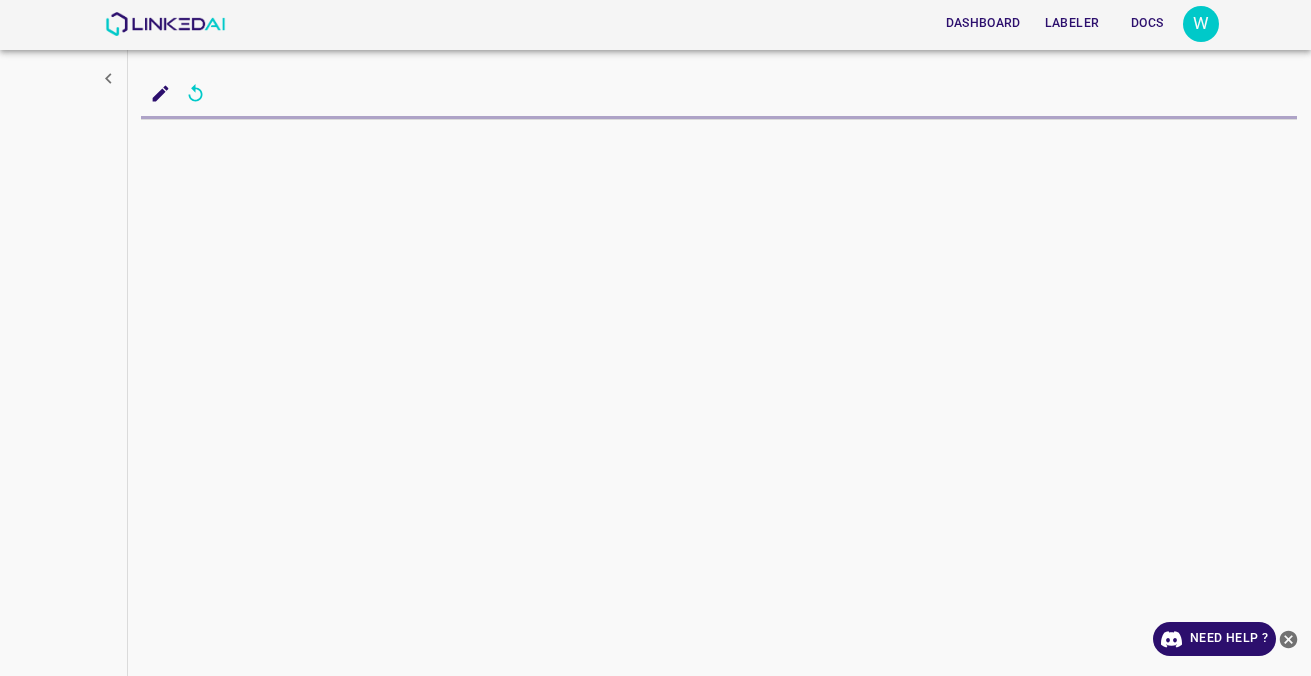 scroll, scrollTop: 0, scrollLeft: 0, axis: both 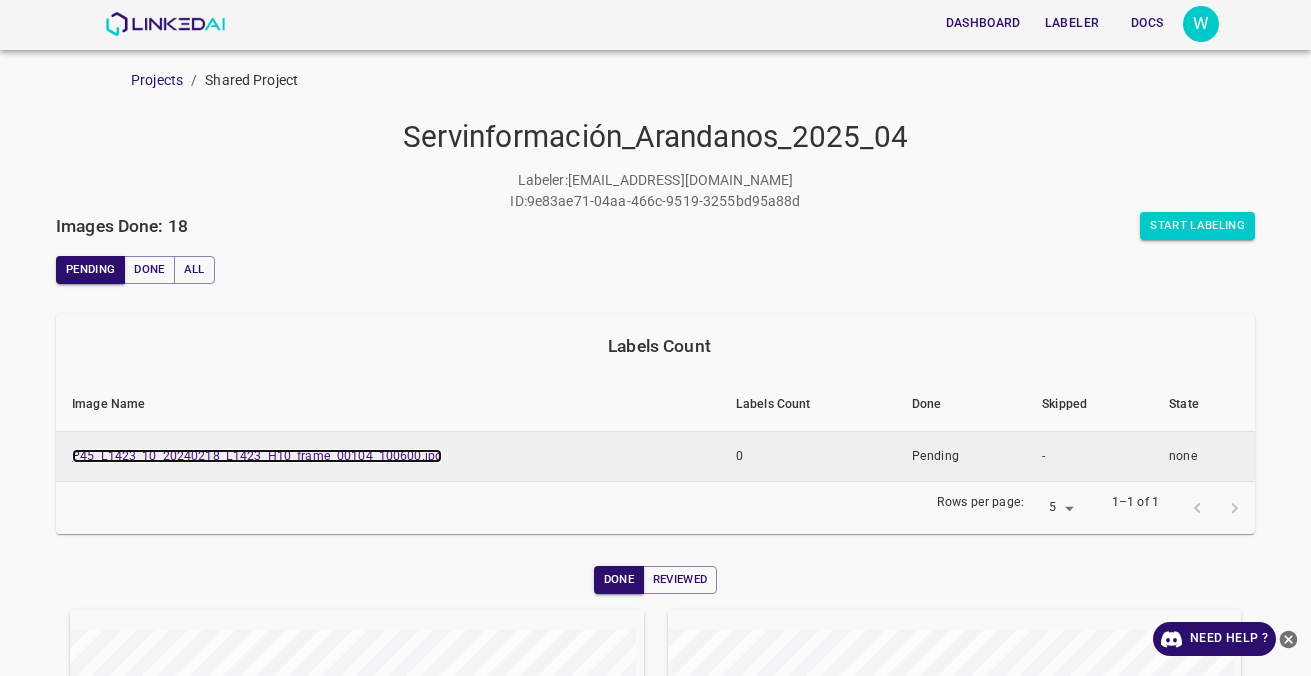 click on "P45_L1423_10_20240218_L1423_H10_frame_00104_100600.jpg" at bounding box center [257, 456] 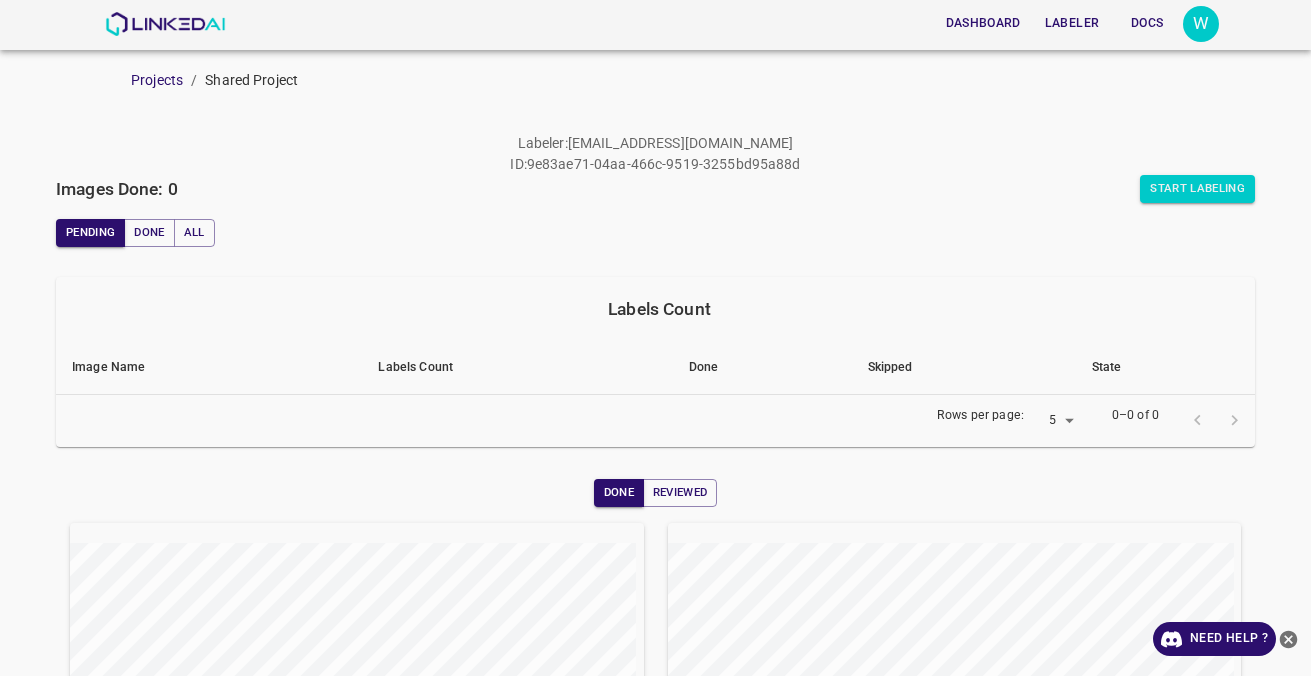 scroll, scrollTop: 0, scrollLeft: 0, axis: both 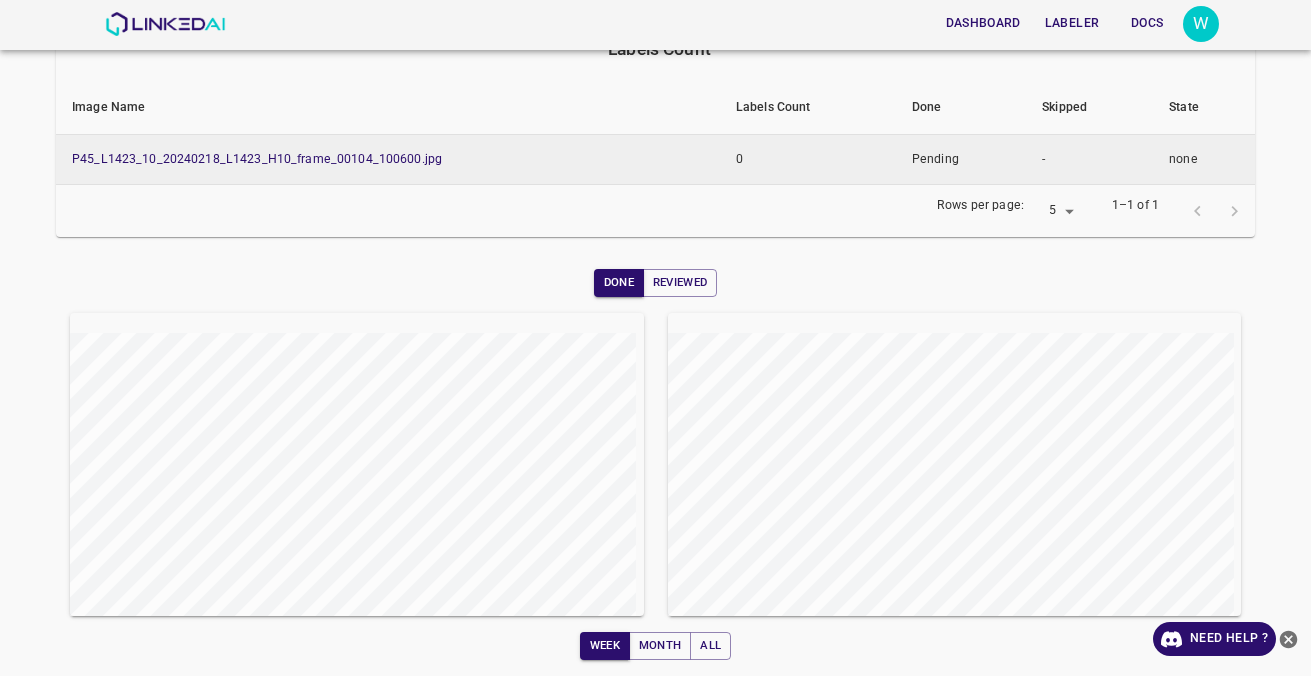 click on "P45_L1423_10_20240218_L1423_H10_frame_00104_100600.jpg" at bounding box center (388, 159) 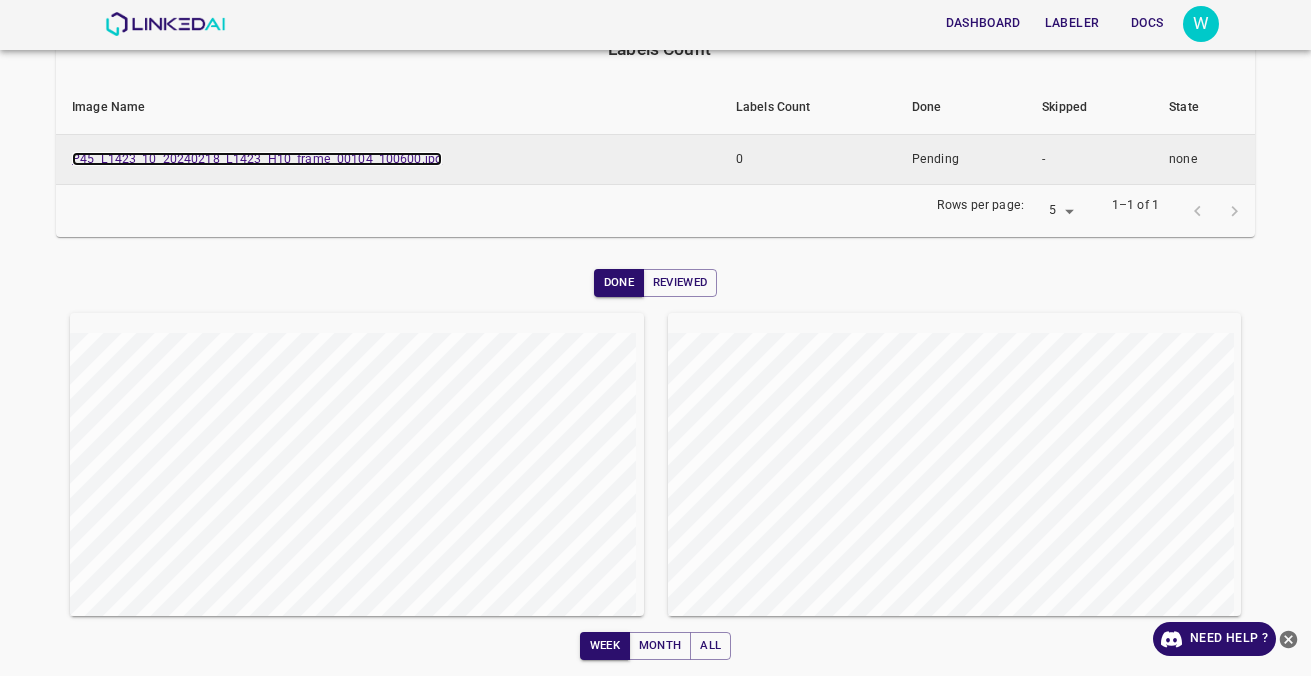 click on "P45_L1423_10_20240218_L1423_H10_frame_00104_100600.jpg" at bounding box center [257, 159] 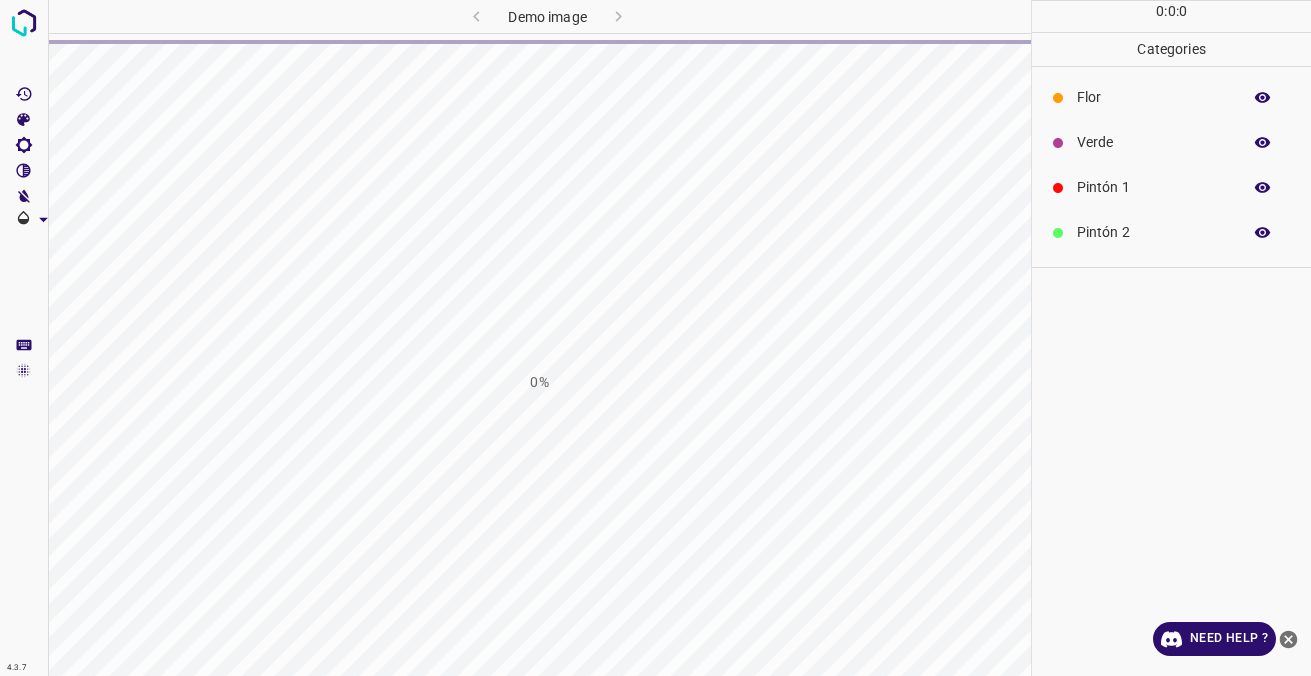 scroll, scrollTop: 0, scrollLeft: 0, axis: both 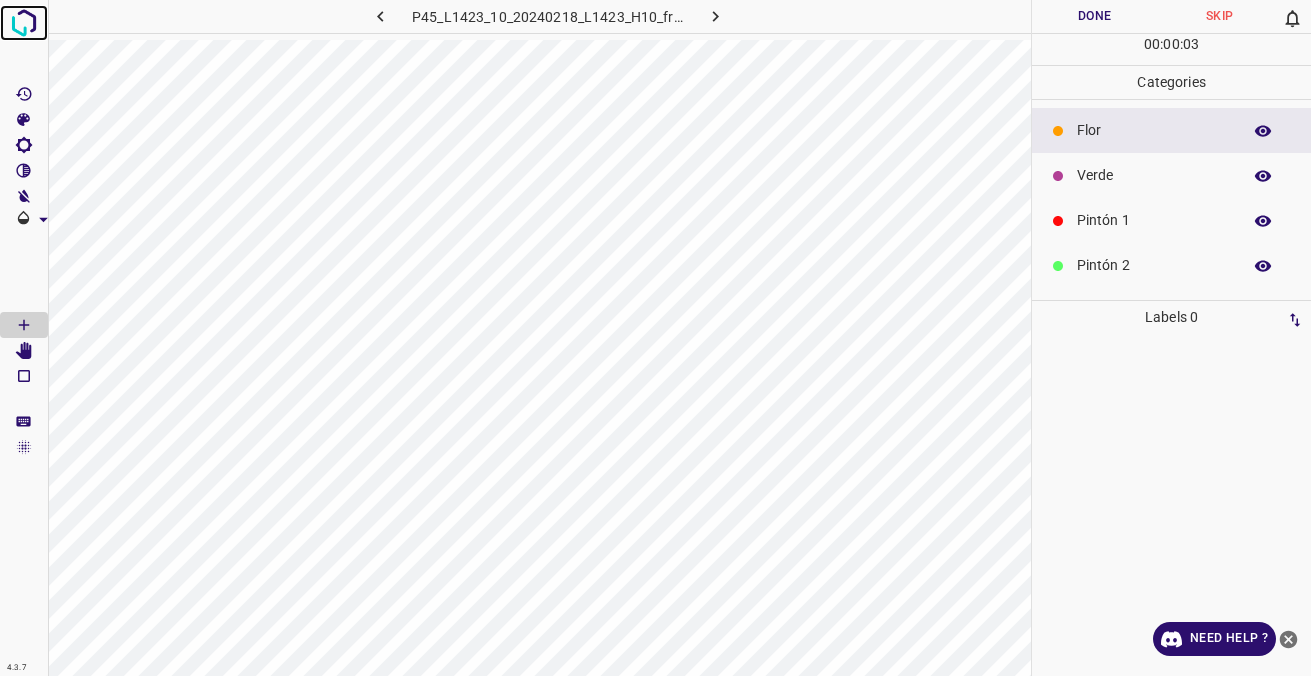 click at bounding box center [24, 23] 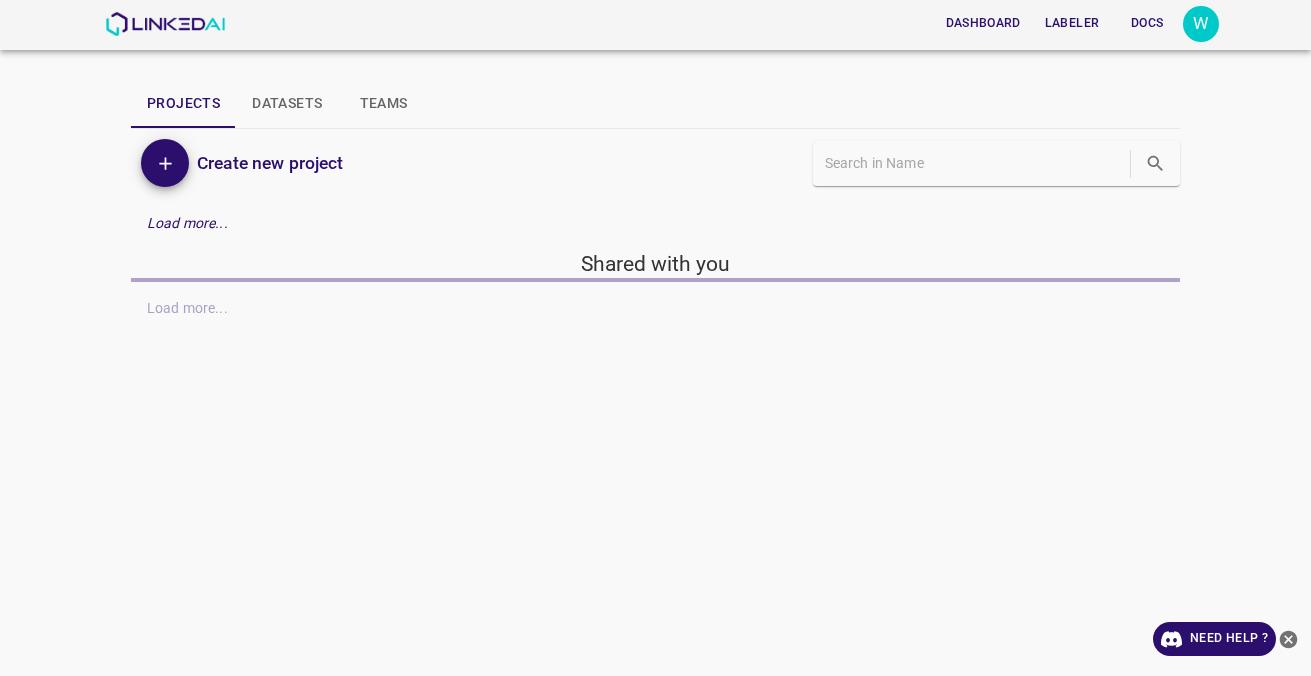 scroll, scrollTop: 0, scrollLeft: 0, axis: both 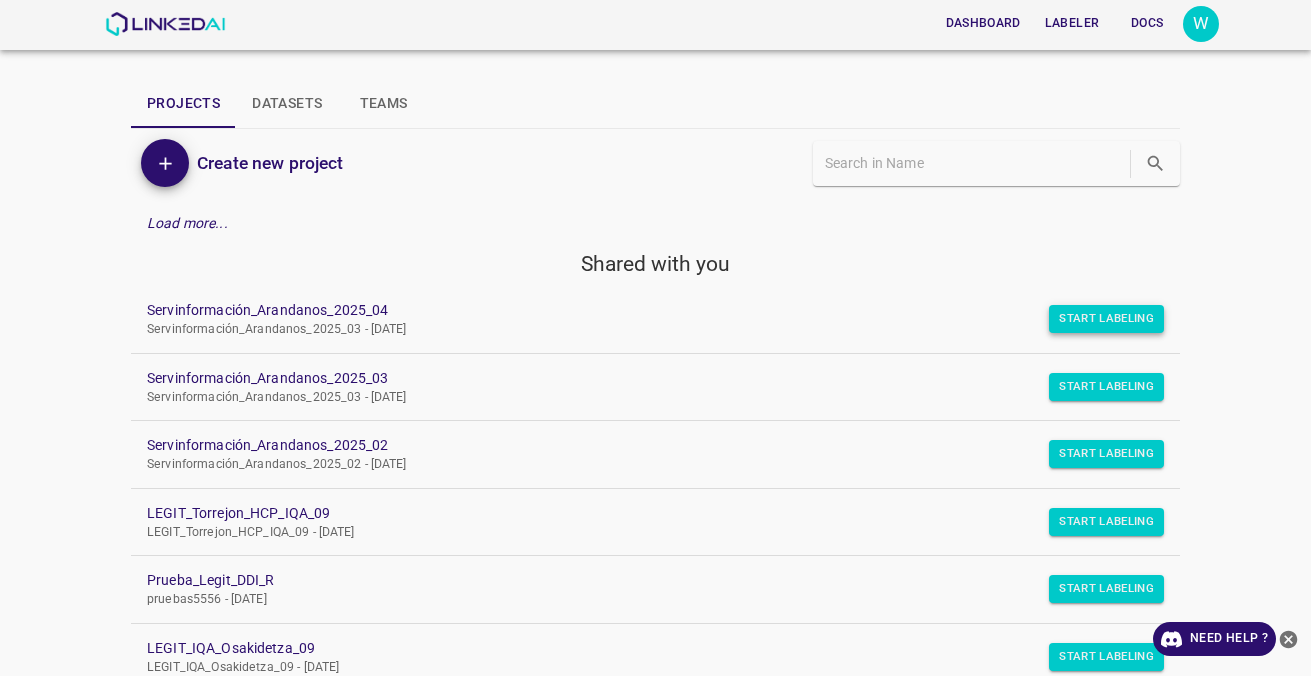 click on "Start Labeling" at bounding box center [1106, 319] 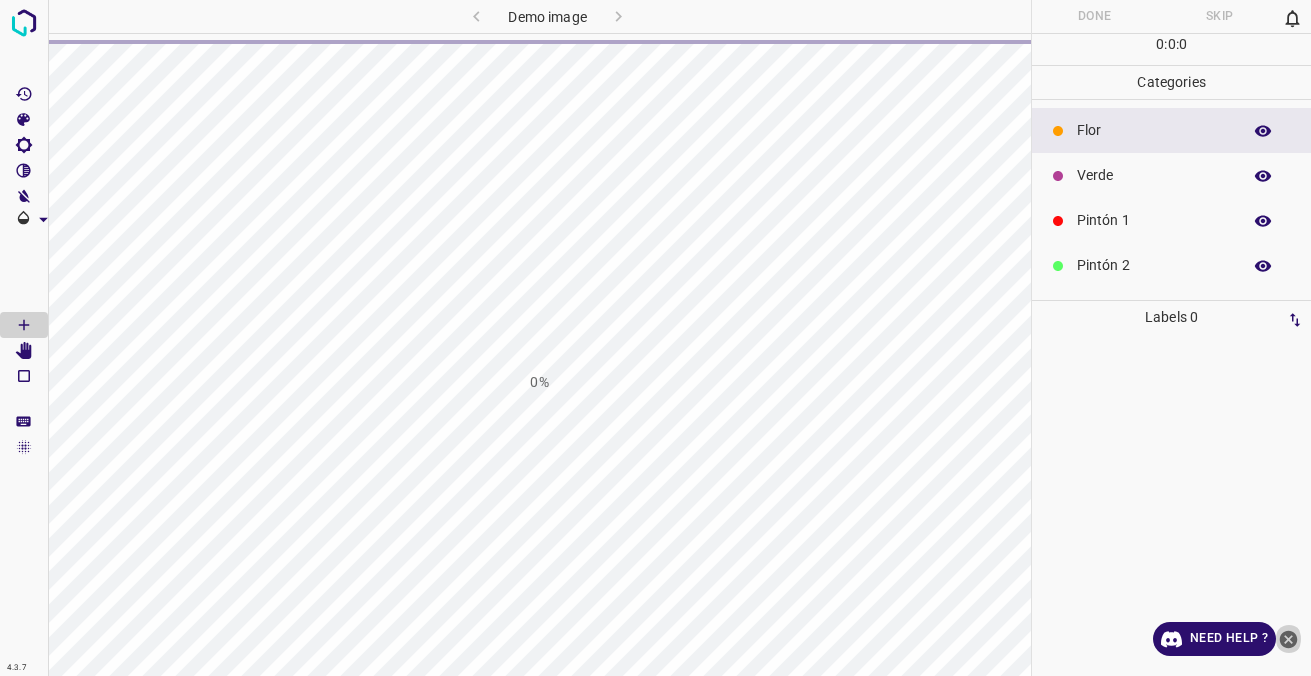 click 